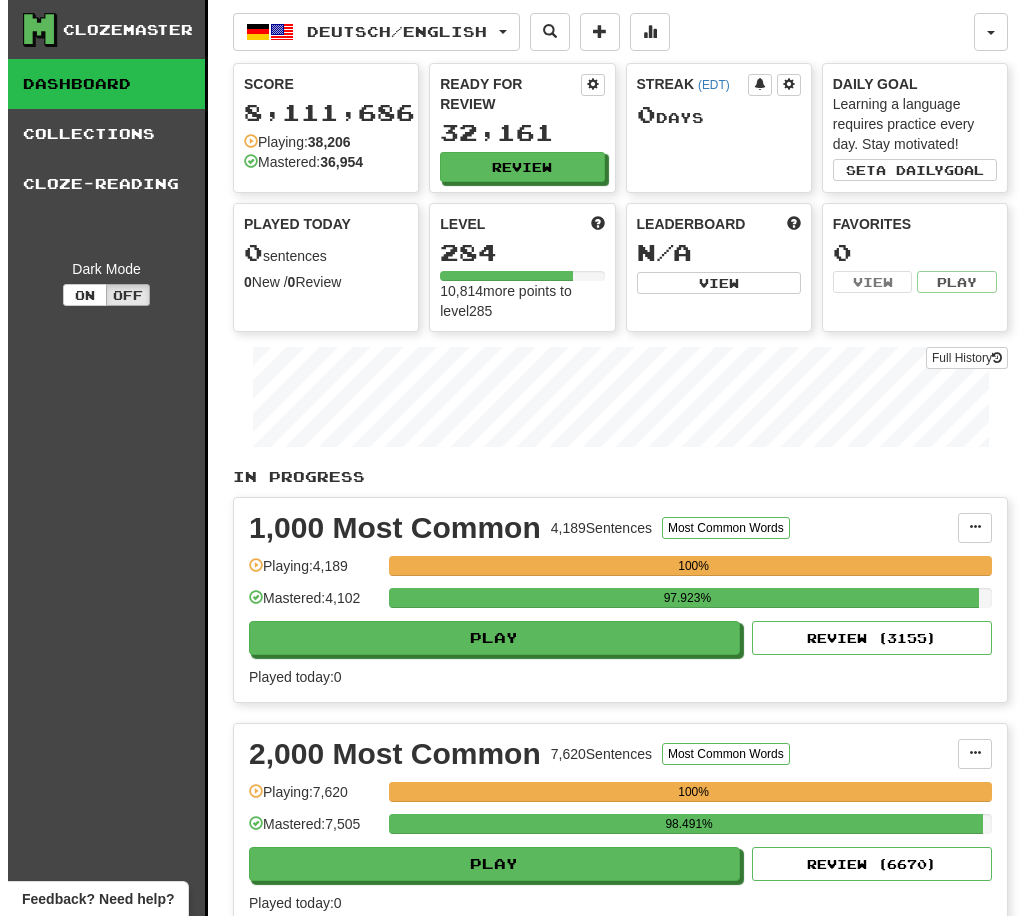 scroll, scrollTop: 0, scrollLeft: 0, axis: both 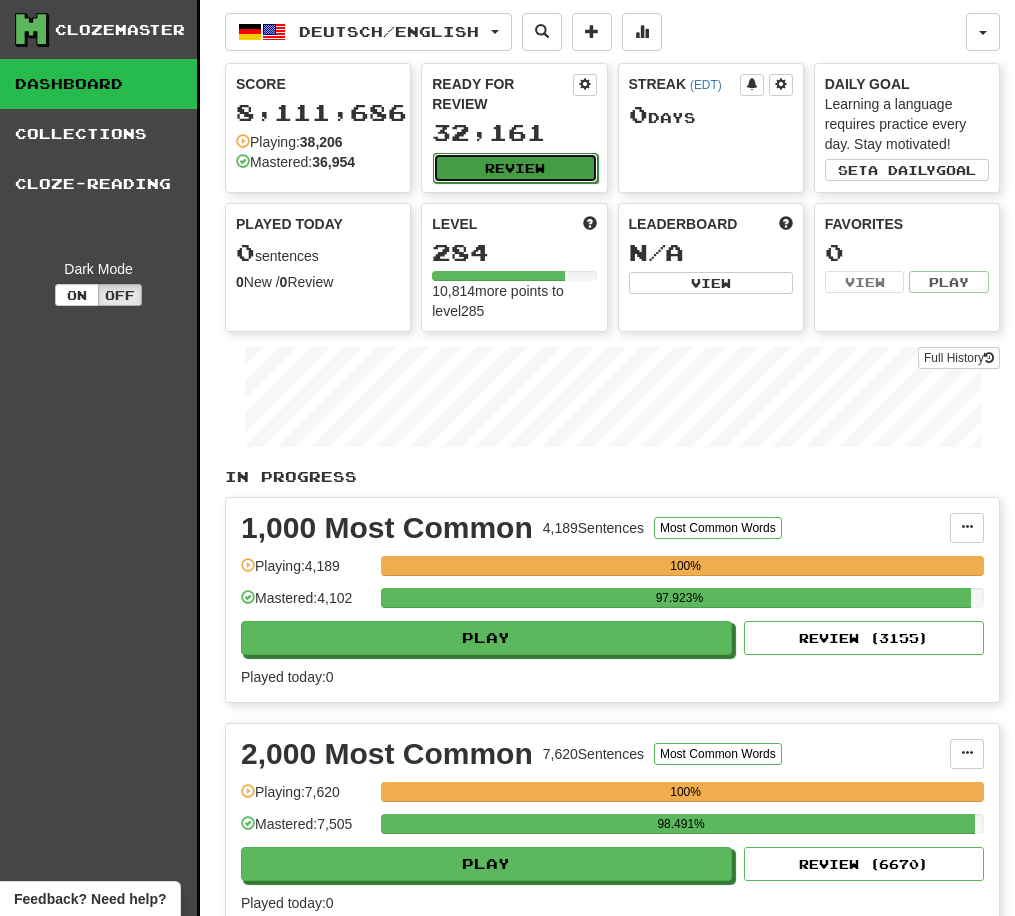 click on "Review" at bounding box center (515, 168) 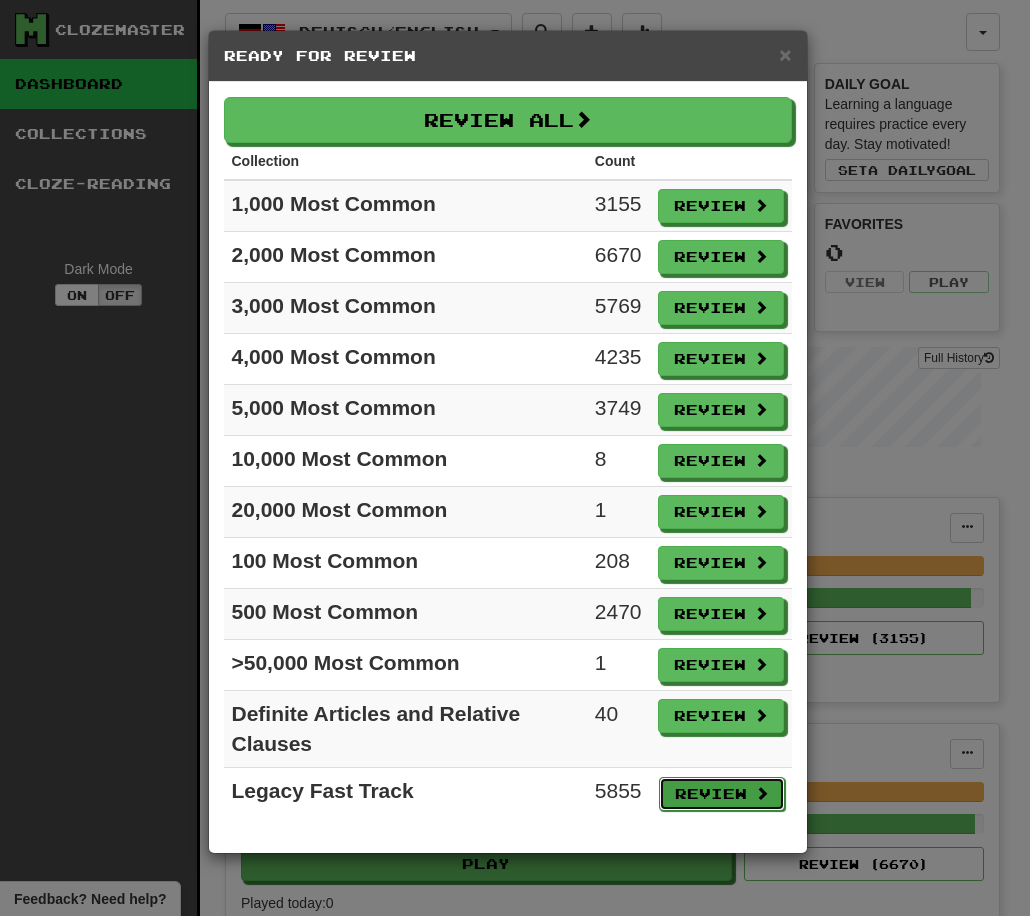 click on "Review" at bounding box center [722, 794] 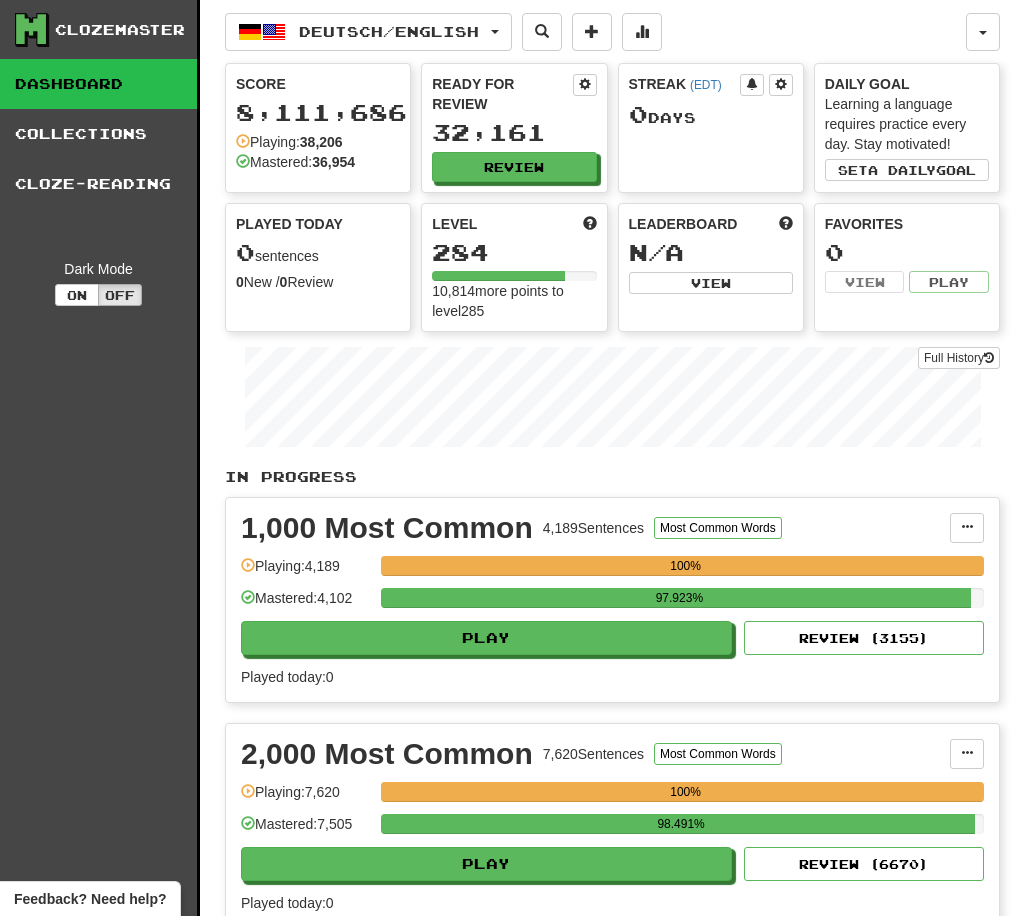 select on "**" 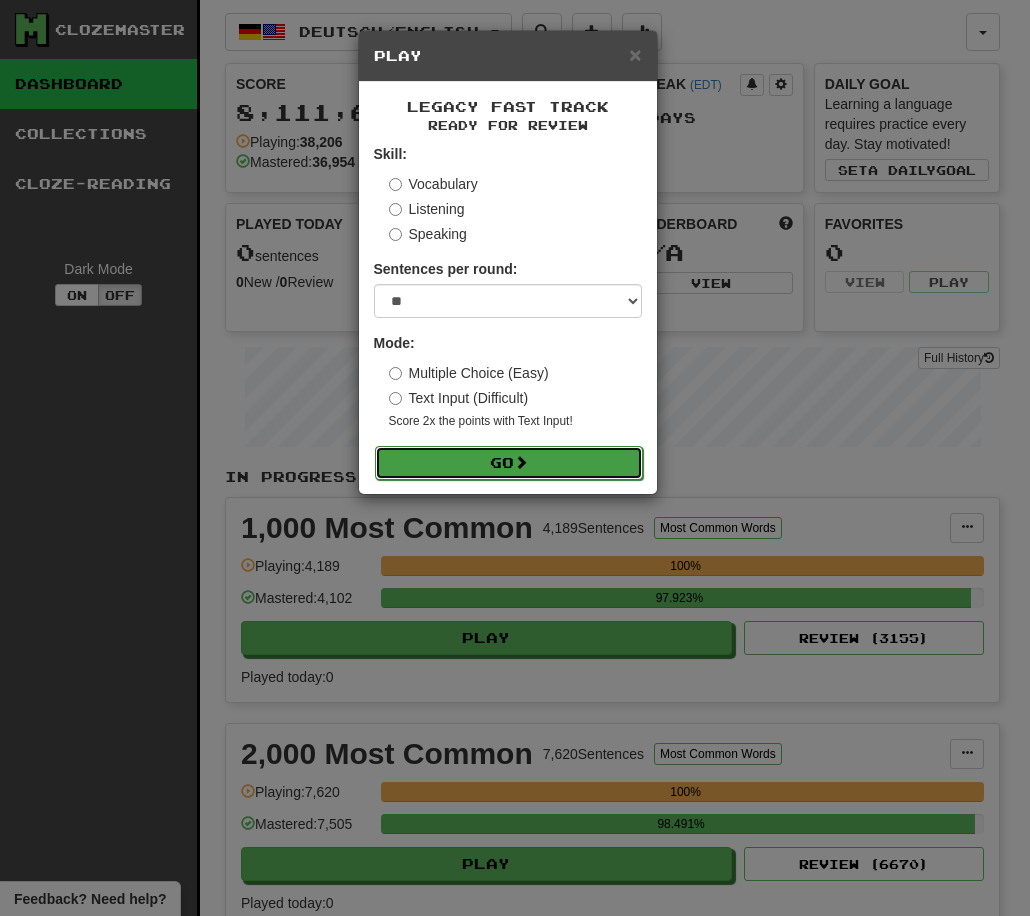 click on "Go" at bounding box center [509, 463] 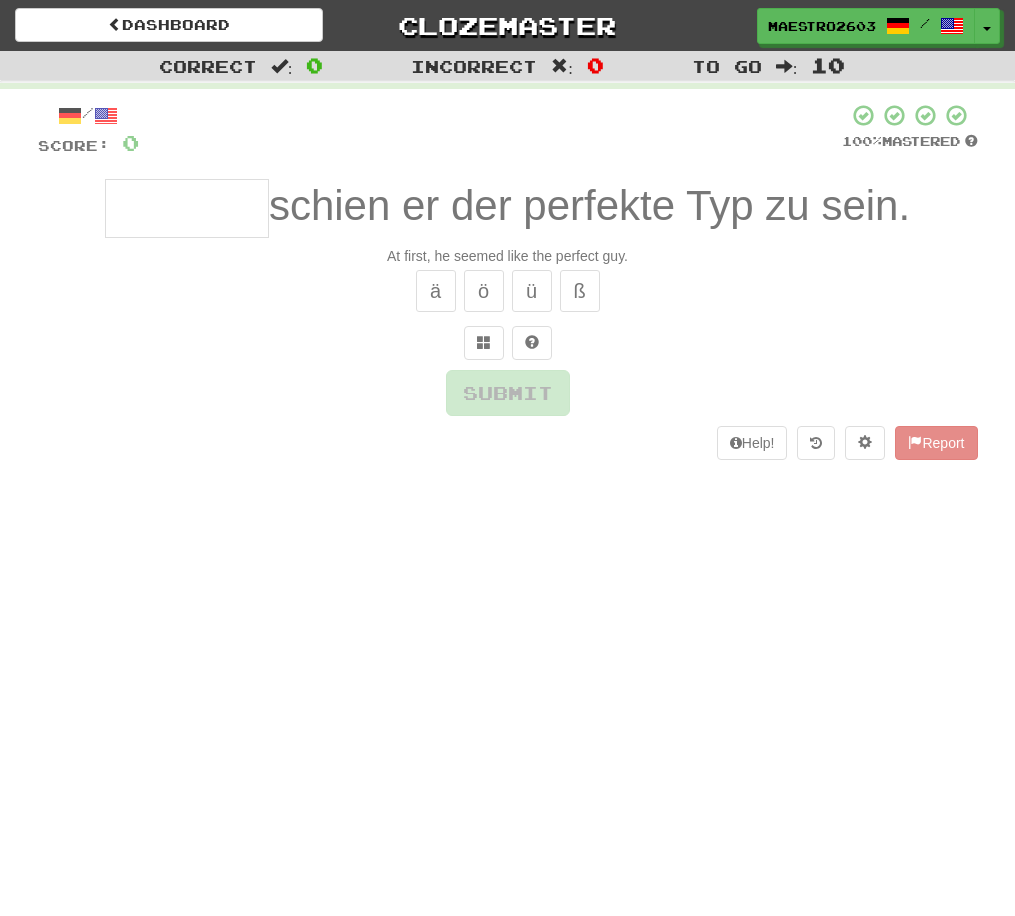 scroll, scrollTop: 0, scrollLeft: 0, axis: both 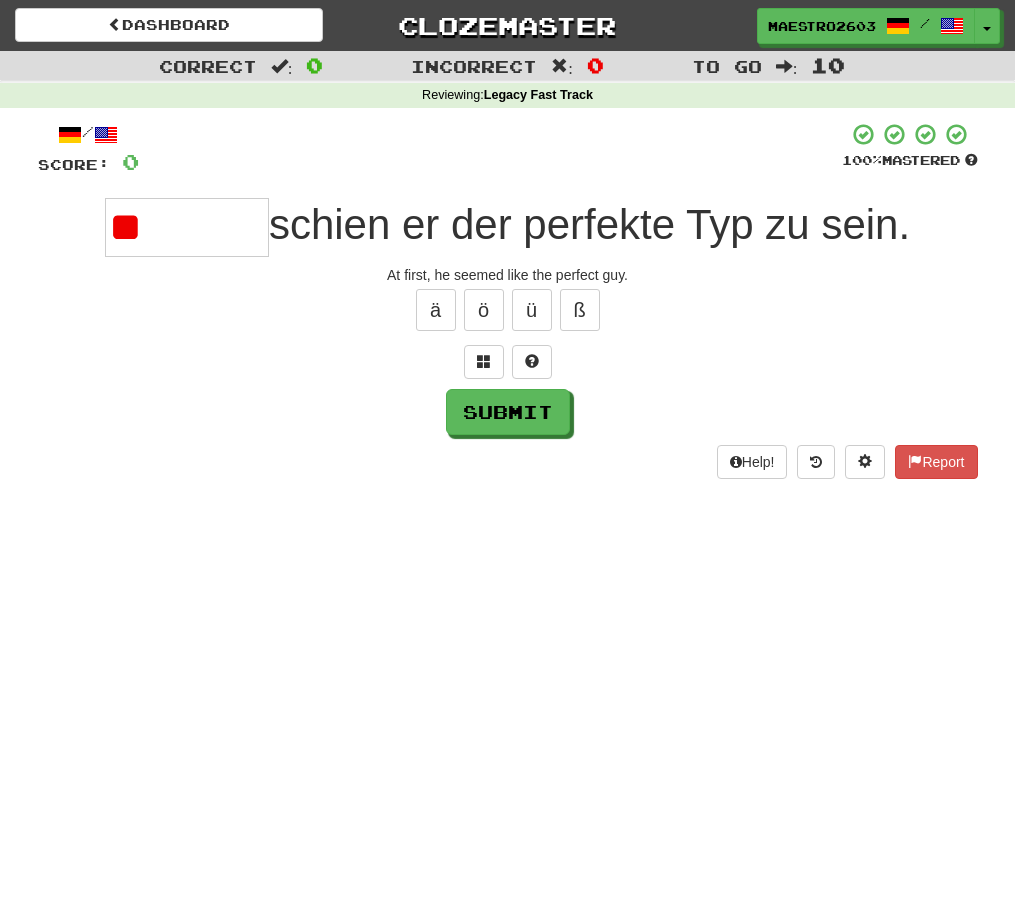 type on "*" 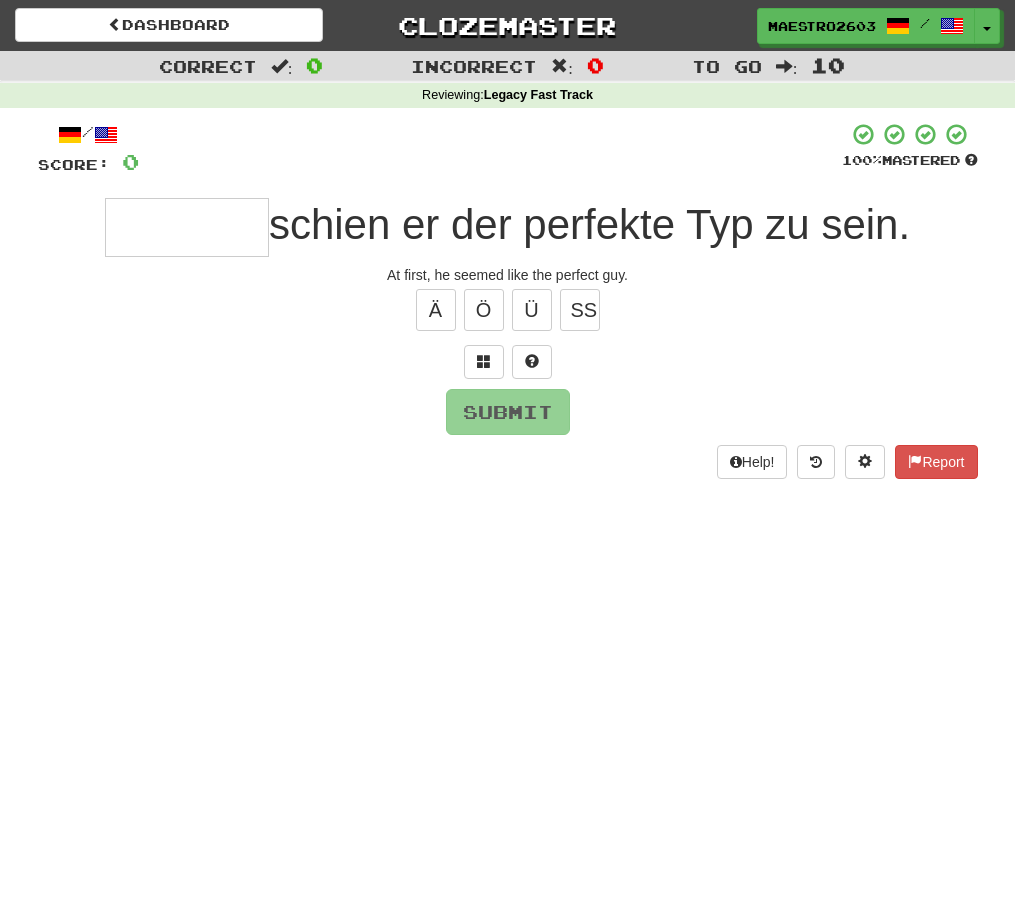 type on "*" 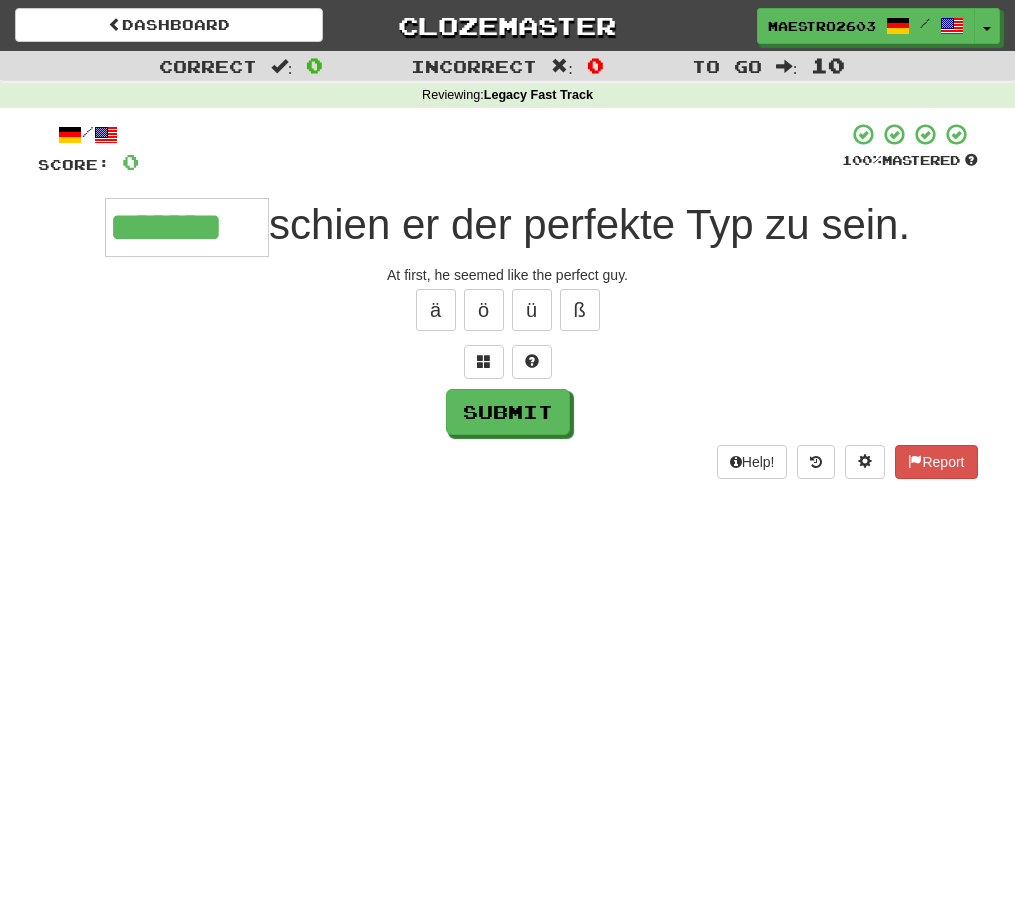 type on "*******" 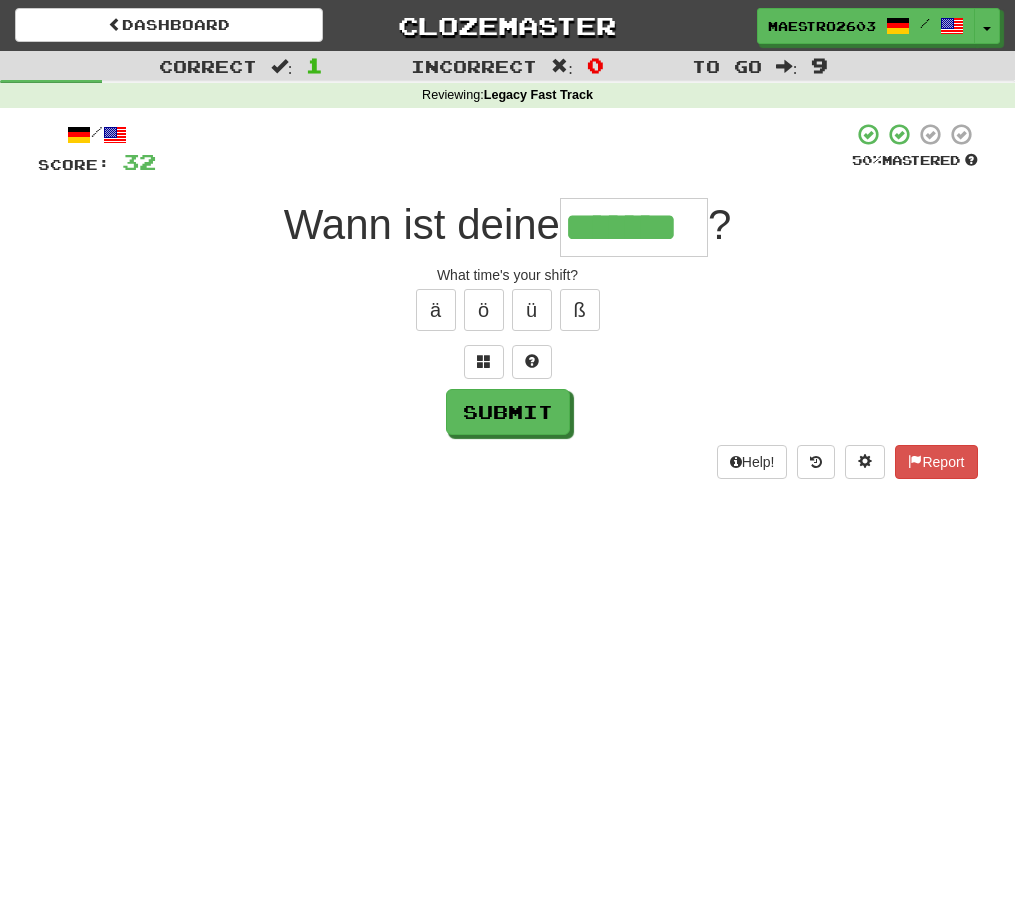scroll, scrollTop: 0, scrollLeft: 0, axis: both 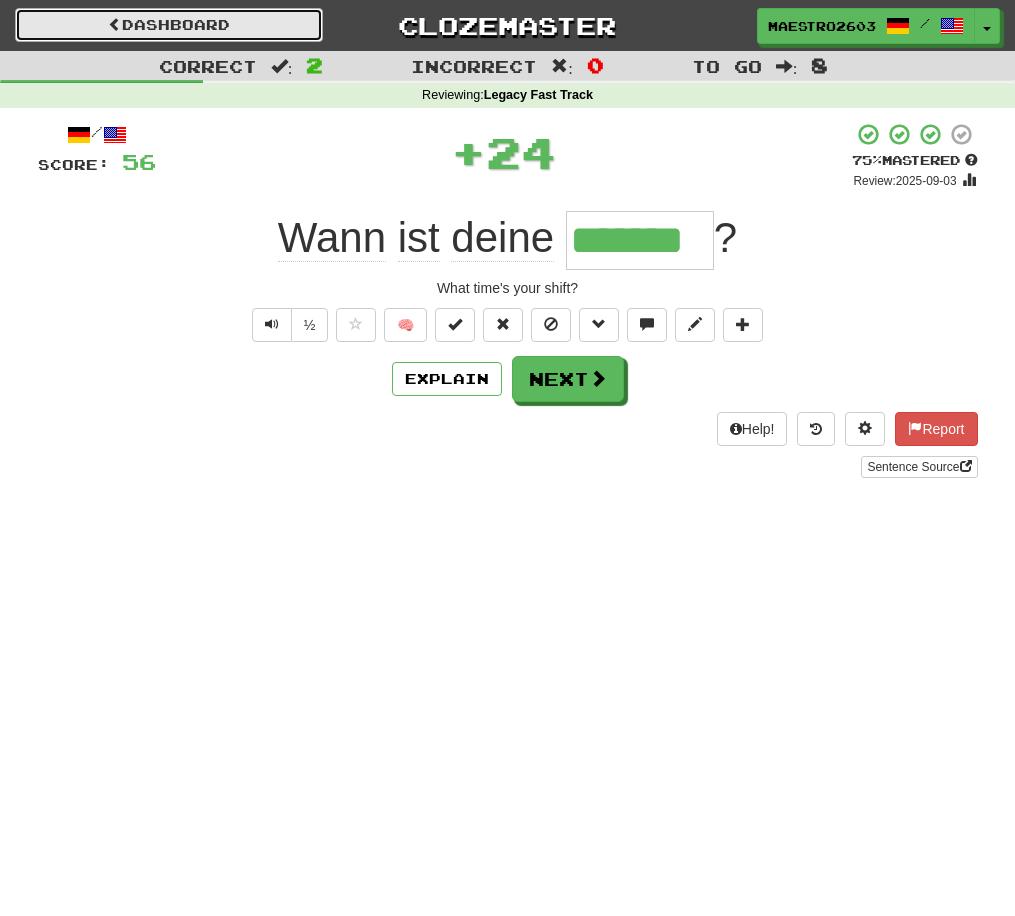 click on "Dashboard" at bounding box center (169, 25) 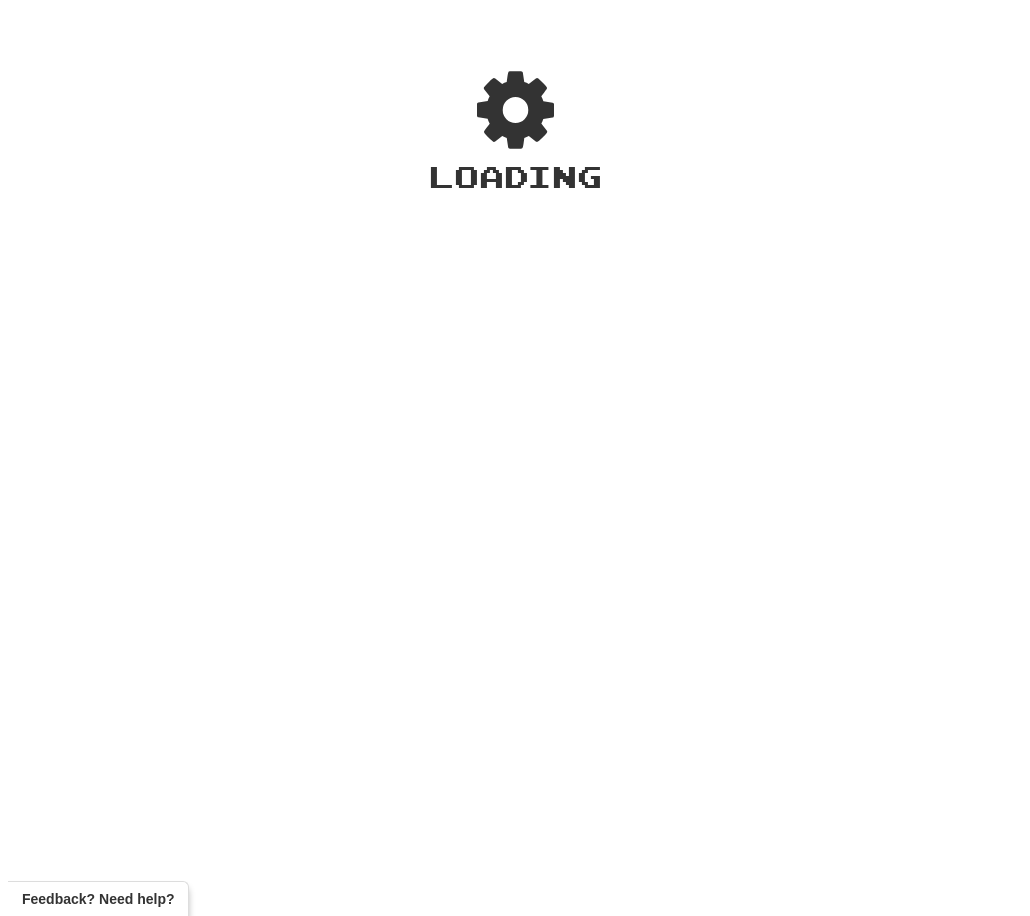 scroll, scrollTop: 0, scrollLeft: 0, axis: both 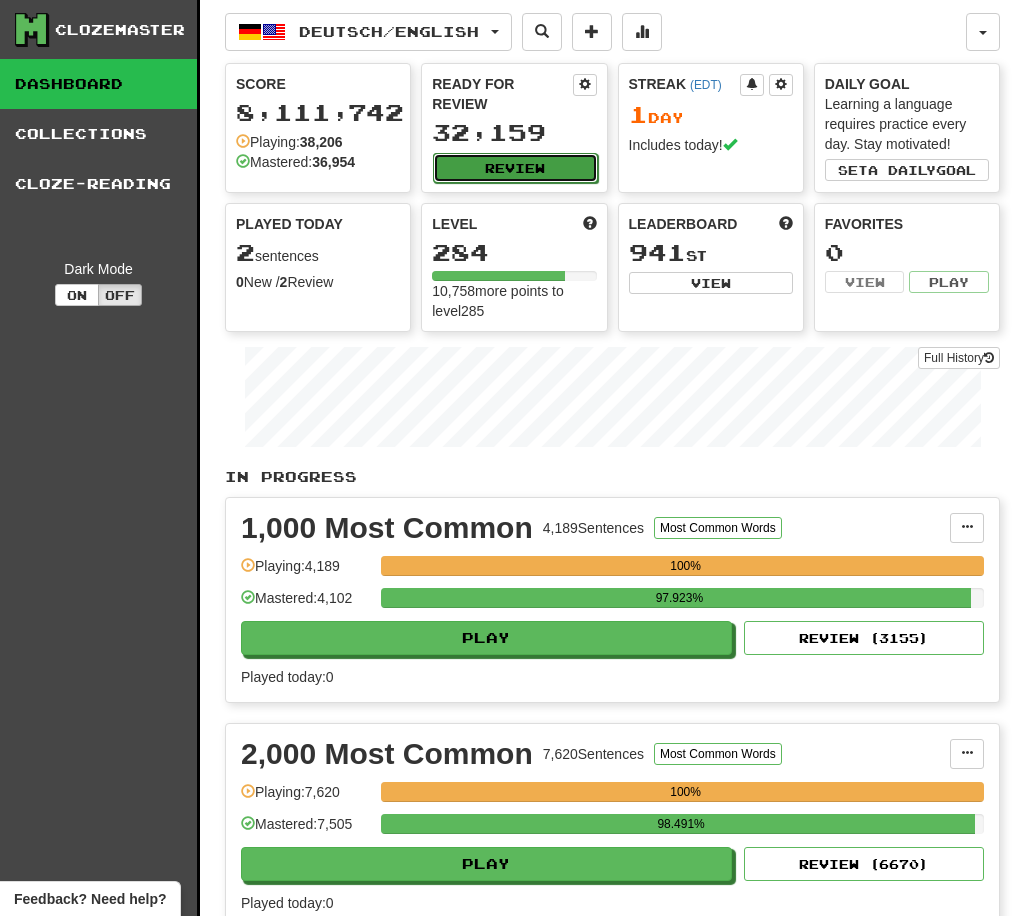 click on "Review" at bounding box center (515, 168) 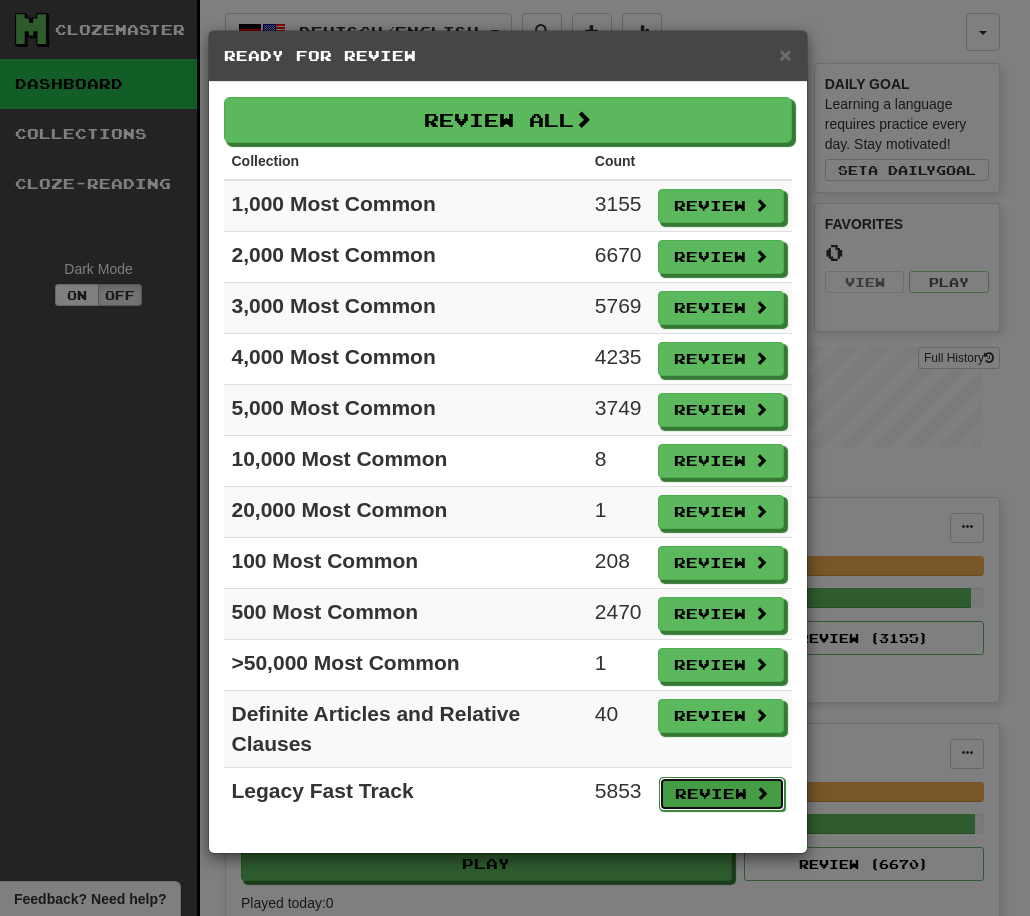 click on "Review" at bounding box center [722, 794] 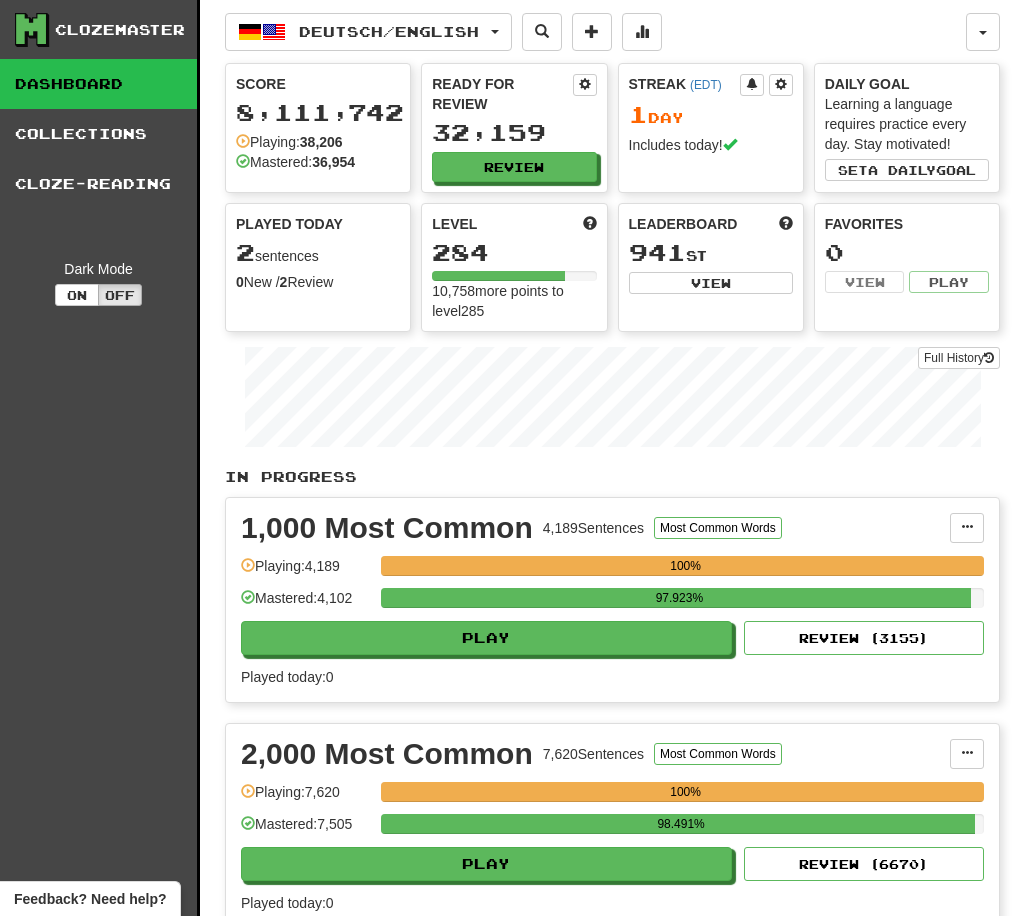 select on "**" 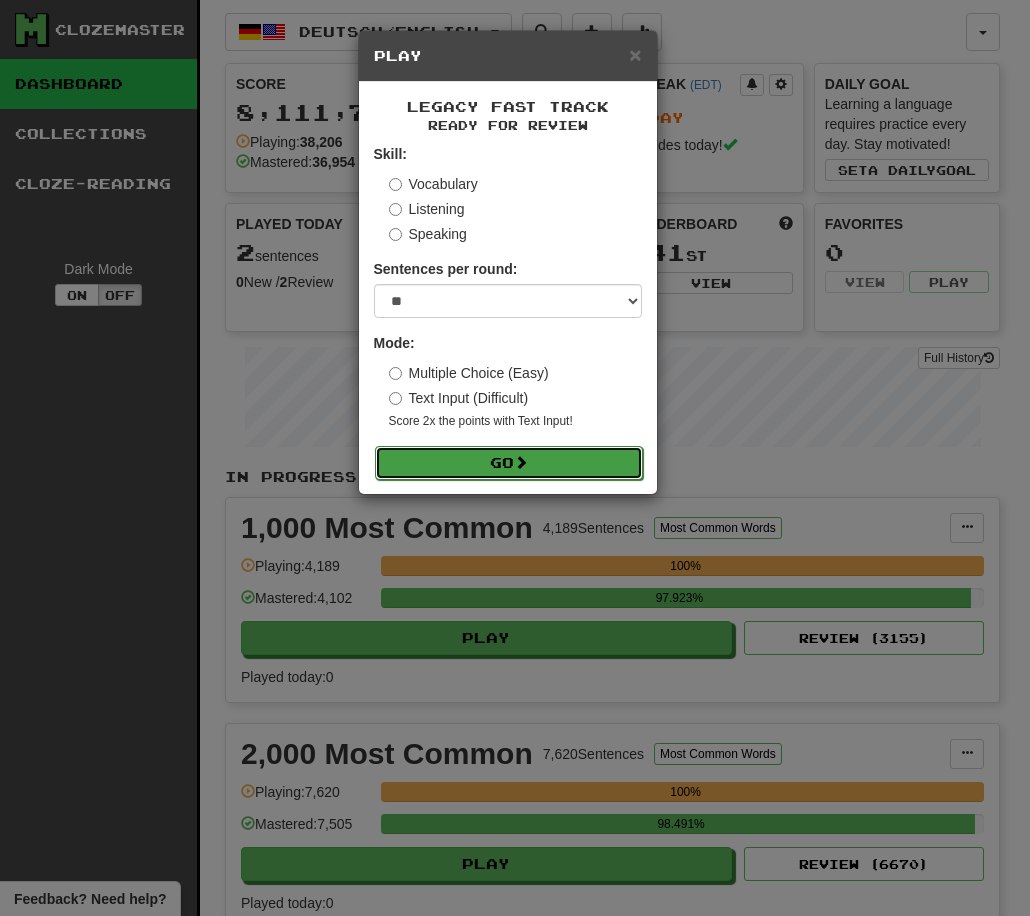 click on "Go" at bounding box center (509, 463) 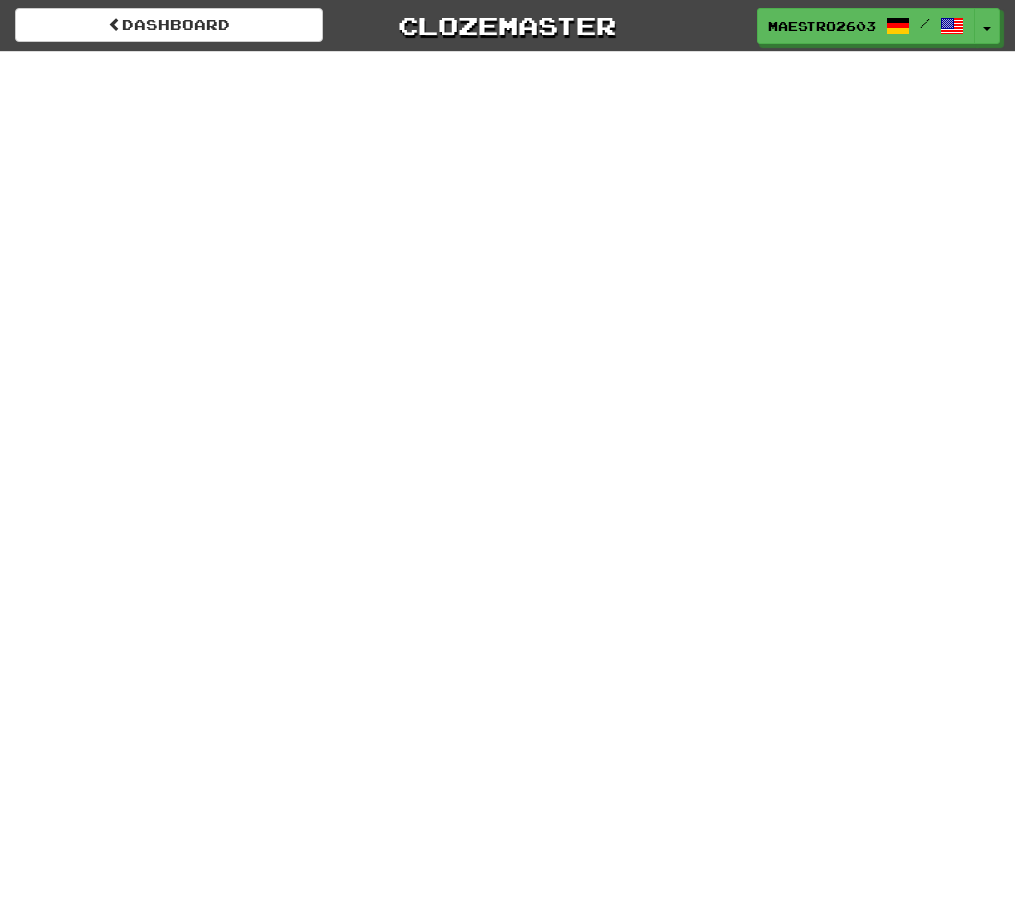scroll, scrollTop: 0, scrollLeft: 0, axis: both 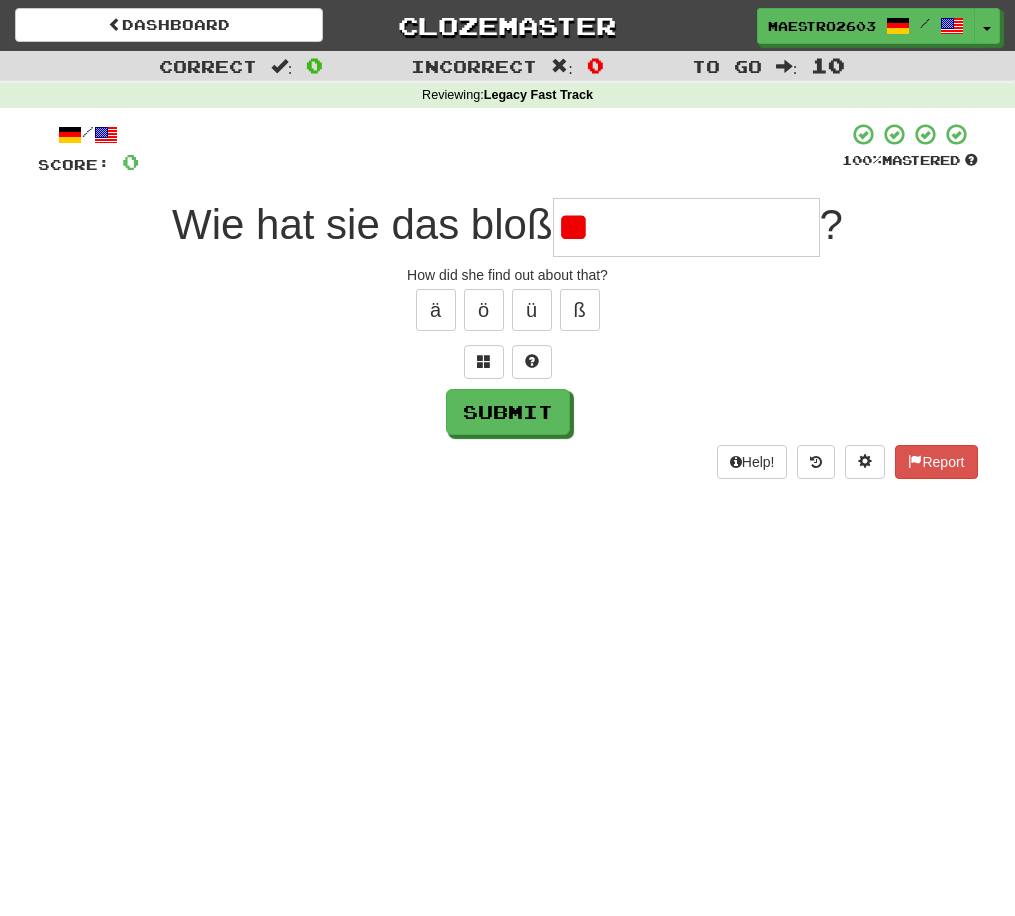 type on "*" 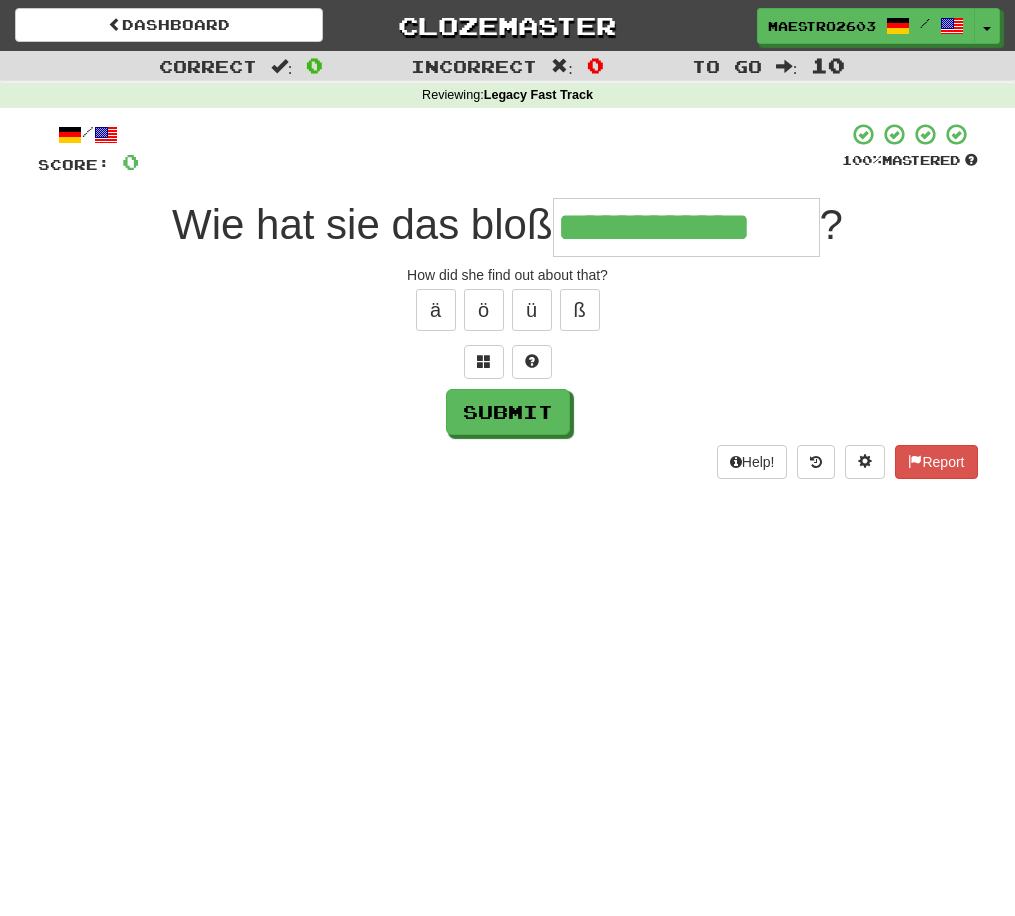 type on "**********" 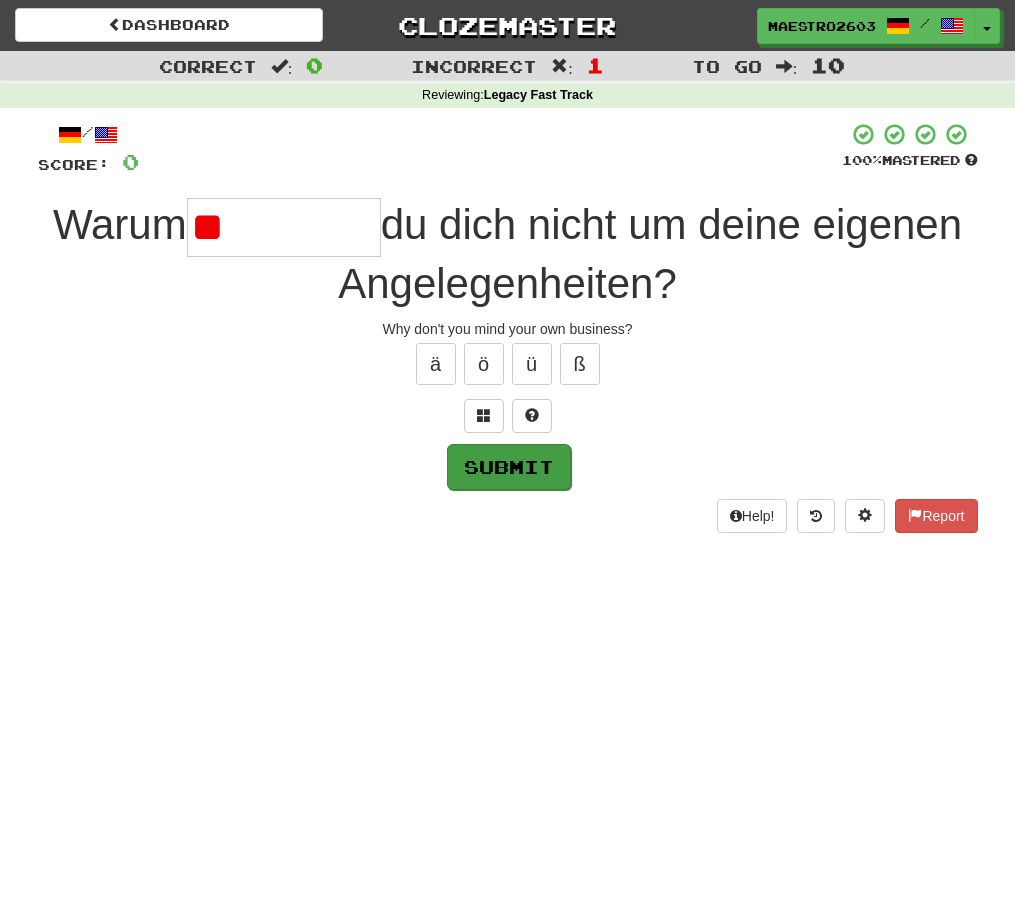 type on "********" 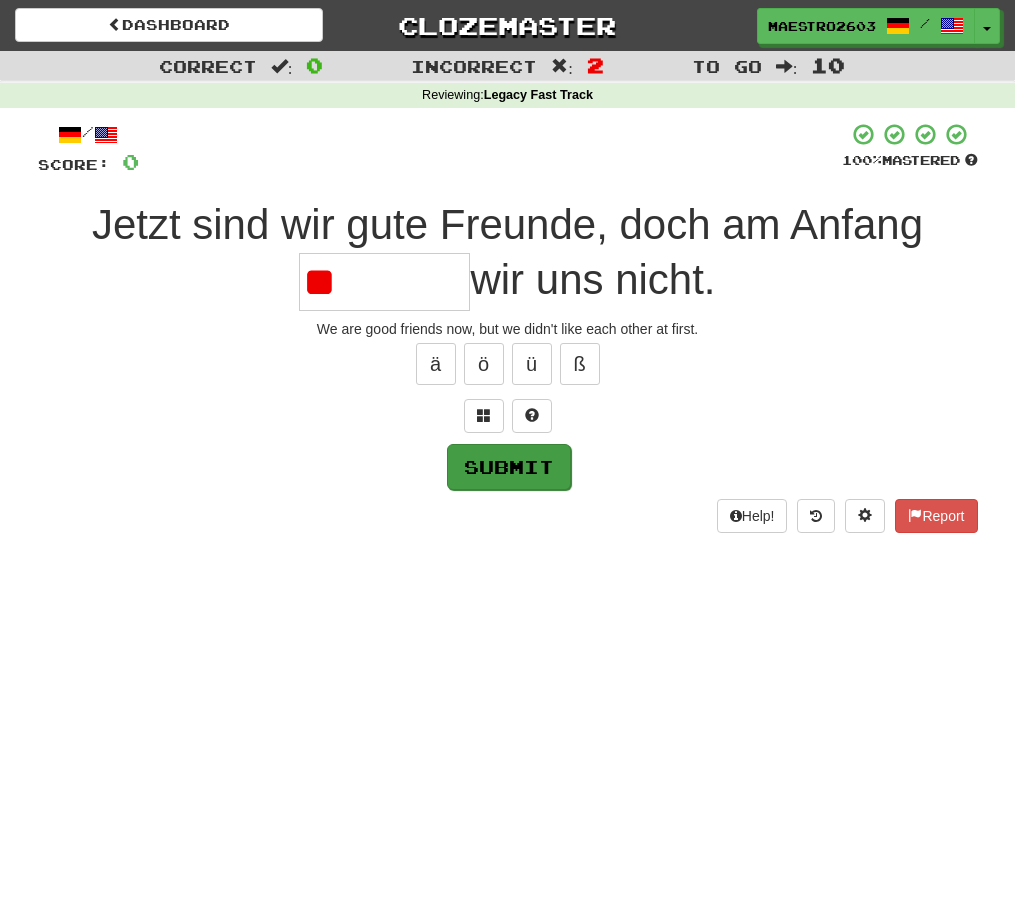type on "*" 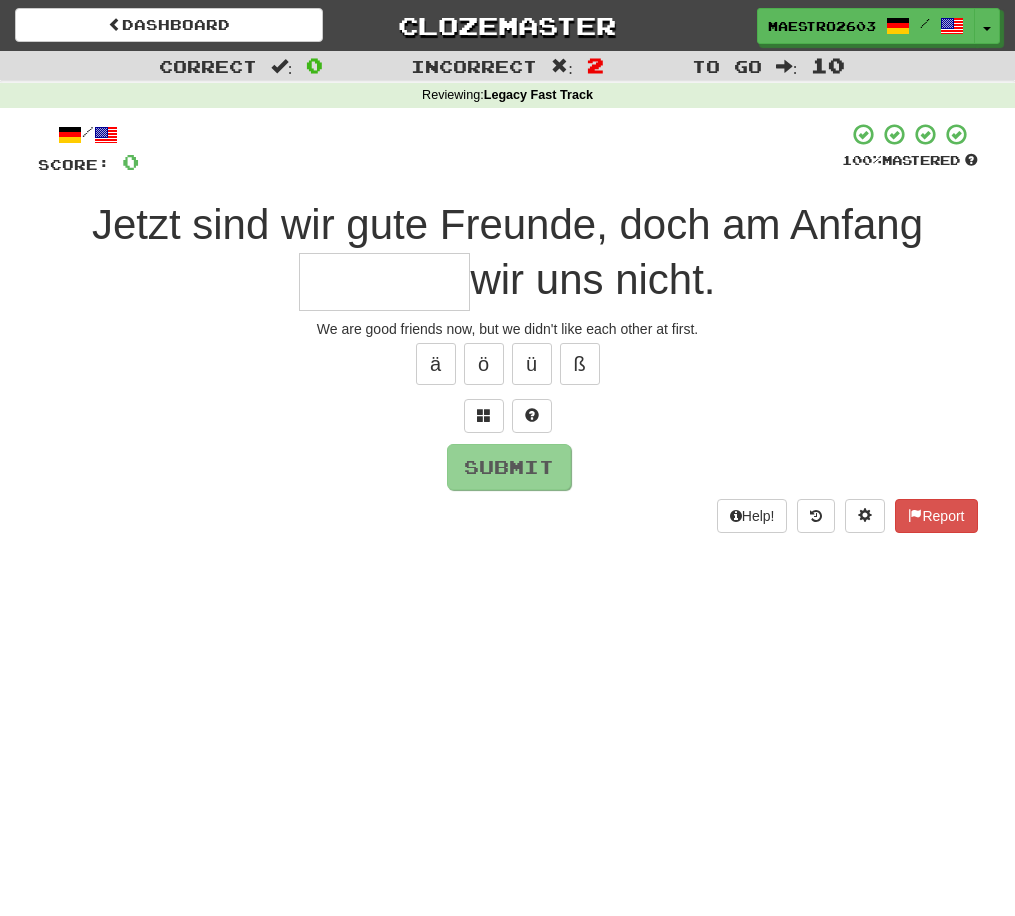 type on "*" 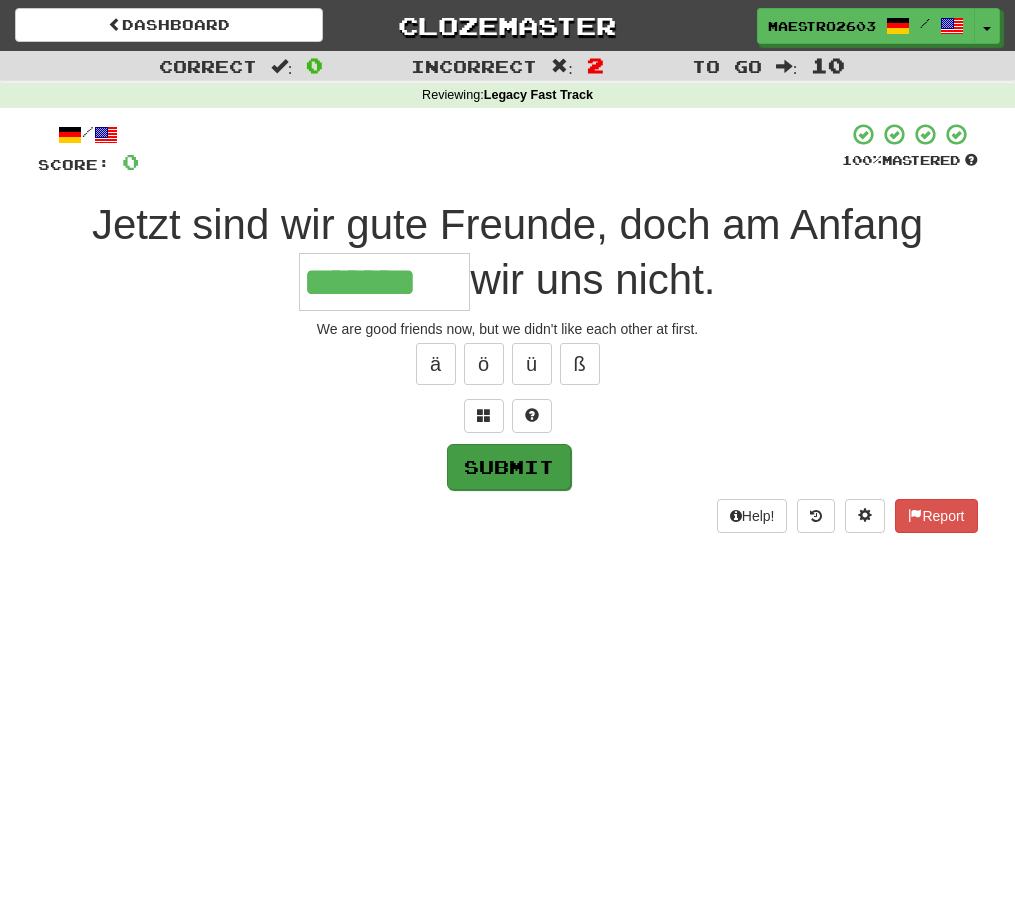 type on "*******" 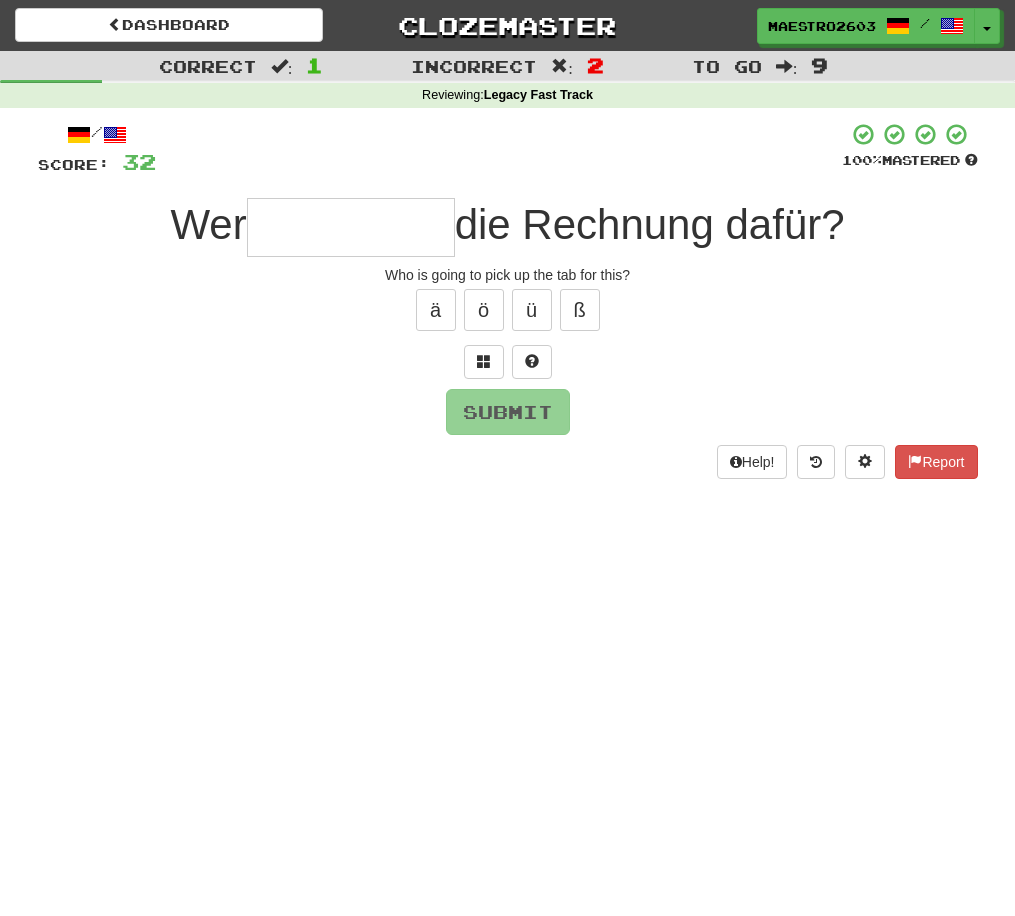 type on "*" 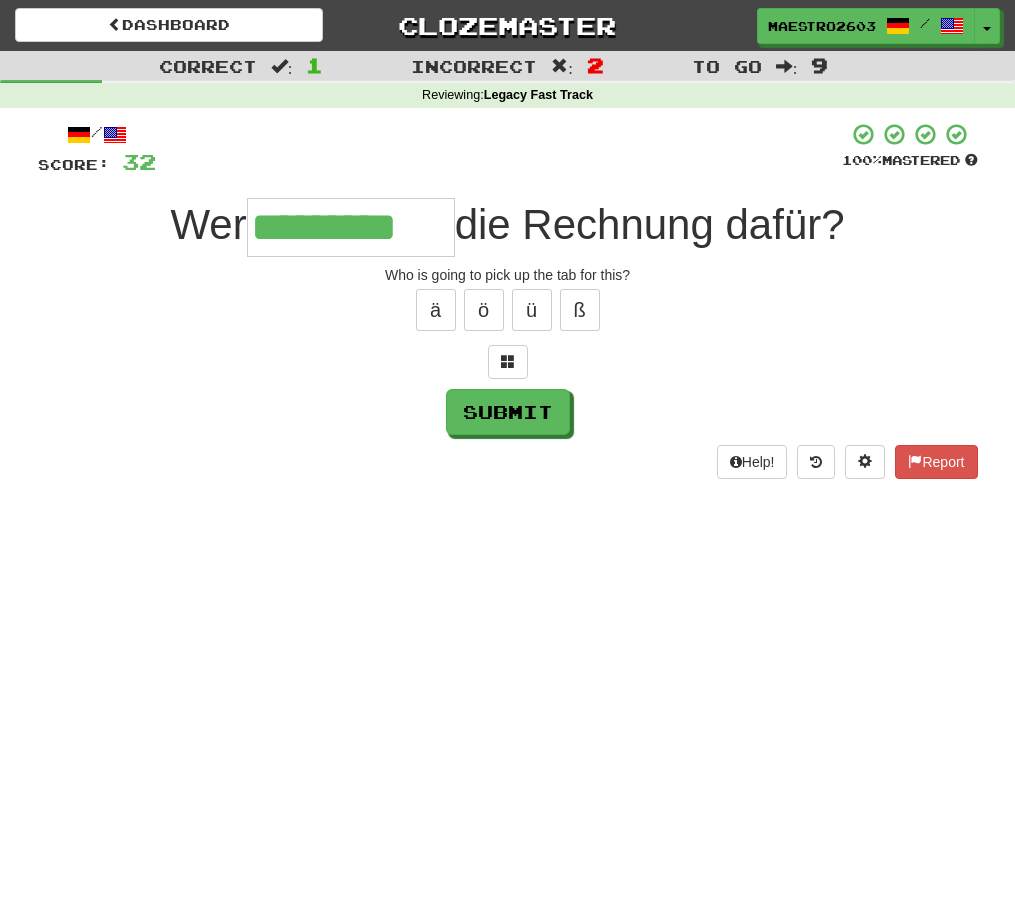 type on "*********" 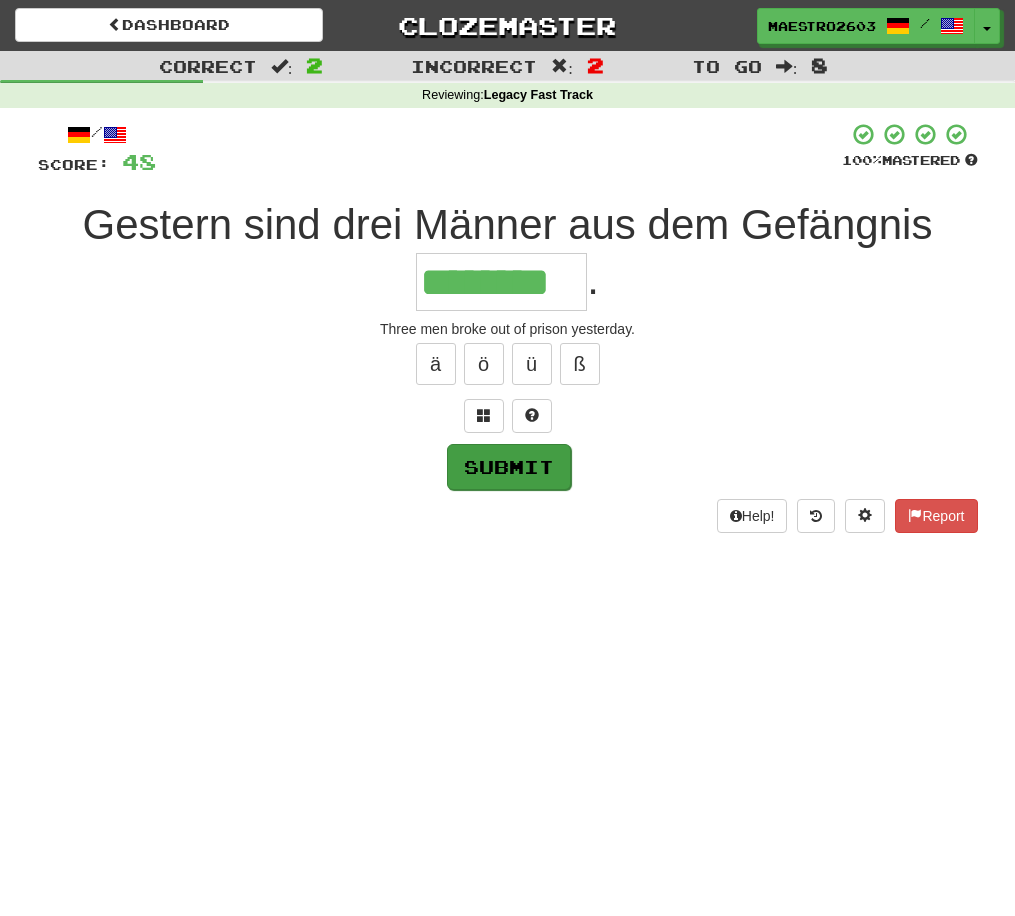 type on "********" 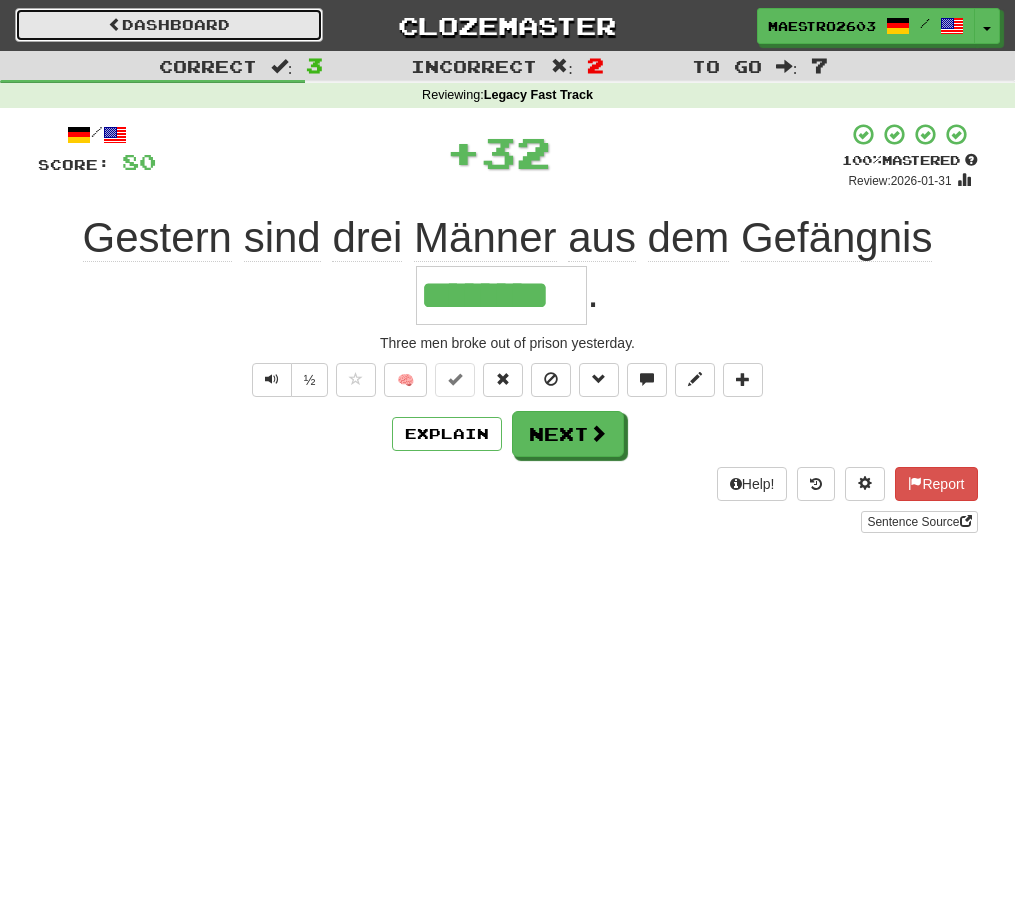 click on "Dashboard" at bounding box center (169, 25) 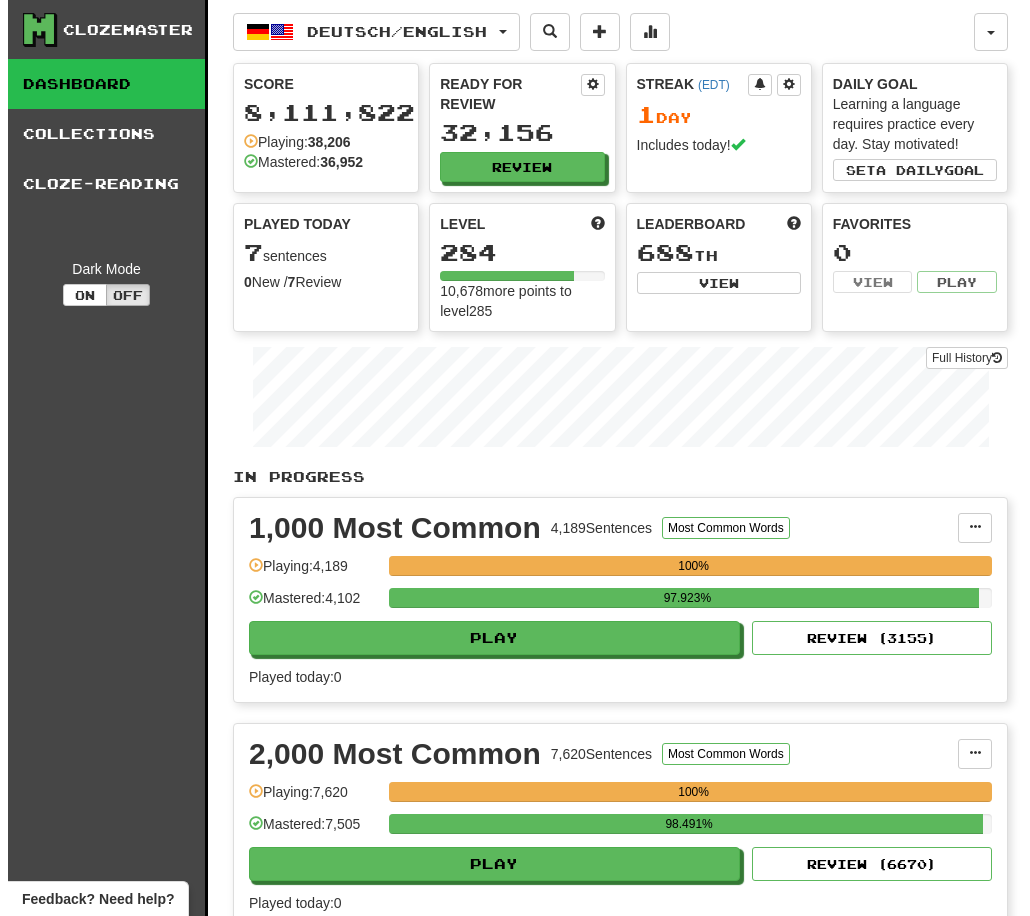 scroll, scrollTop: 0, scrollLeft: 0, axis: both 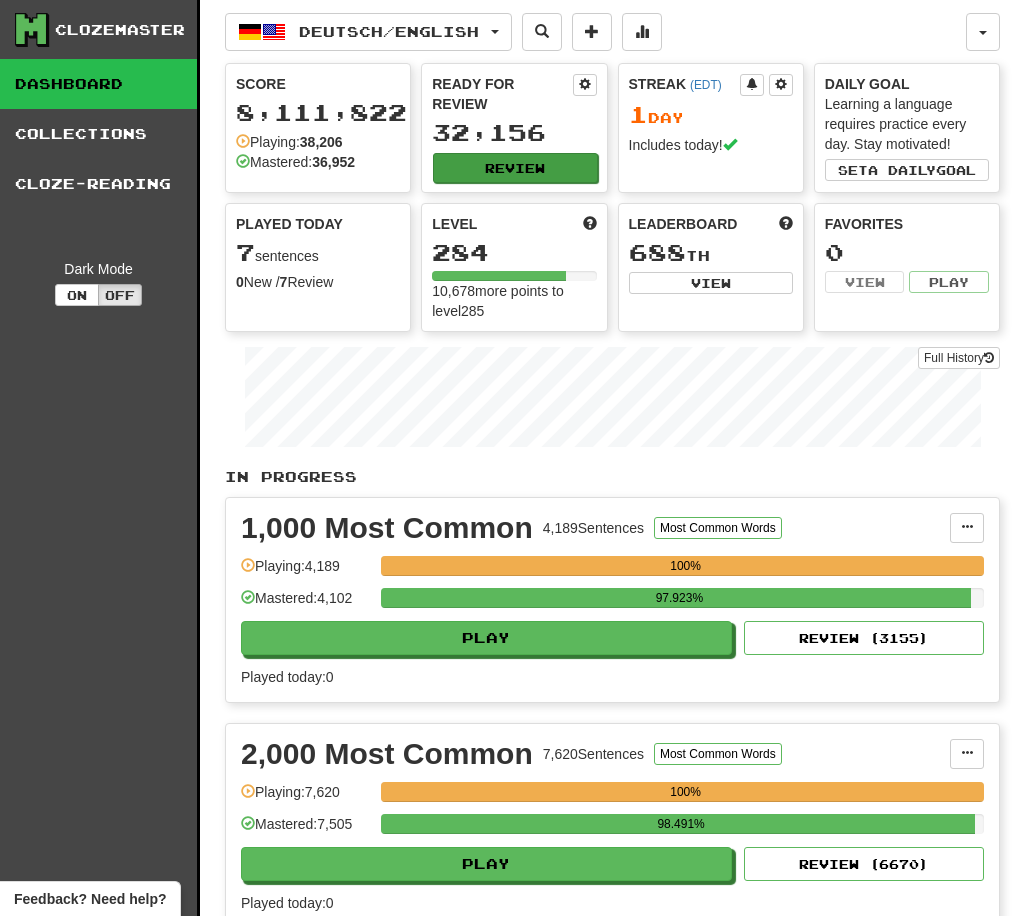 drag, startPoint x: 525, startPoint y: 148, endPoint x: 523, endPoint y: 162, distance: 14.142136 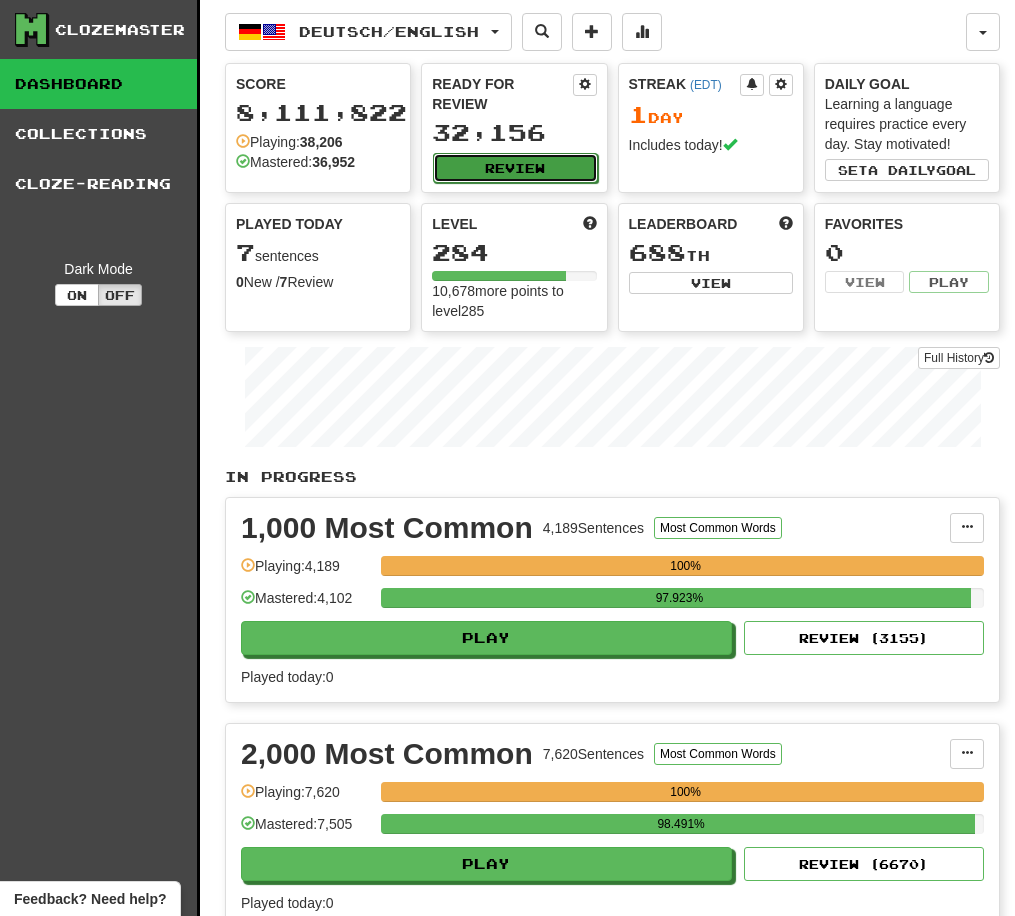 click on "Review" at bounding box center (515, 168) 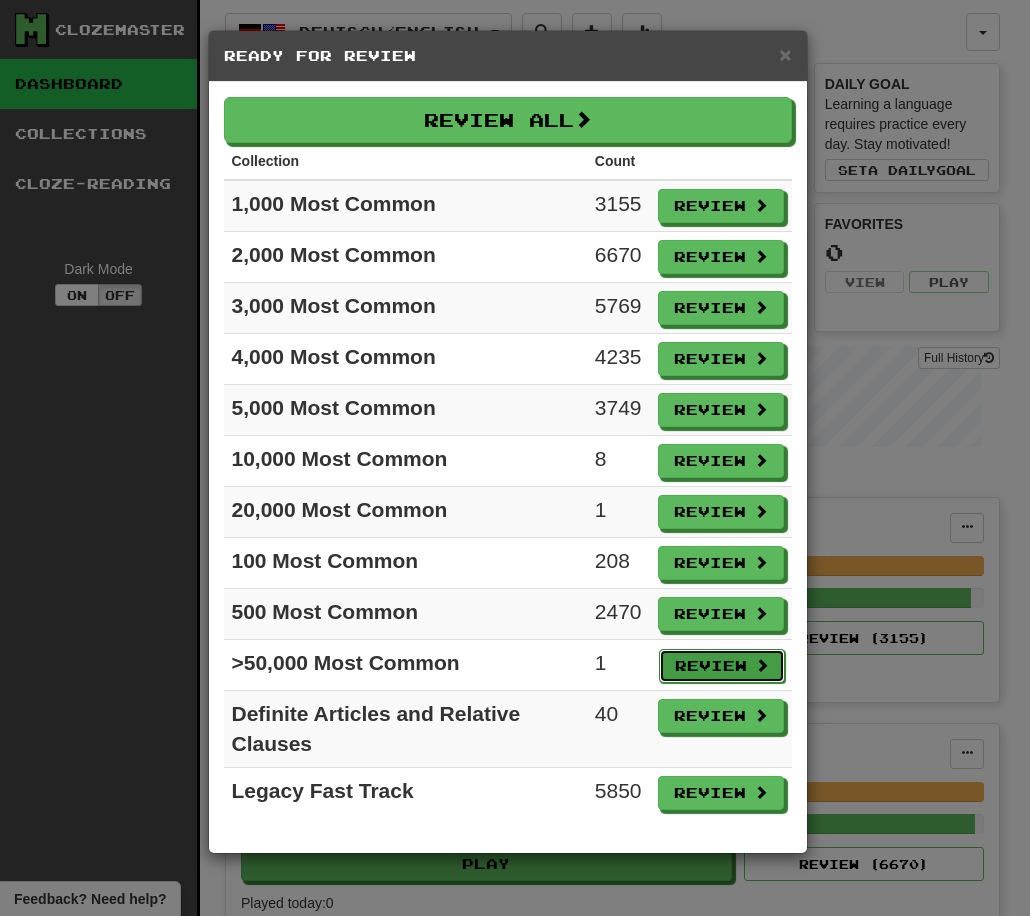 click on "Review" at bounding box center [722, 666] 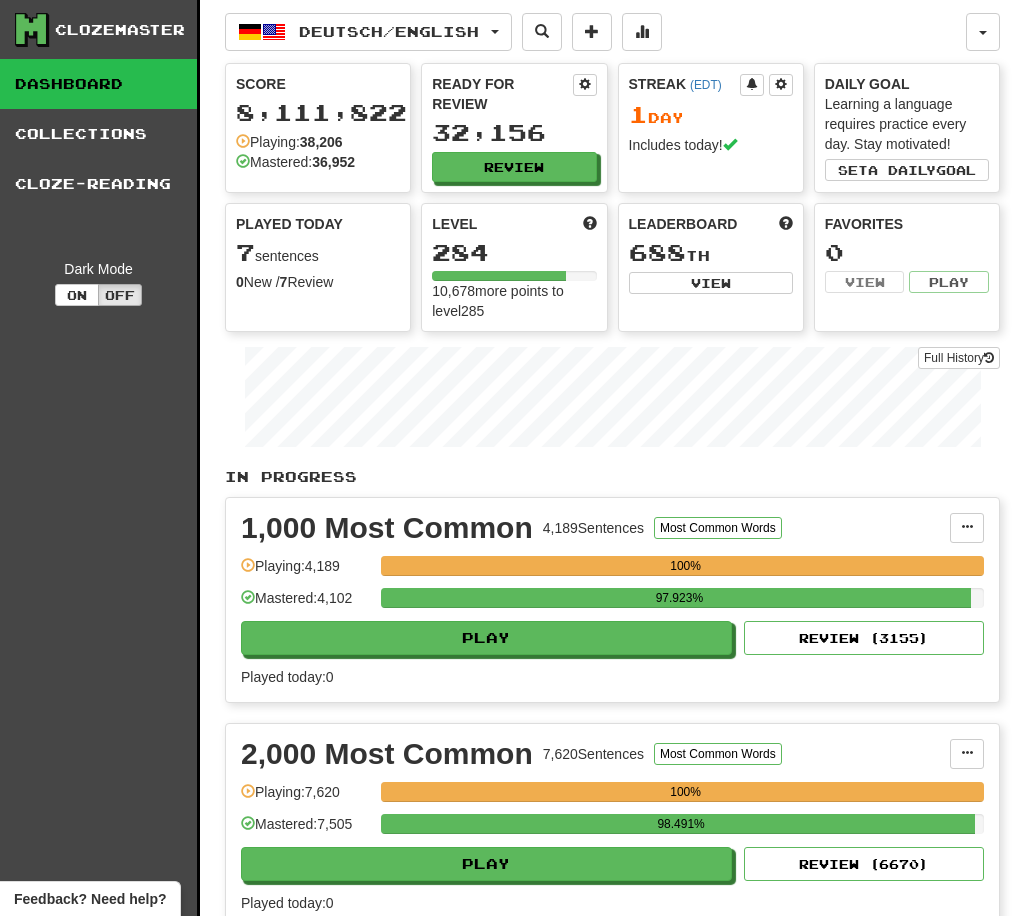 select on "**" 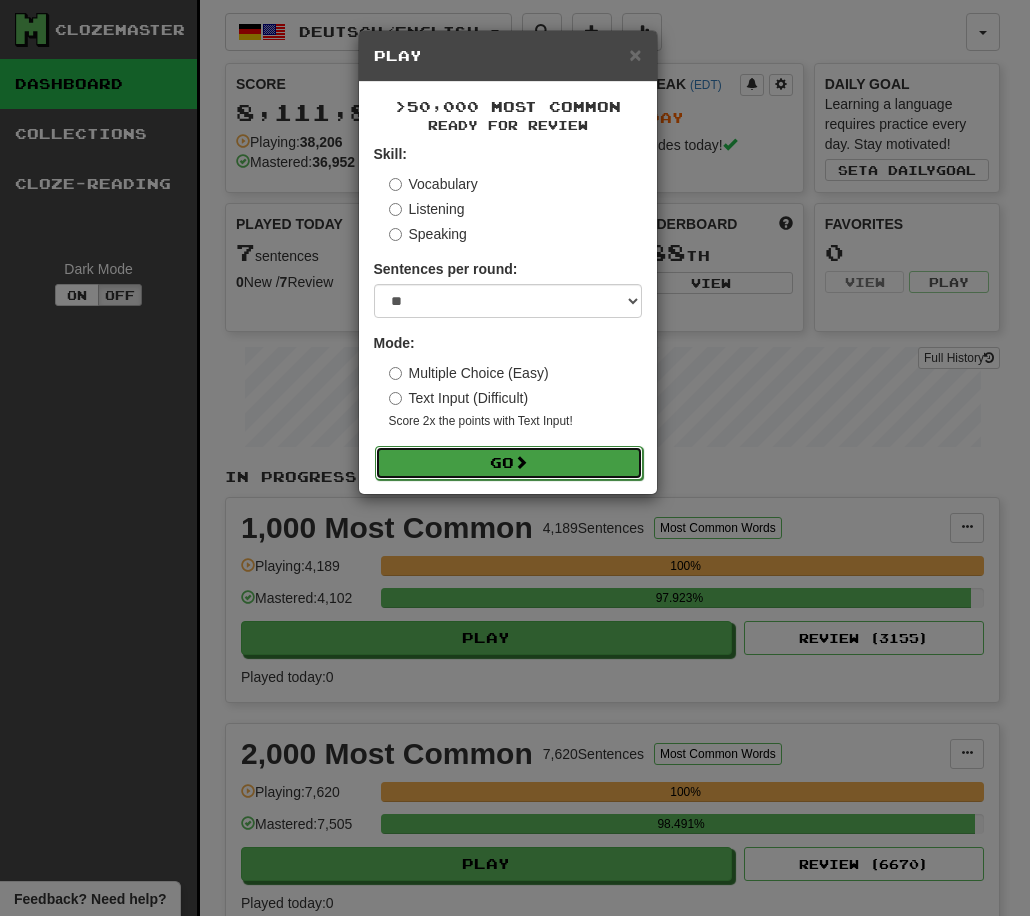 click on "Go" at bounding box center (509, 463) 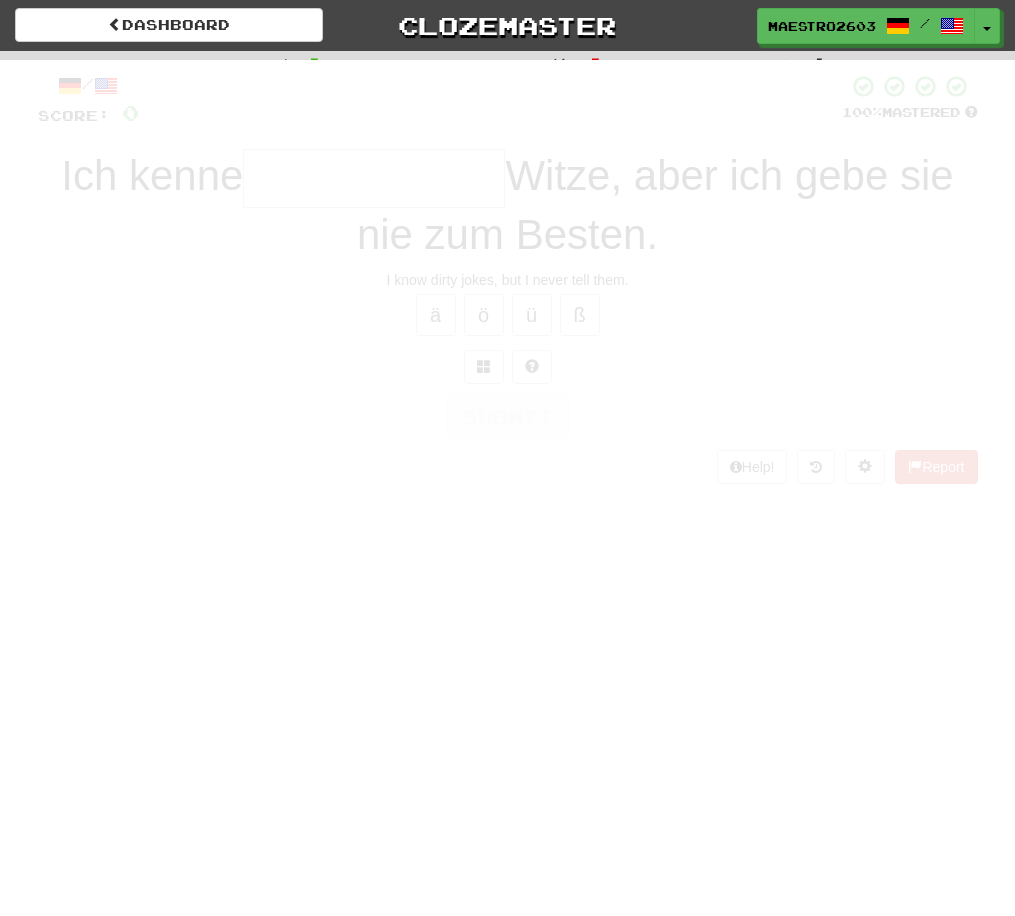 scroll, scrollTop: 0, scrollLeft: 0, axis: both 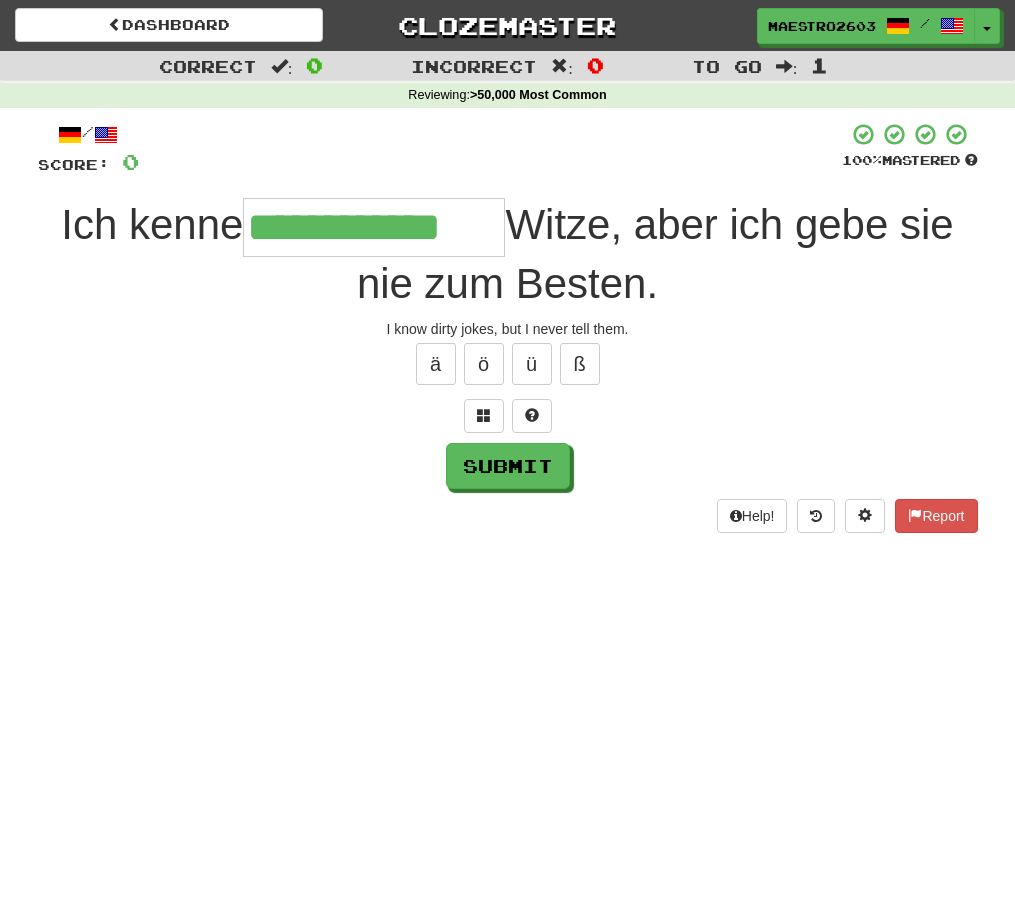 type on "**********" 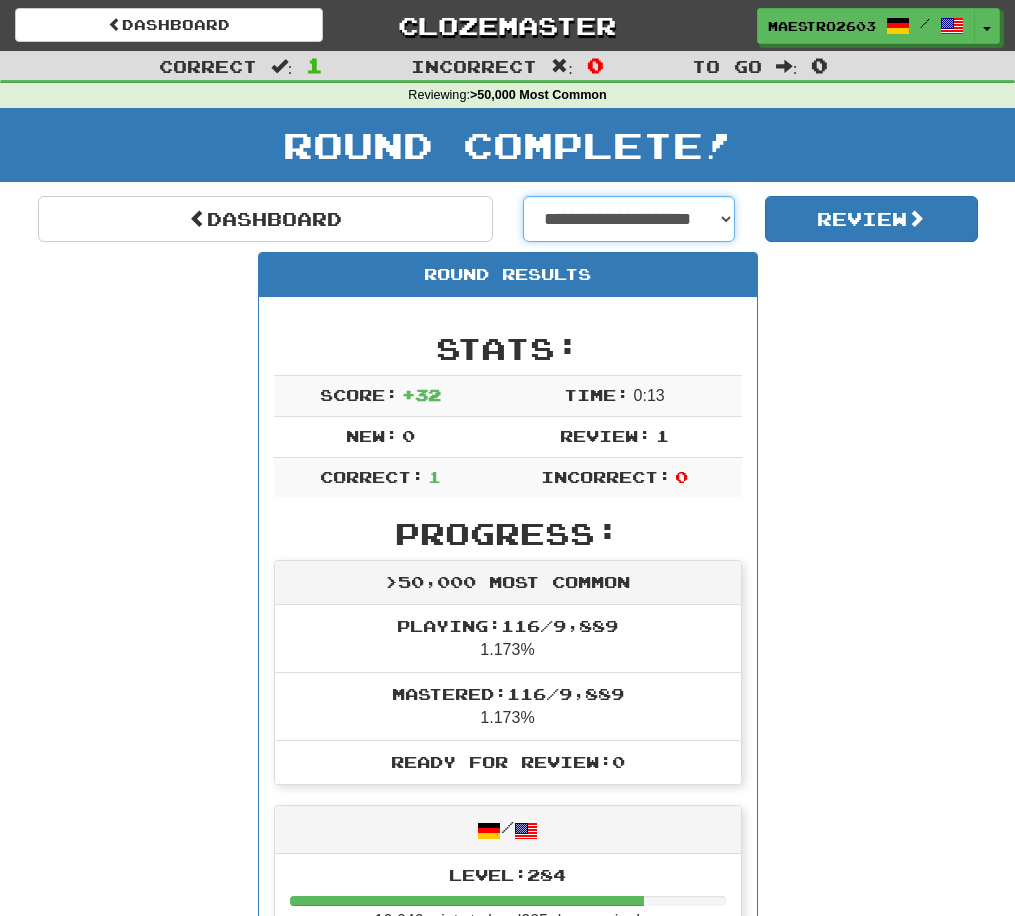 click on "**********" at bounding box center (629, 219) 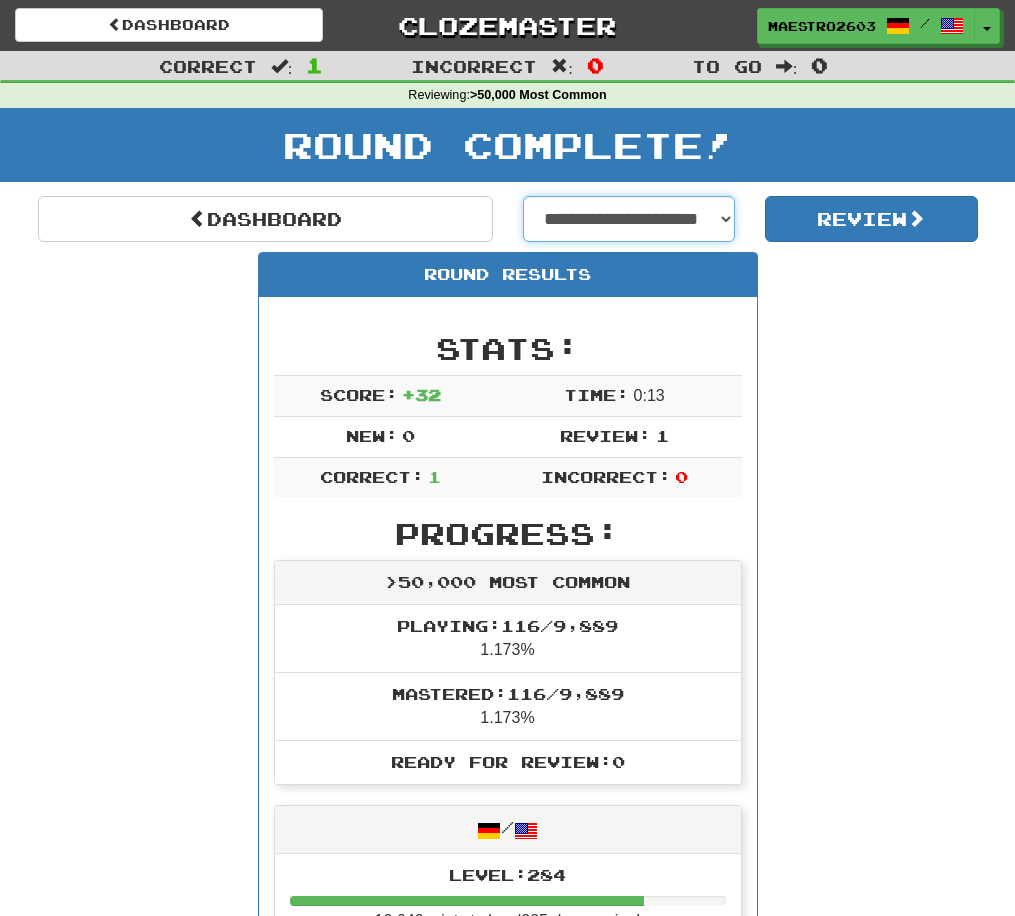 click on "**********" at bounding box center [629, 219] 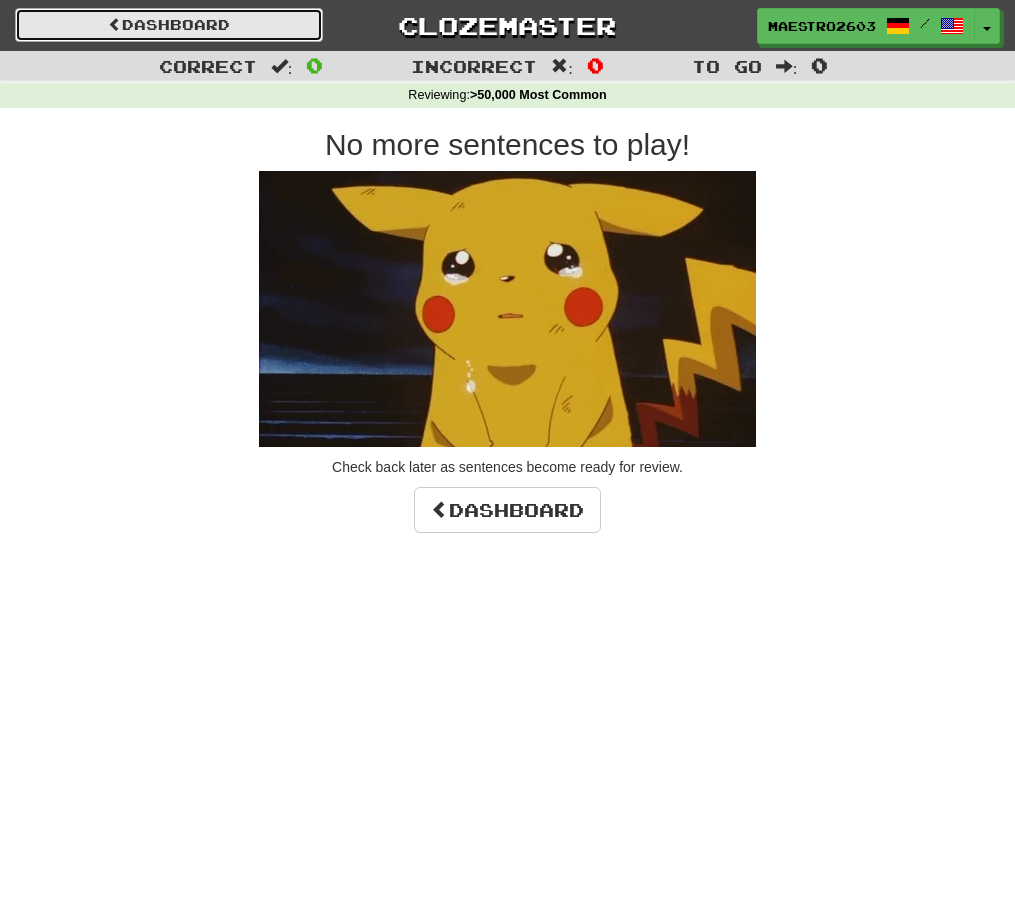 click on "Dashboard" at bounding box center [169, 25] 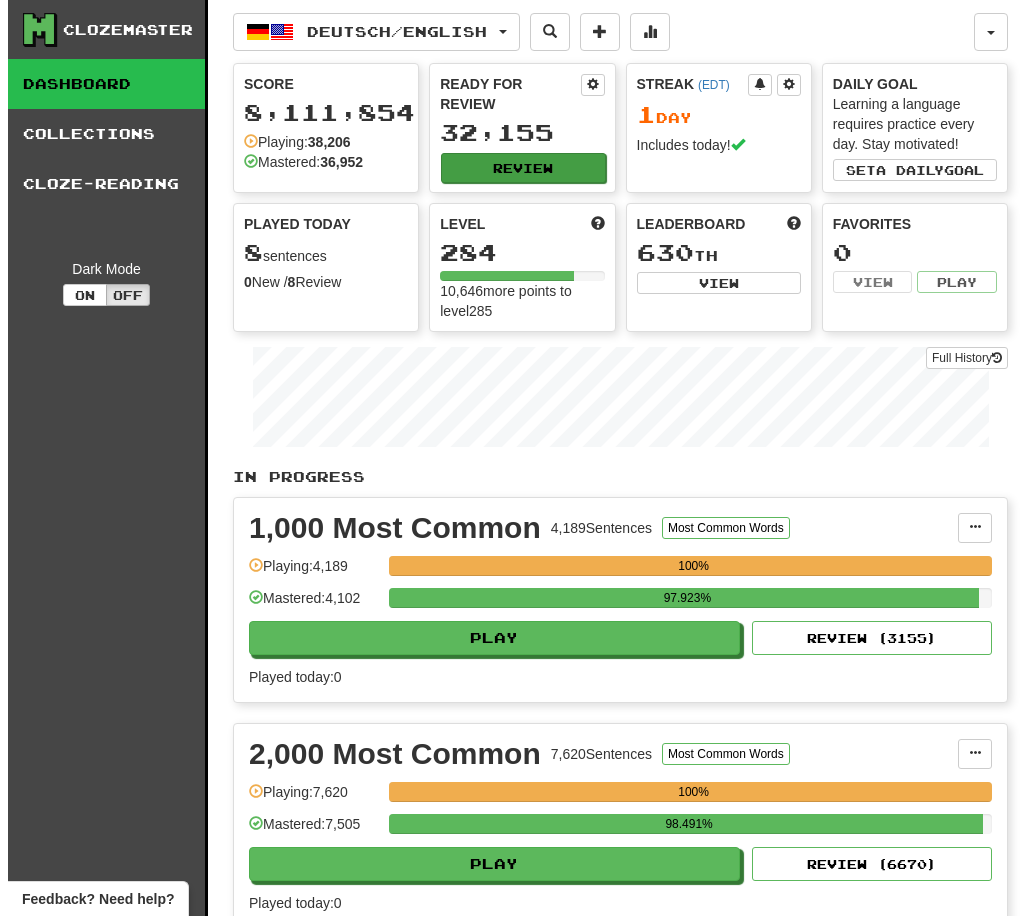 scroll, scrollTop: 0, scrollLeft: 0, axis: both 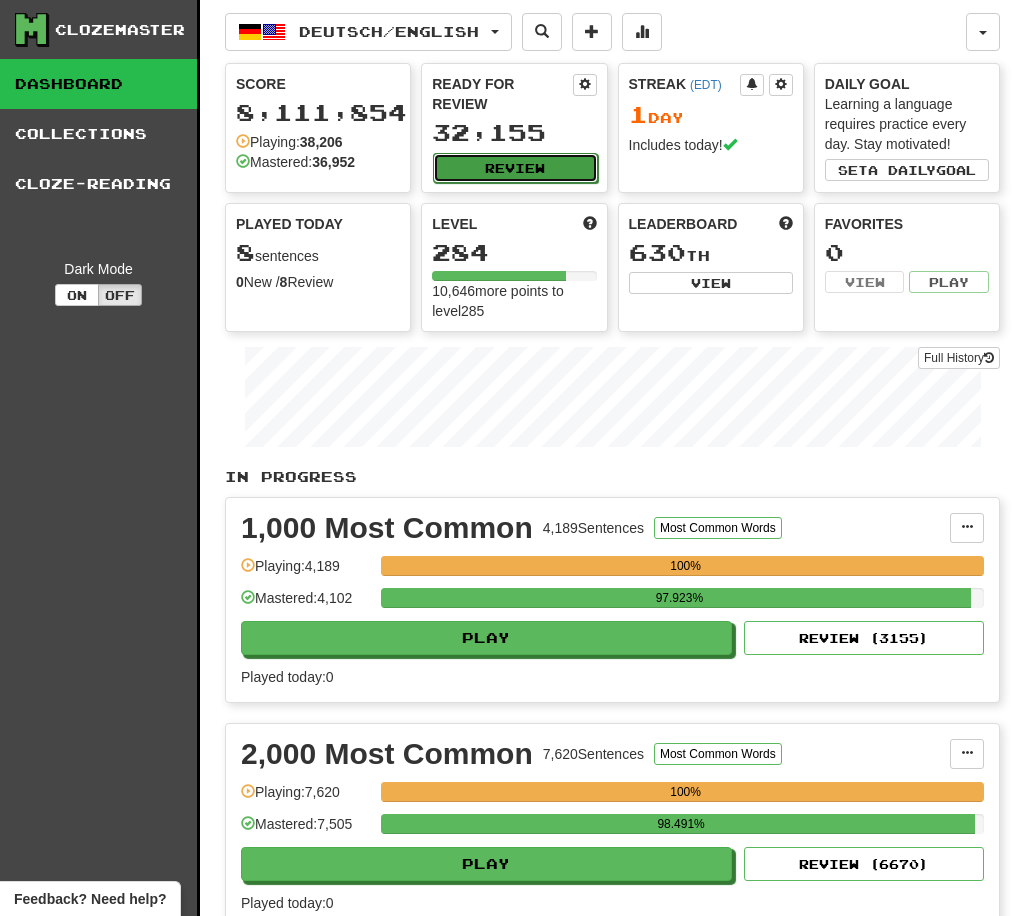 click on "Review" at bounding box center [515, 168] 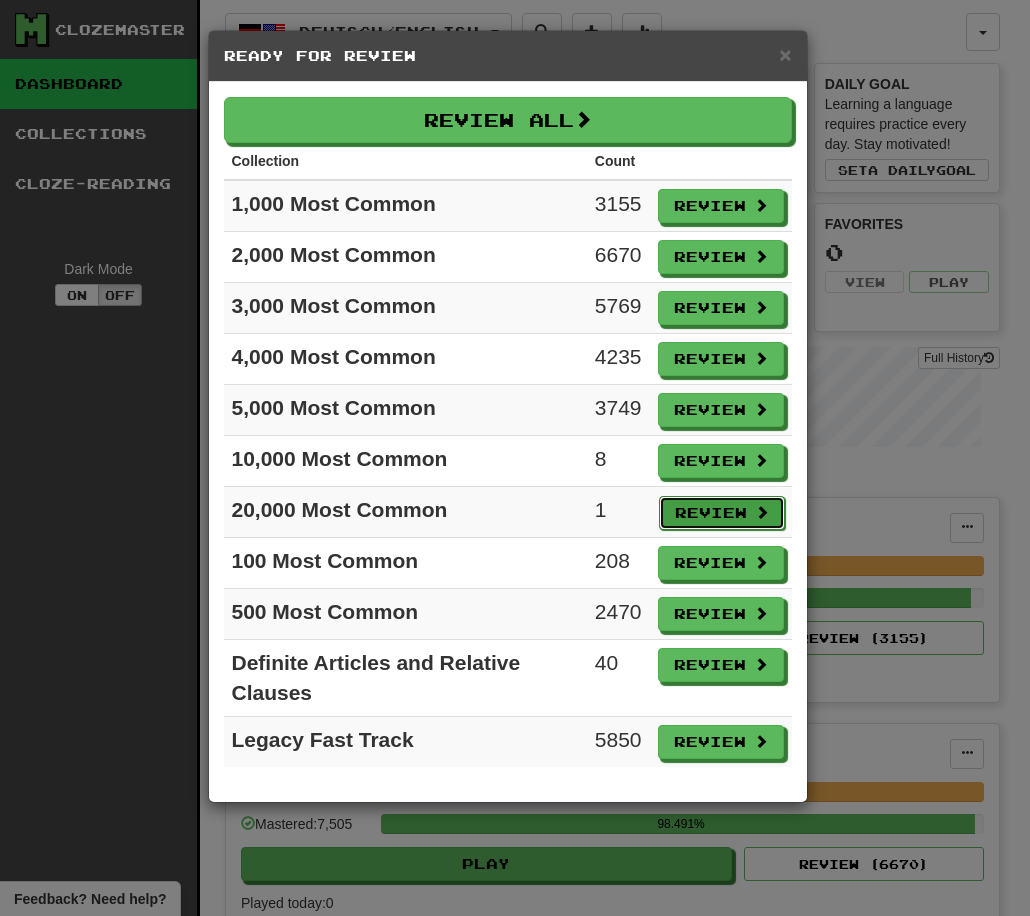 click on "Review" at bounding box center [722, 513] 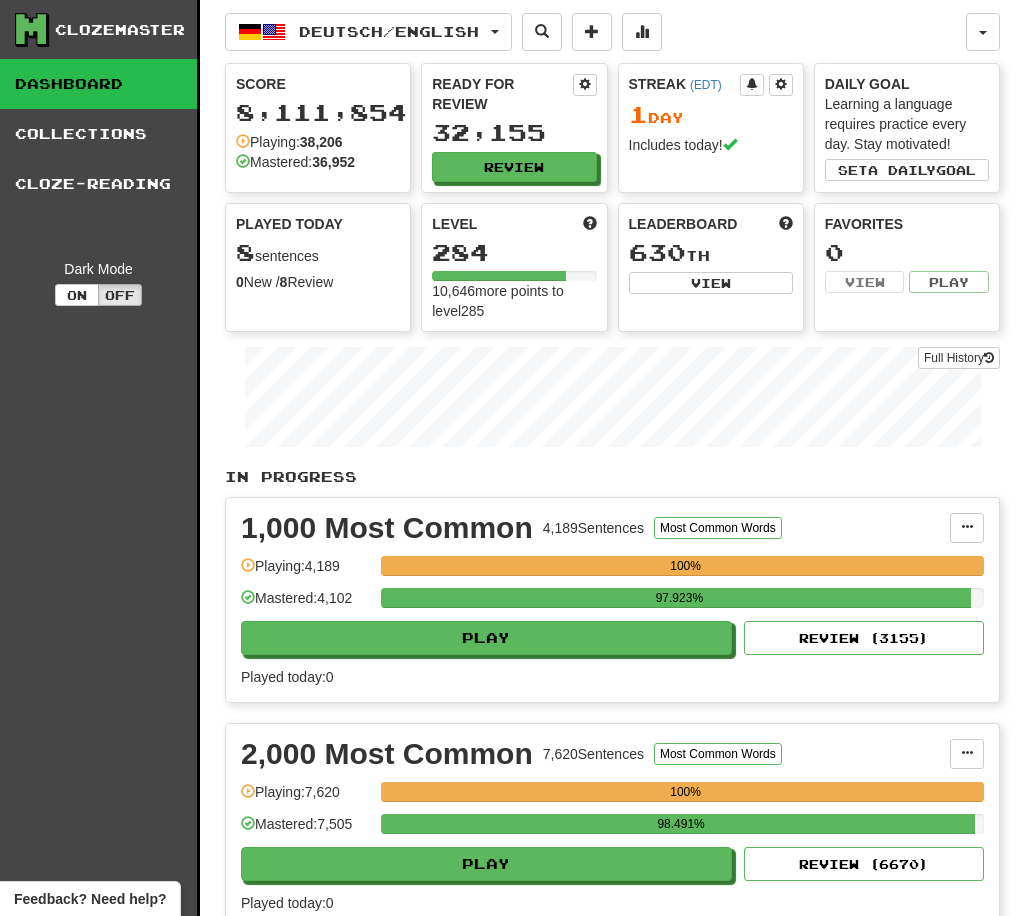 select on "**" 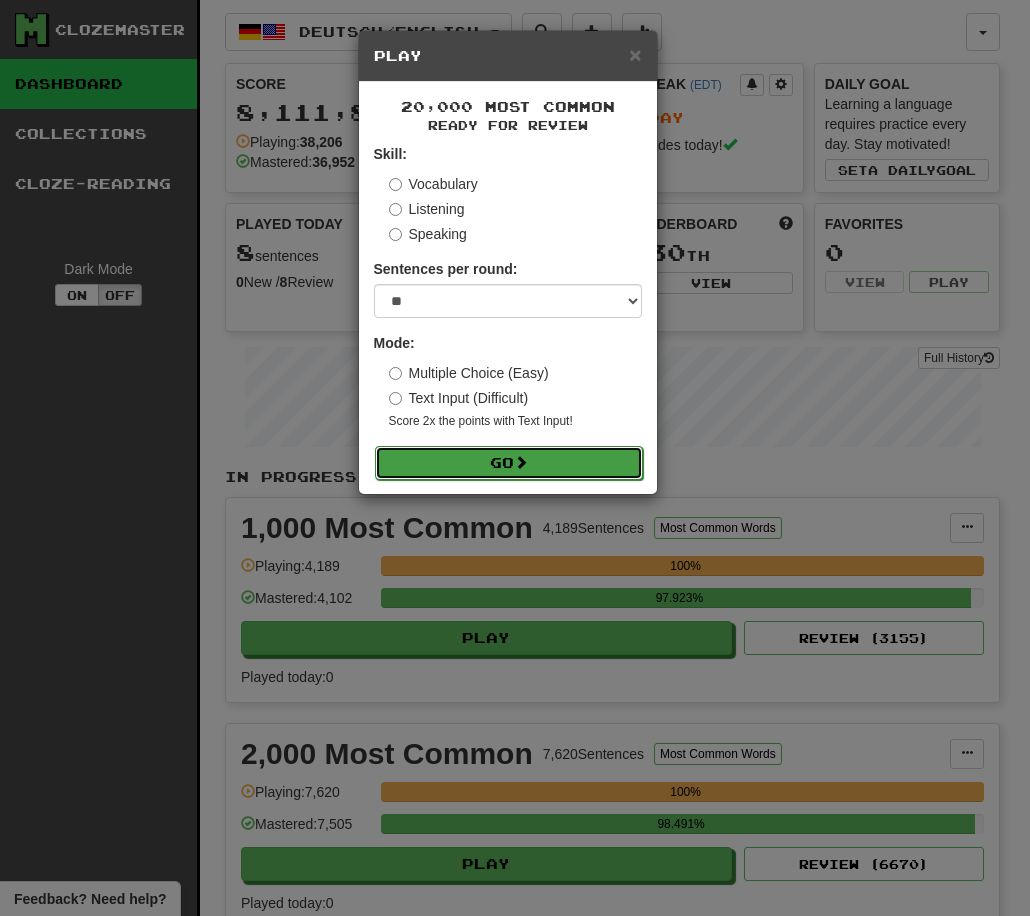 click on "Go" at bounding box center [509, 463] 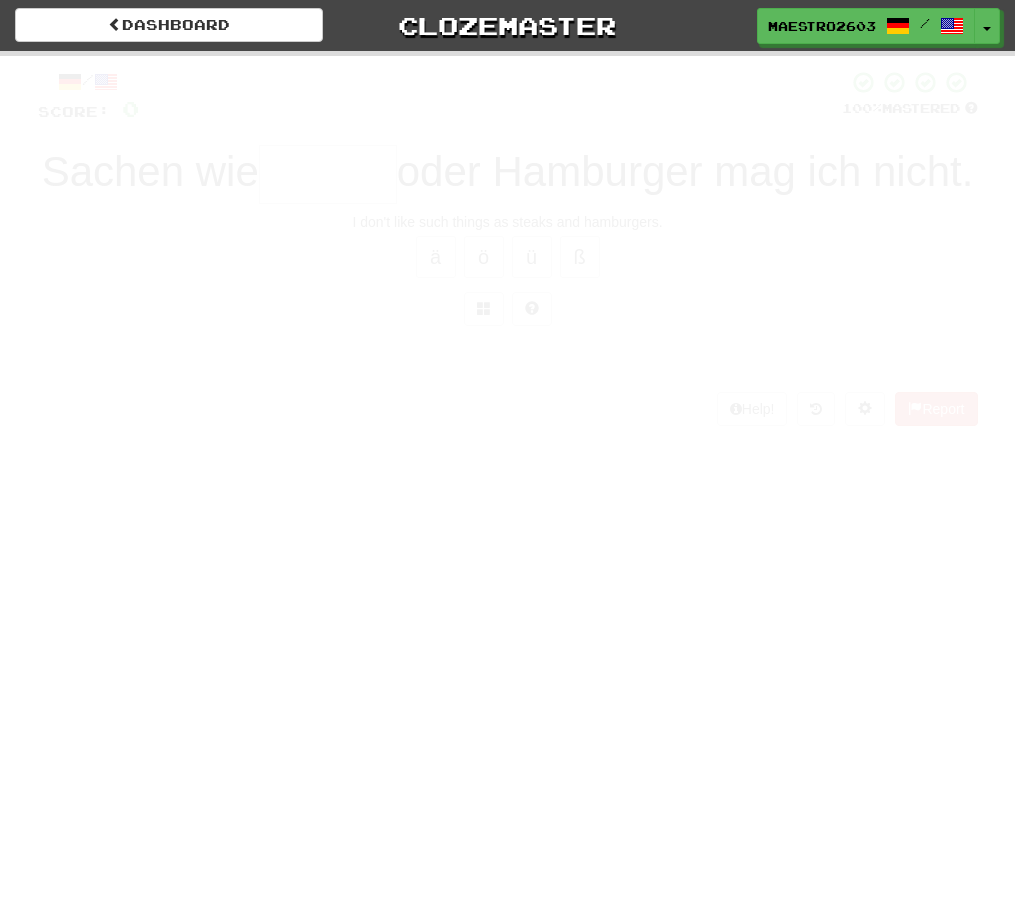 scroll, scrollTop: 0, scrollLeft: 0, axis: both 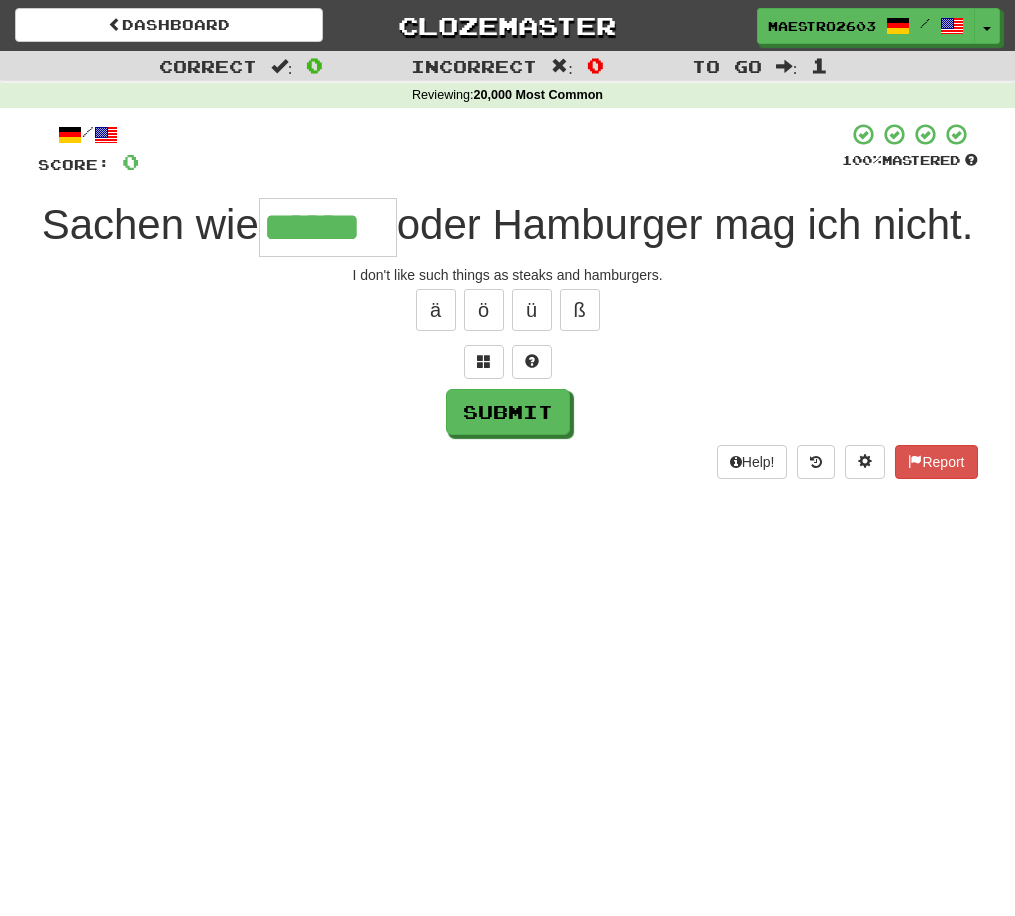 type on "******" 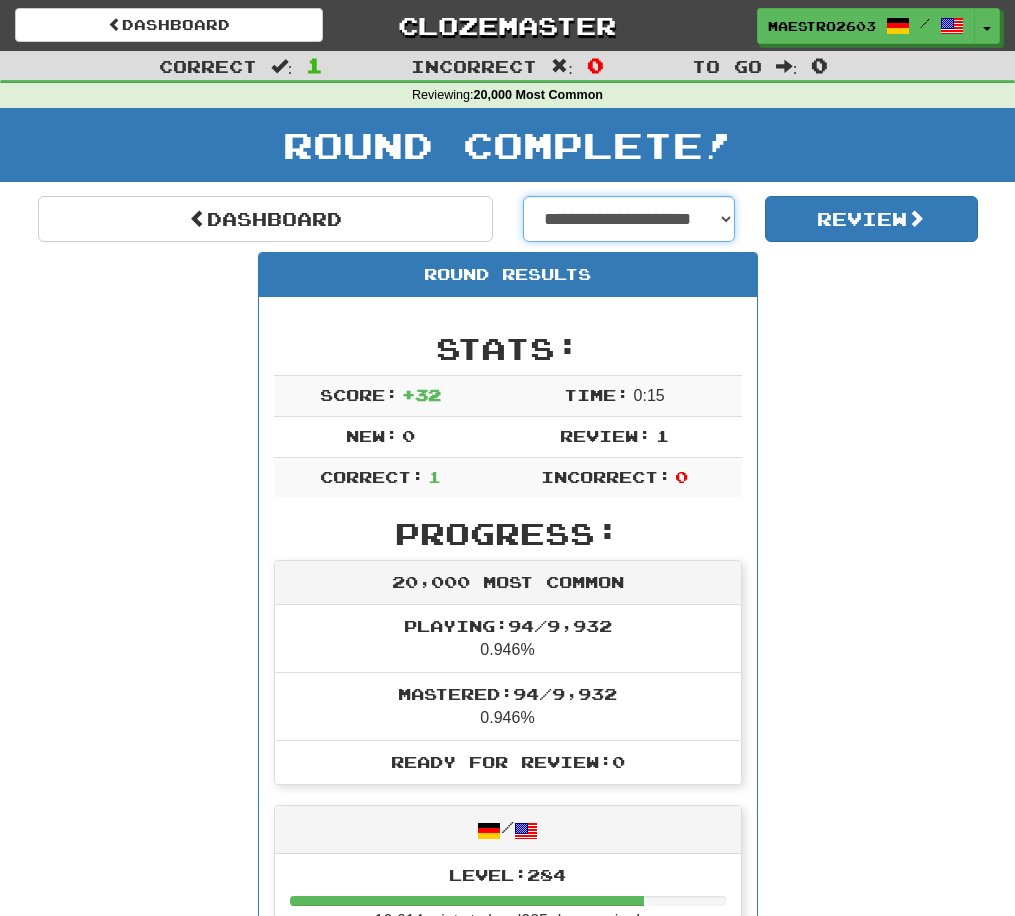click on "**********" at bounding box center [629, 219] 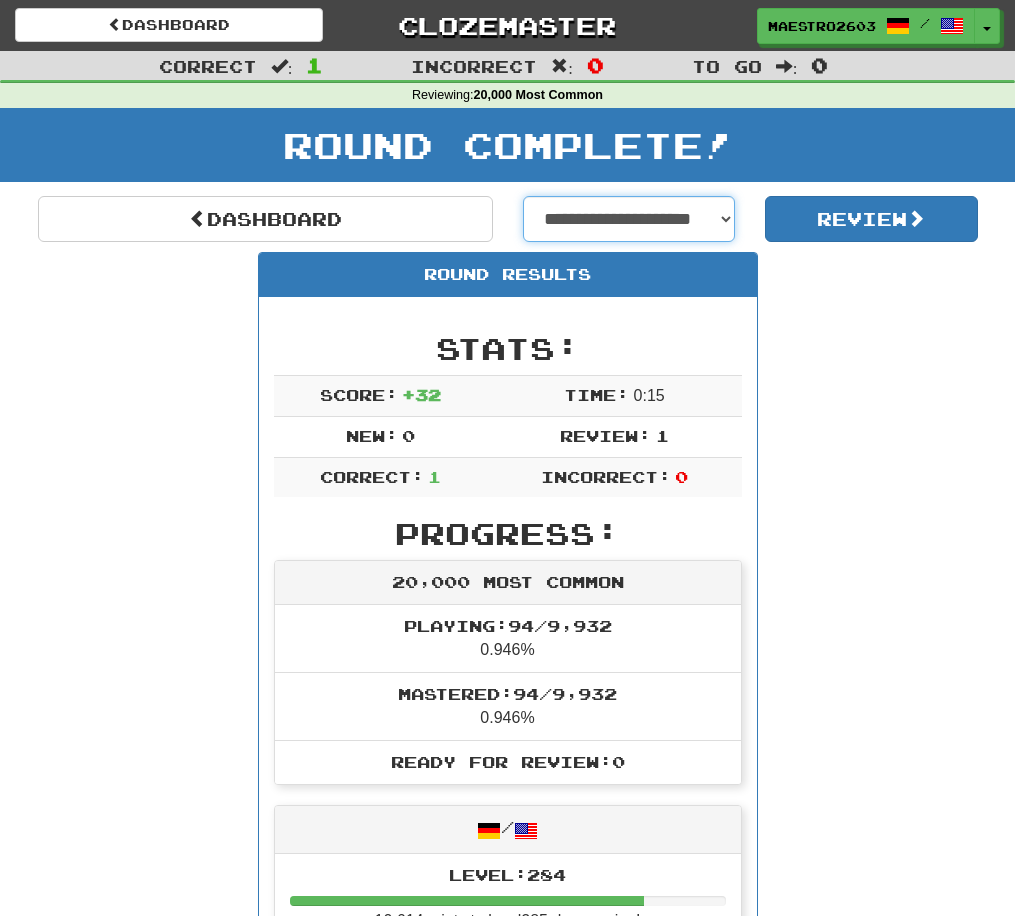 select on "**********" 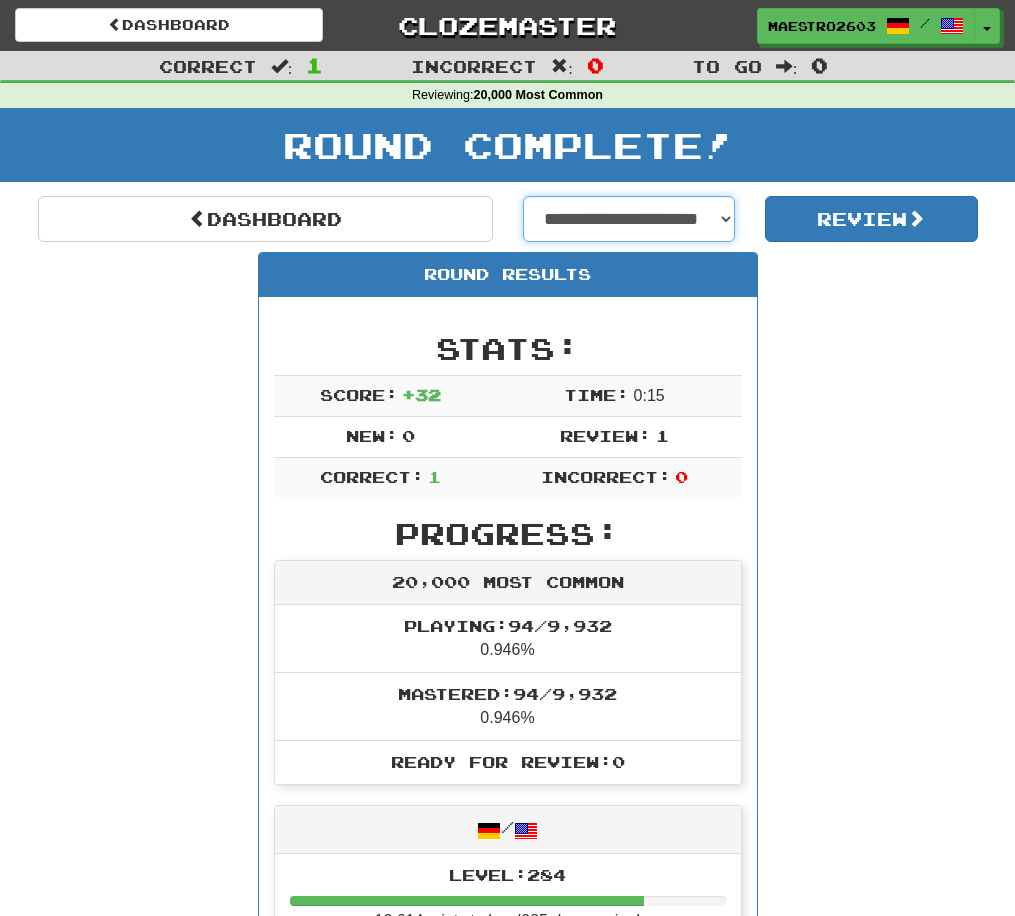 click on "**********" at bounding box center [629, 219] 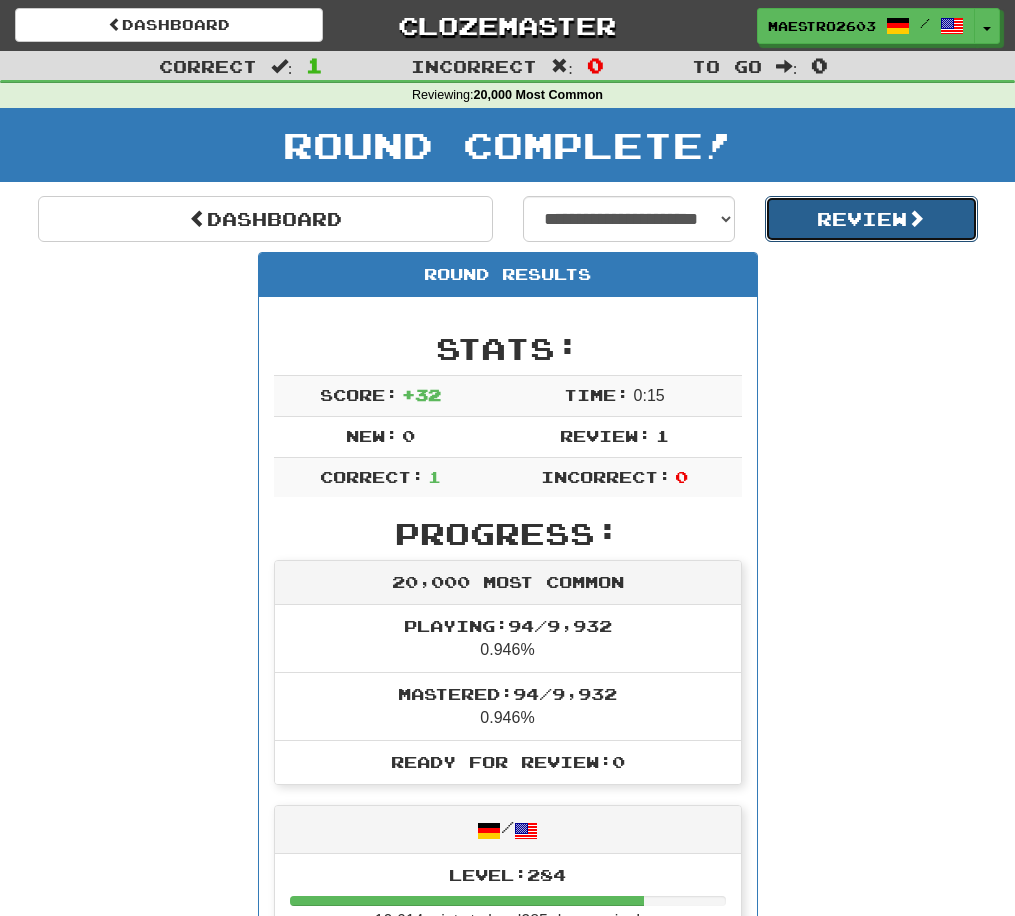 click on "Review" at bounding box center [871, 219] 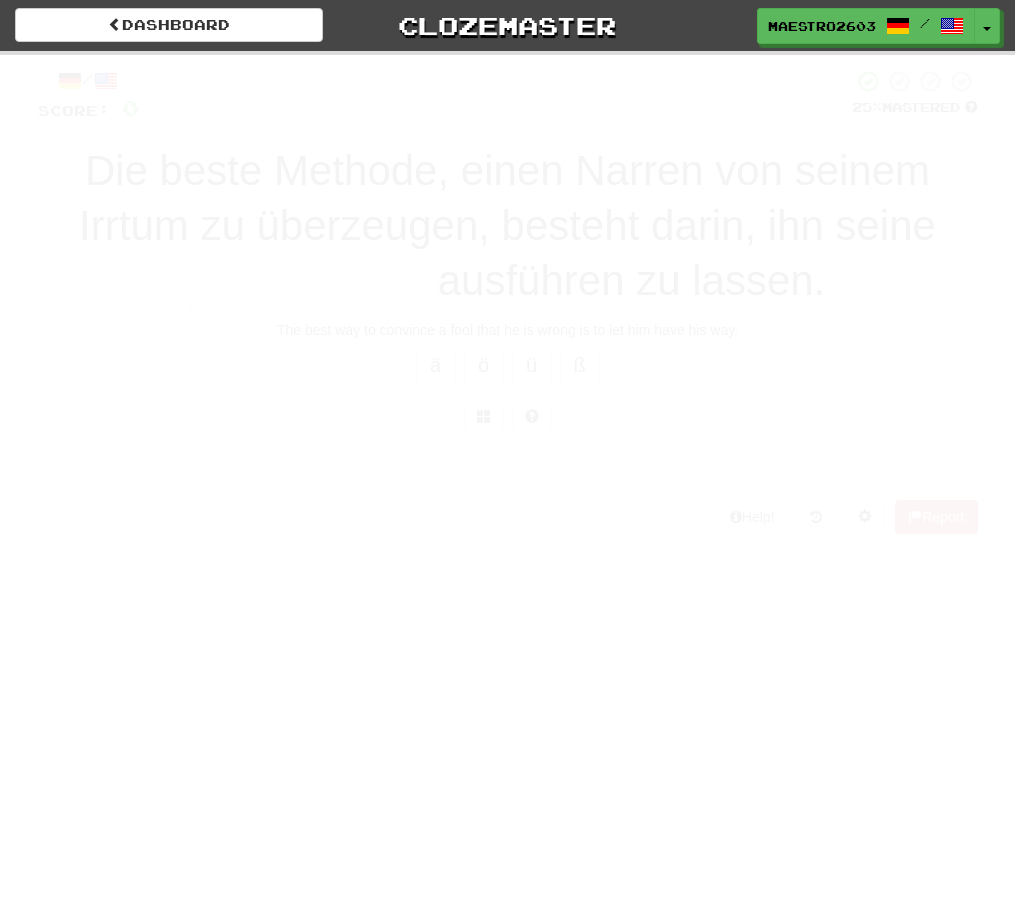scroll, scrollTop: 0, scrollLeft: 0, axis: both 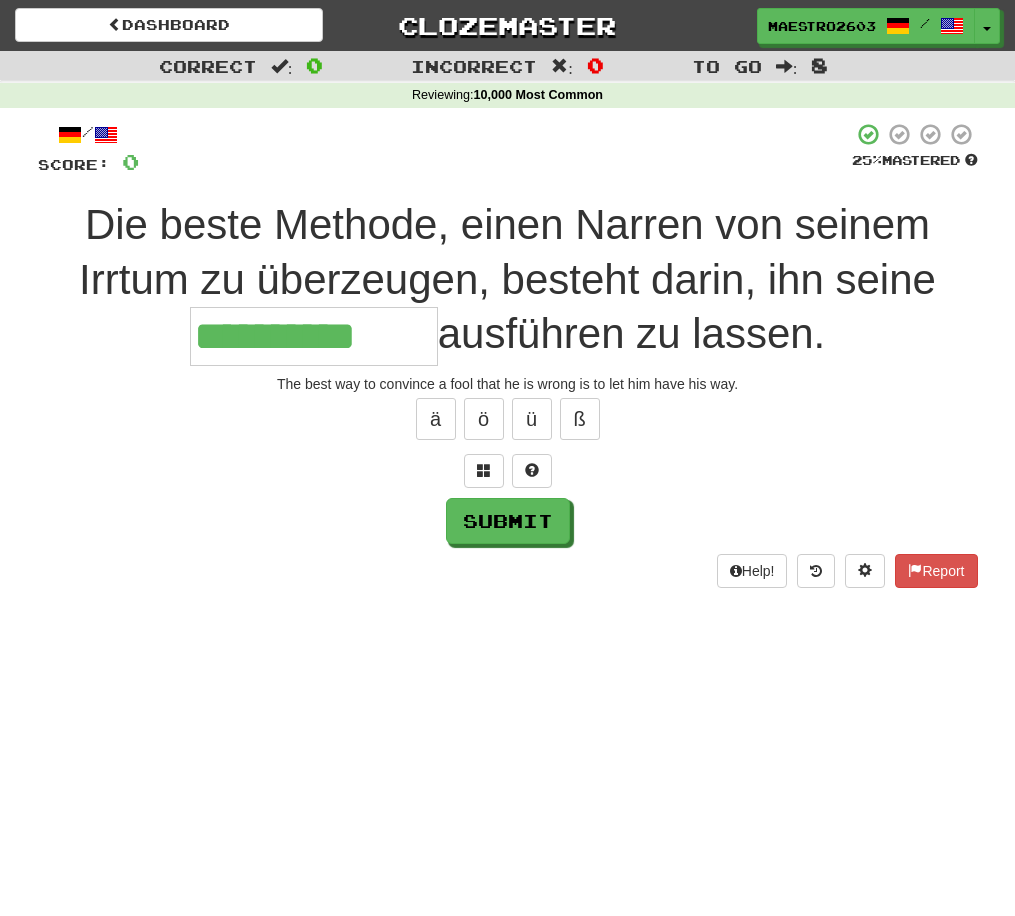 type on "**********" 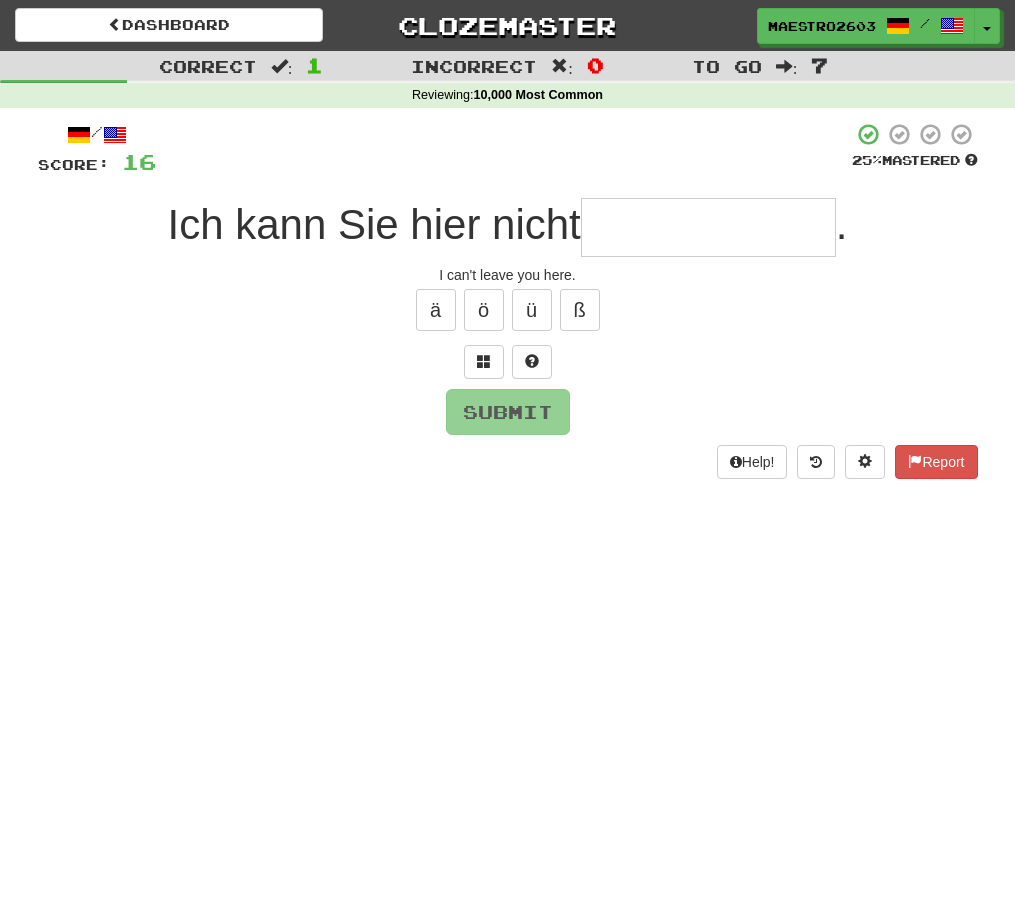 type on "*" 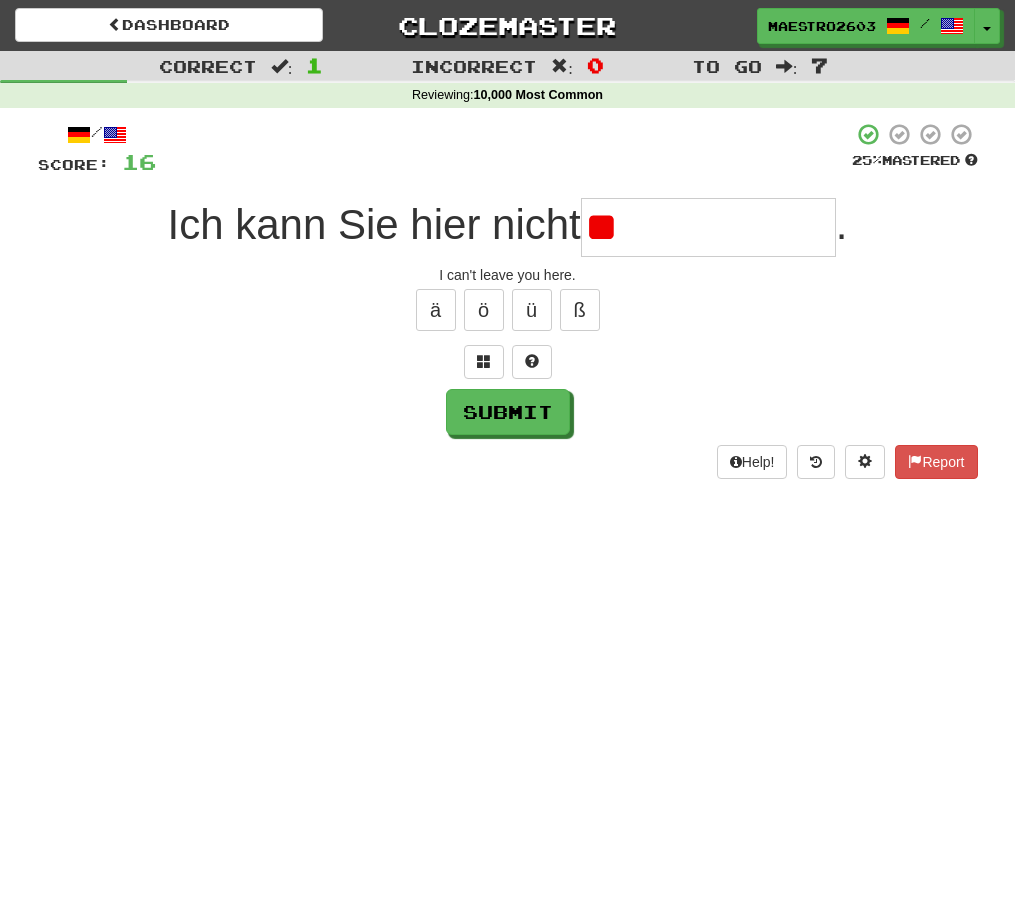 type on "*" 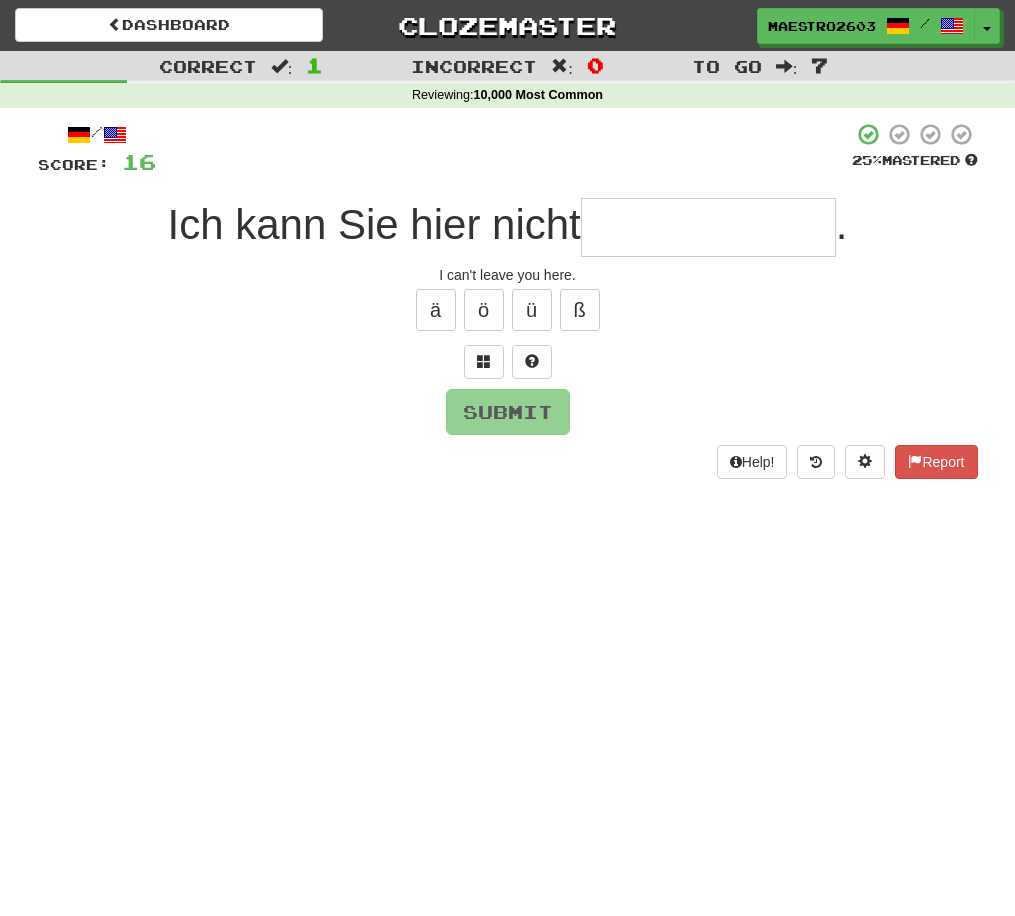 type on "*" 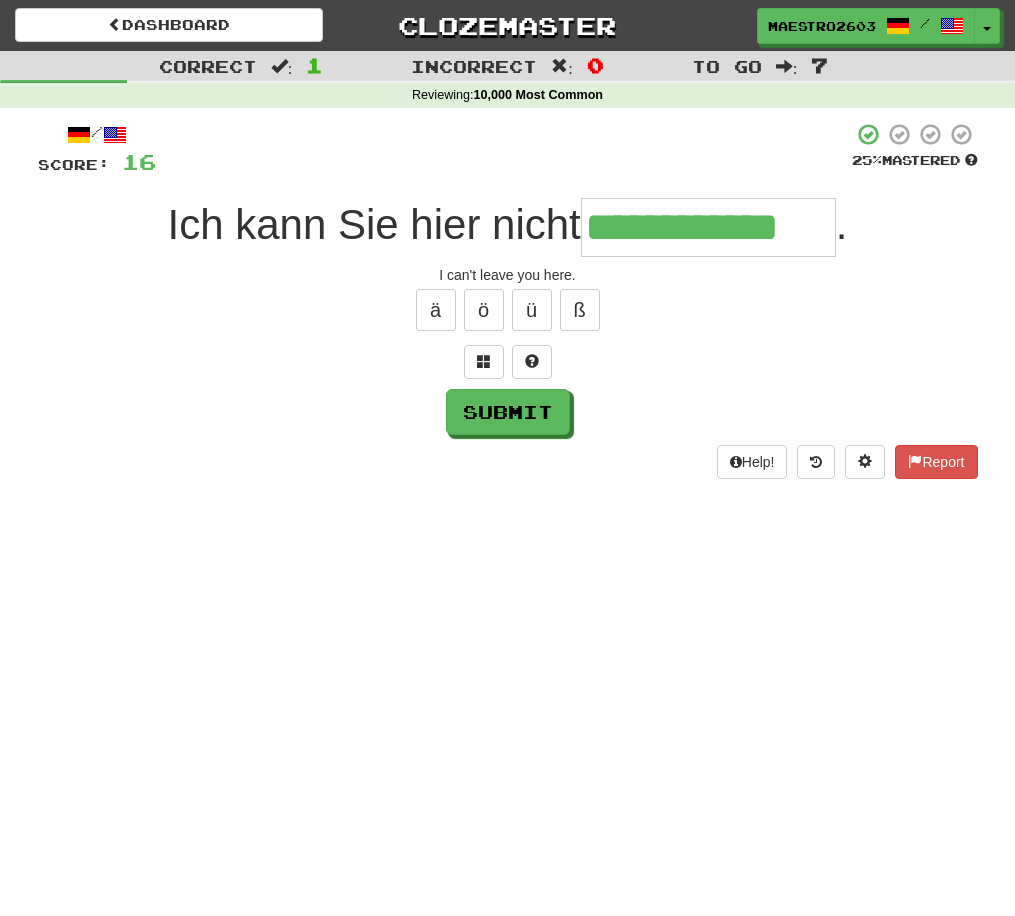 type on "**********" 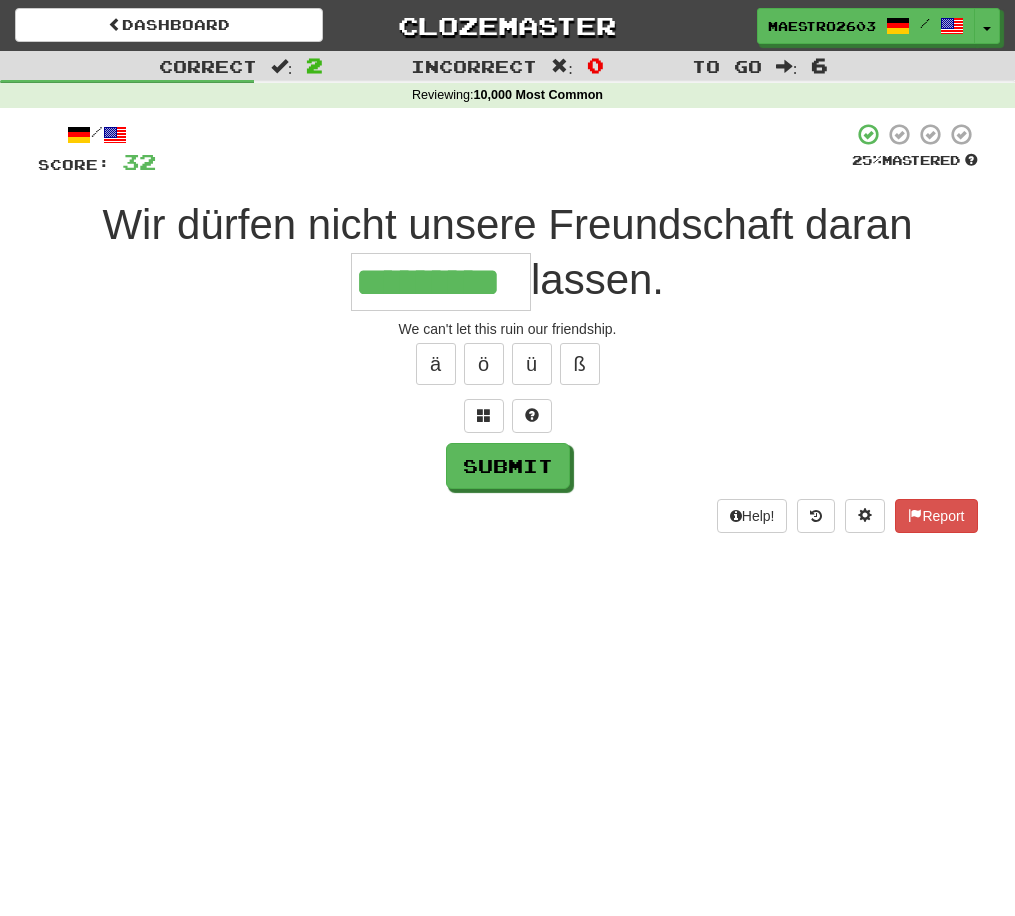 type on "*********" 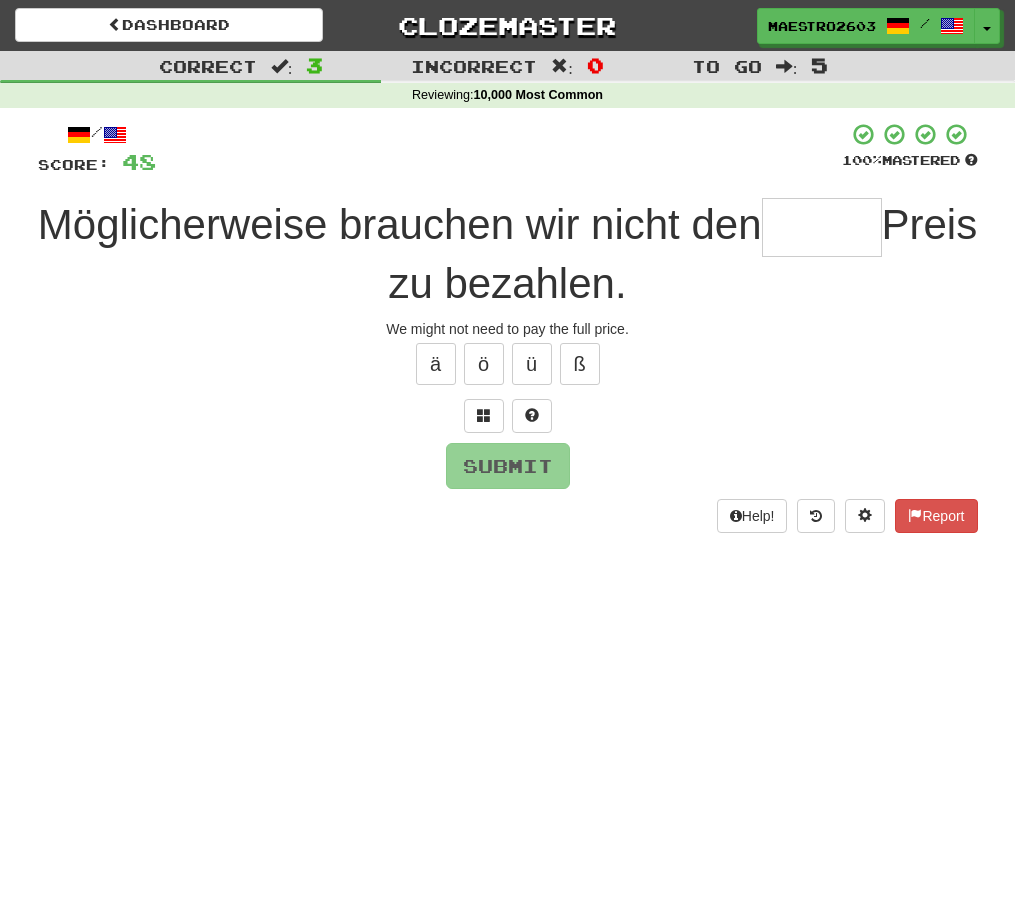 type on "*" 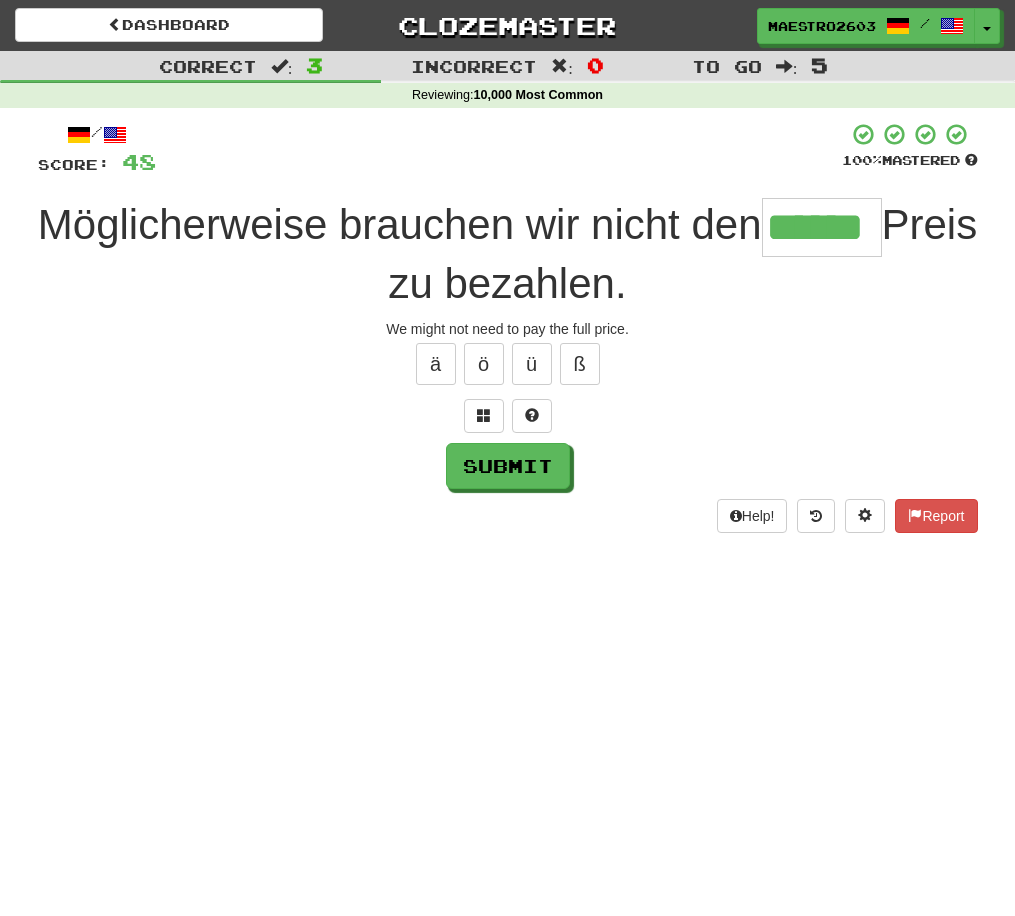 type on "******" 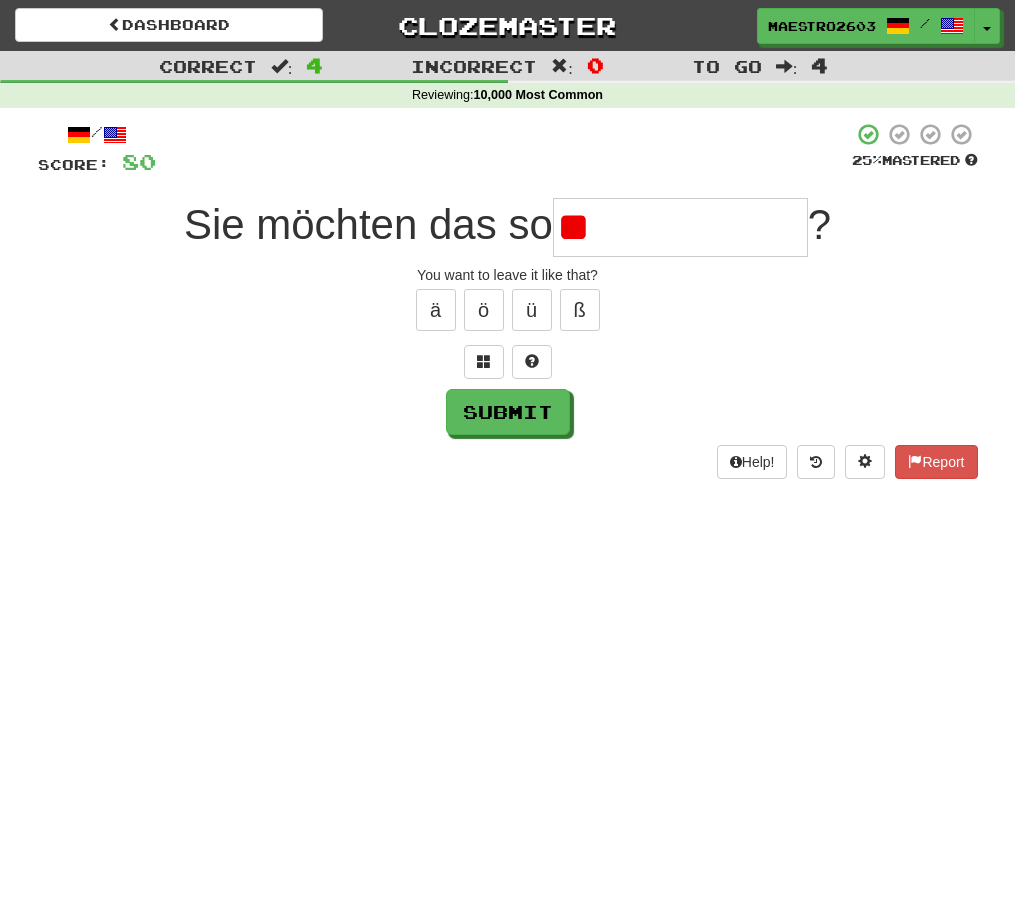 type on "*" 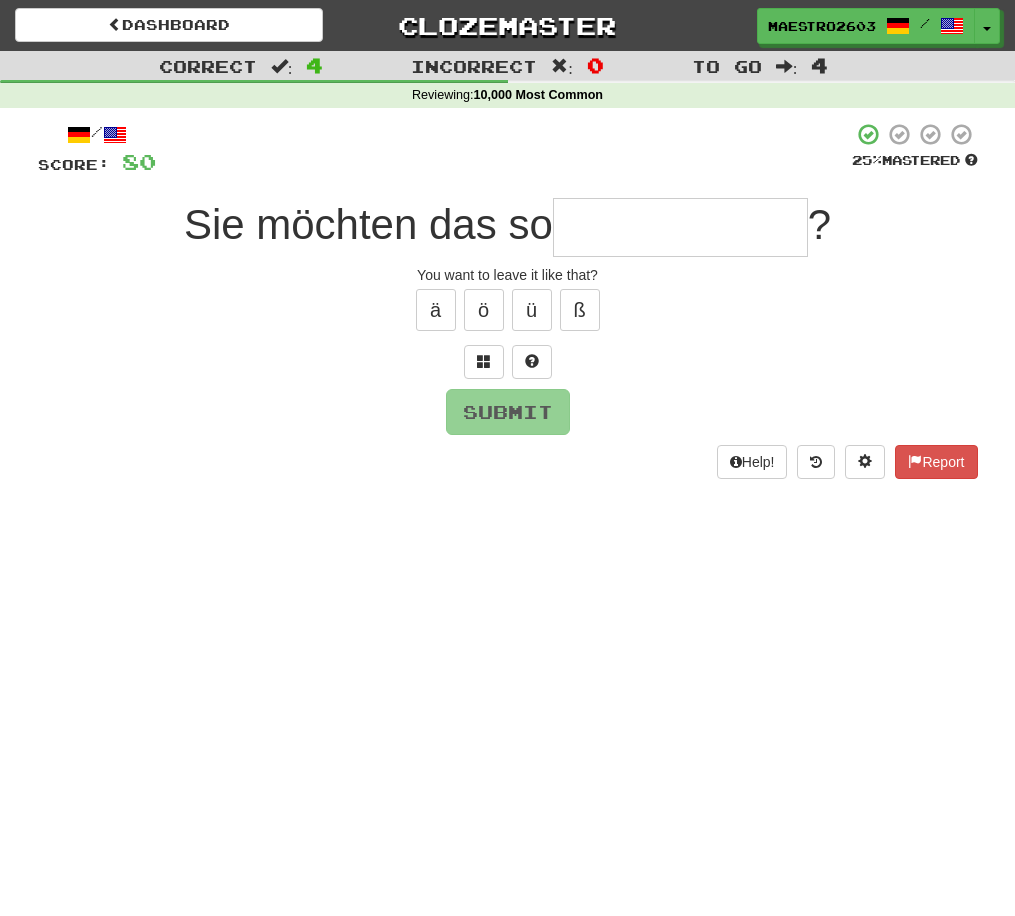 type on "*" 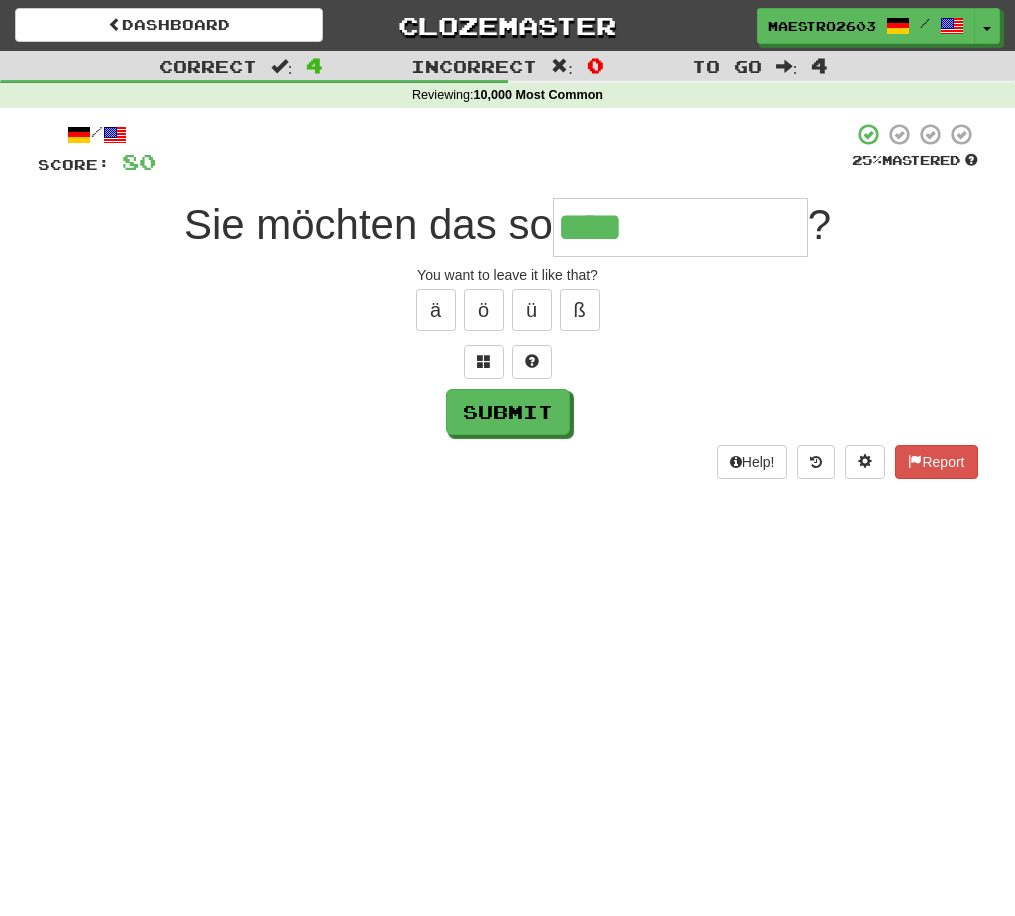 click on "****" at bounding box center (680, 227) 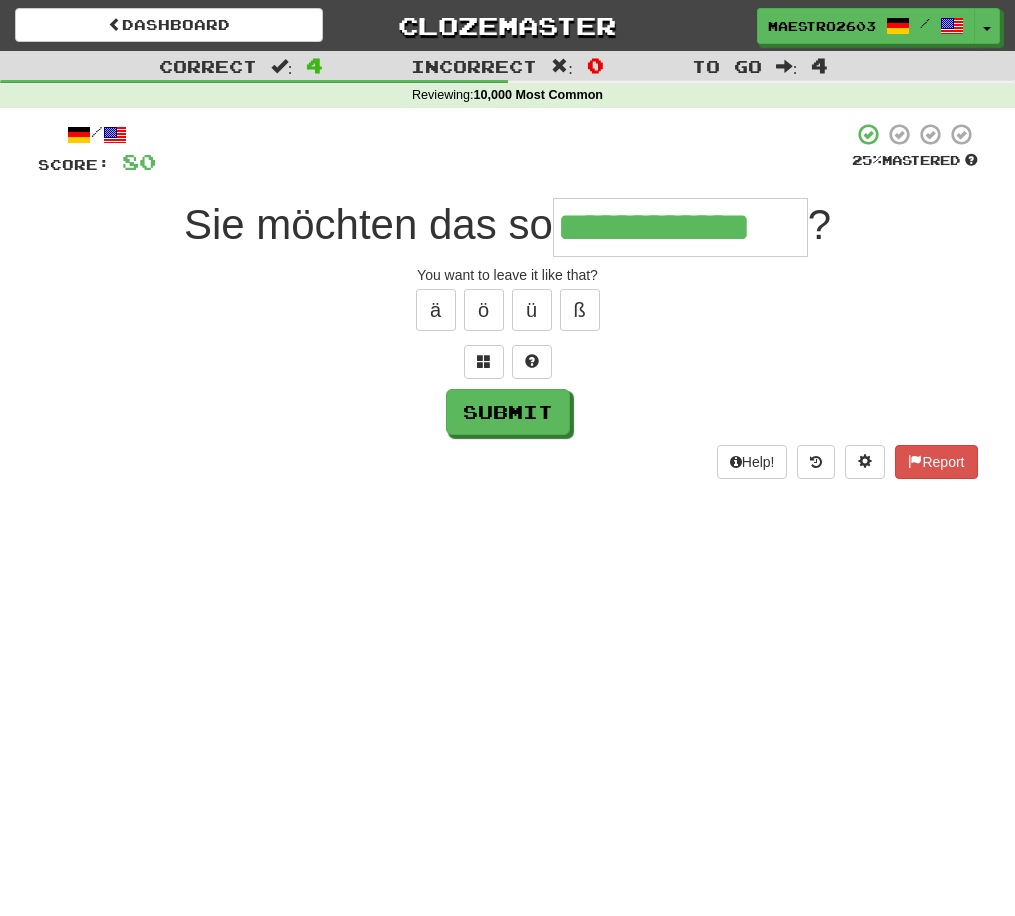 type on "**********" 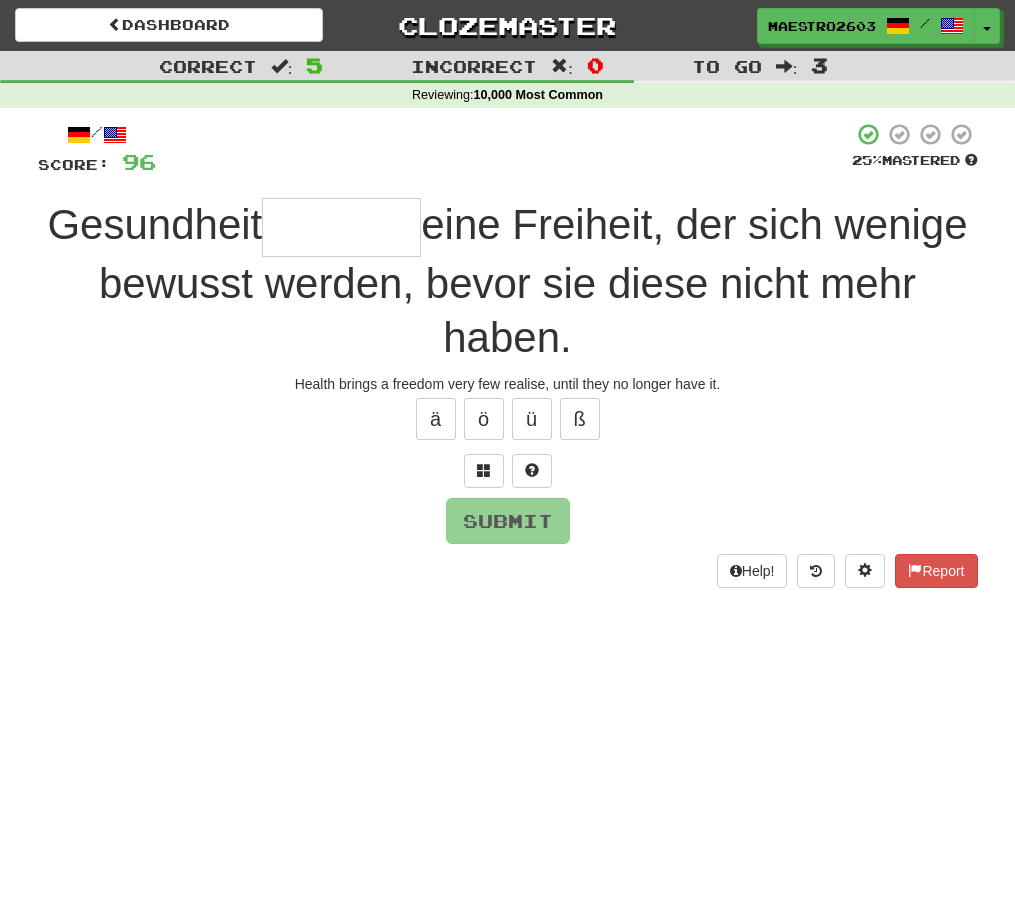 type on "*" 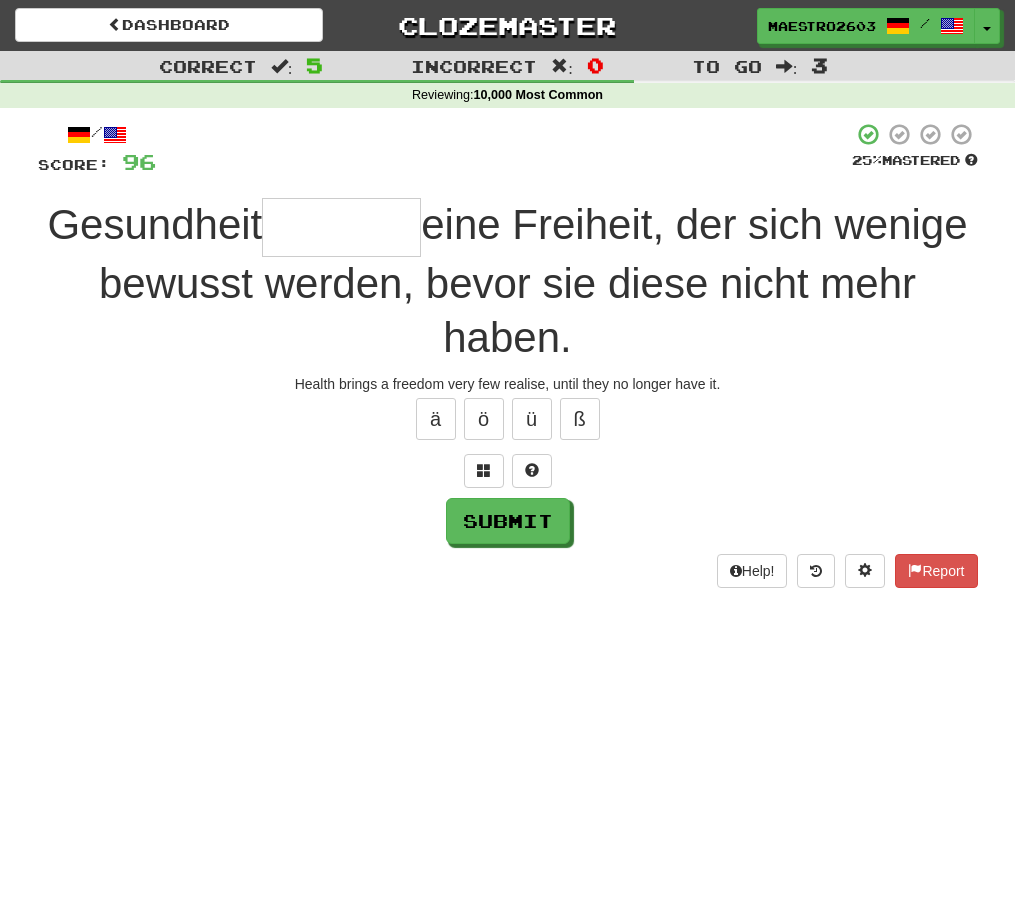 type on "*" 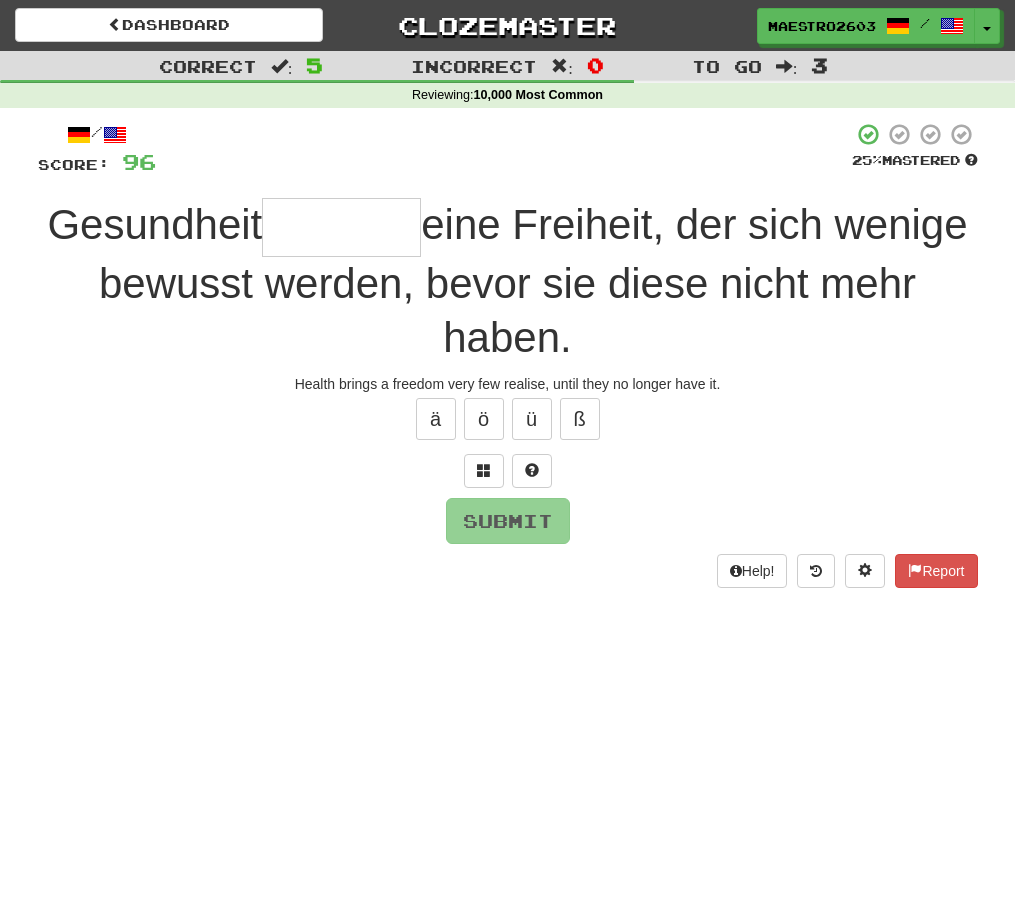 type on "*" 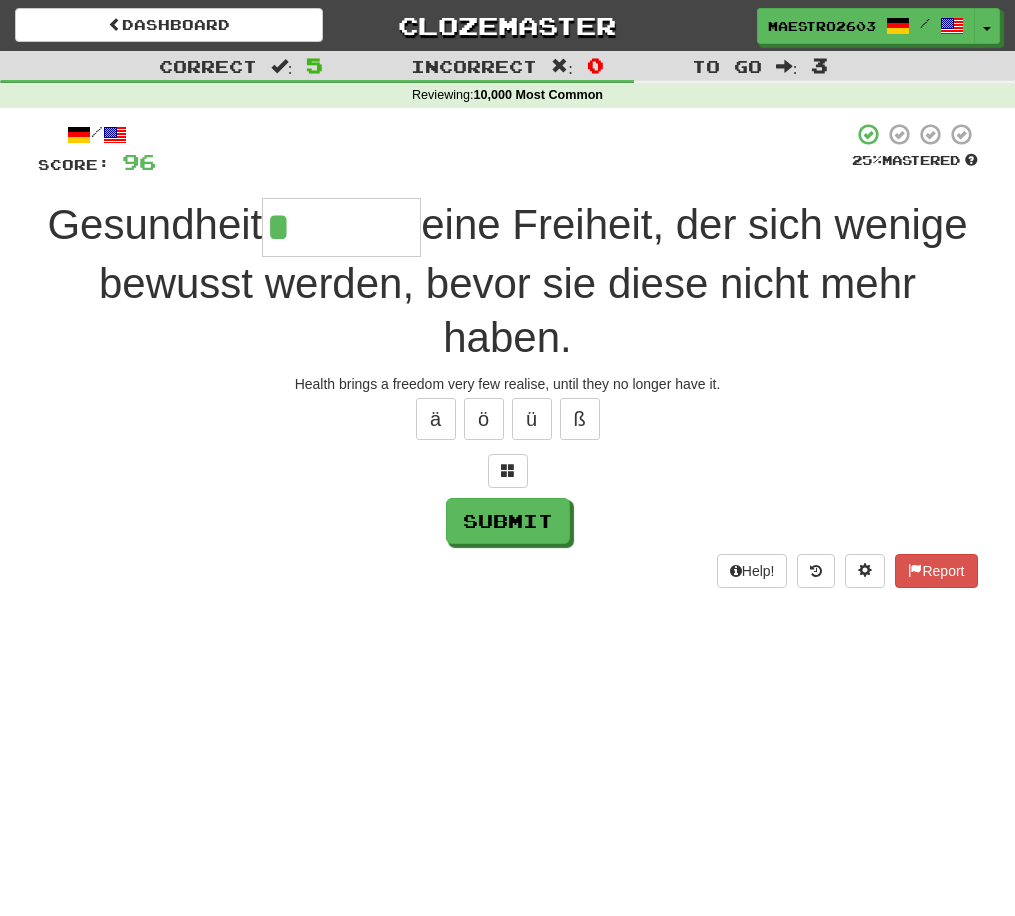 type on "*******" 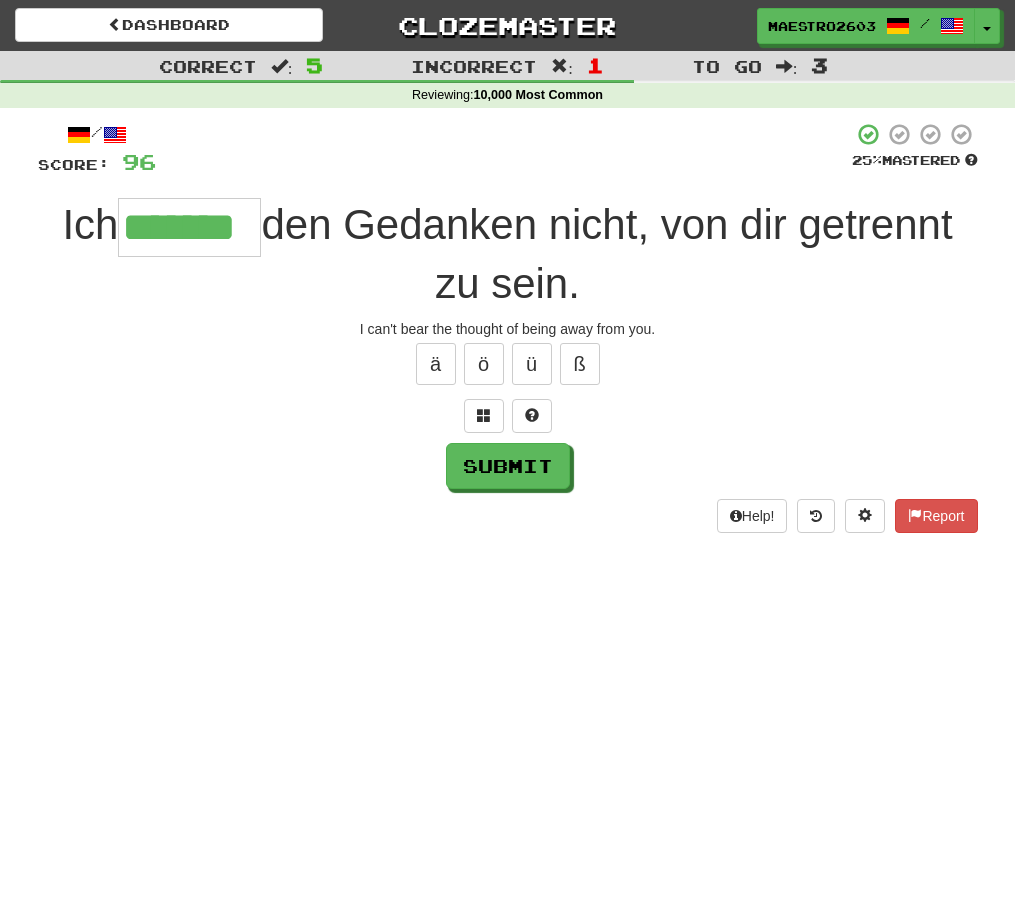 type on "*******" 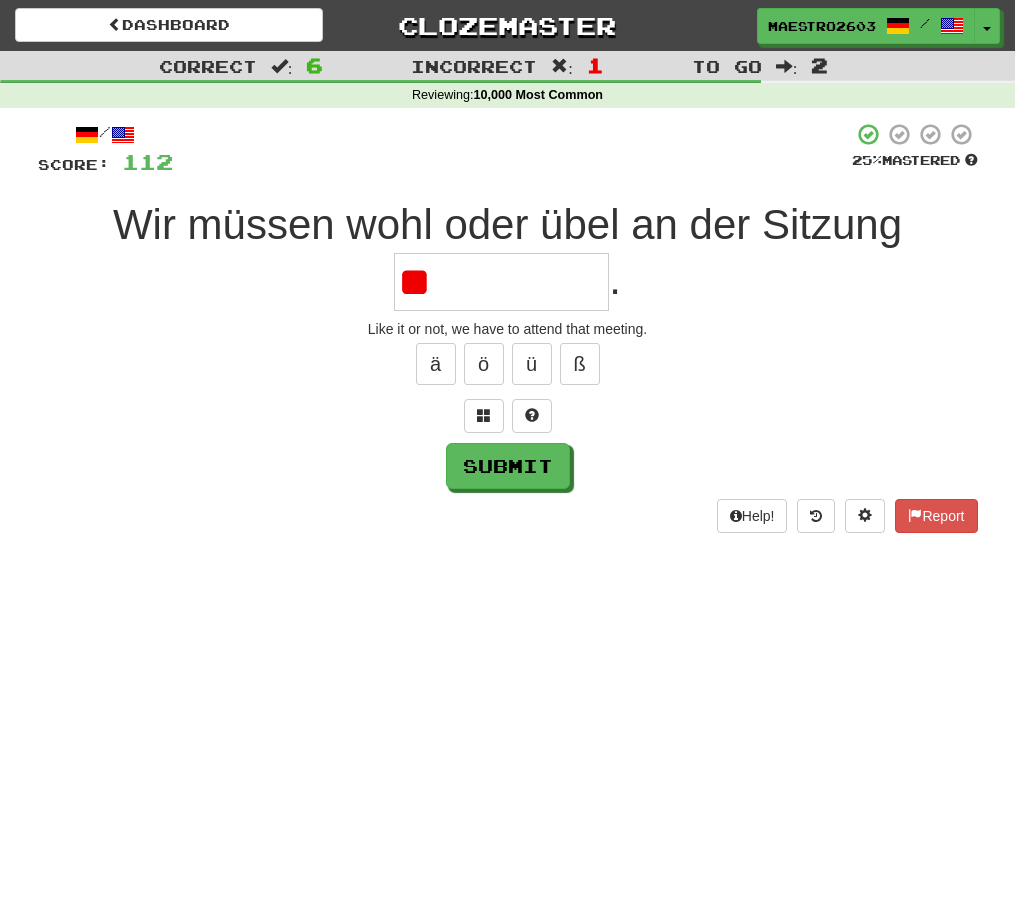 type on "*" 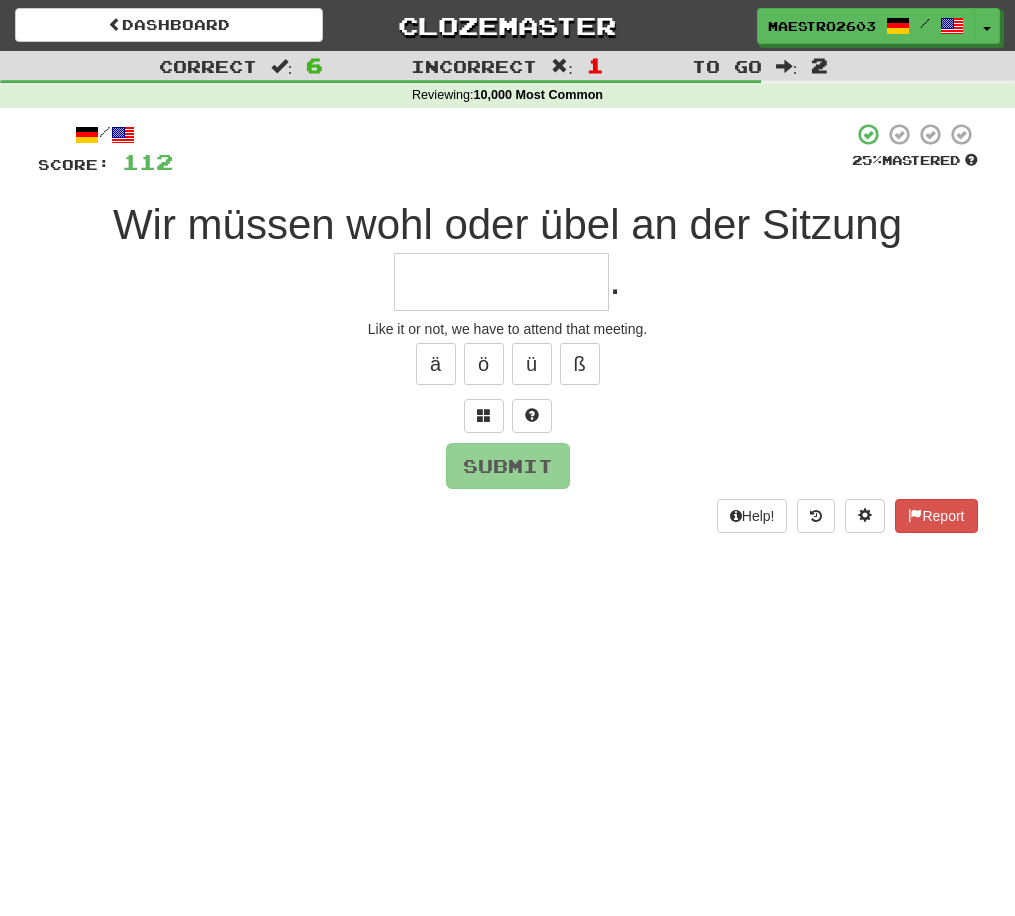 type on "*" 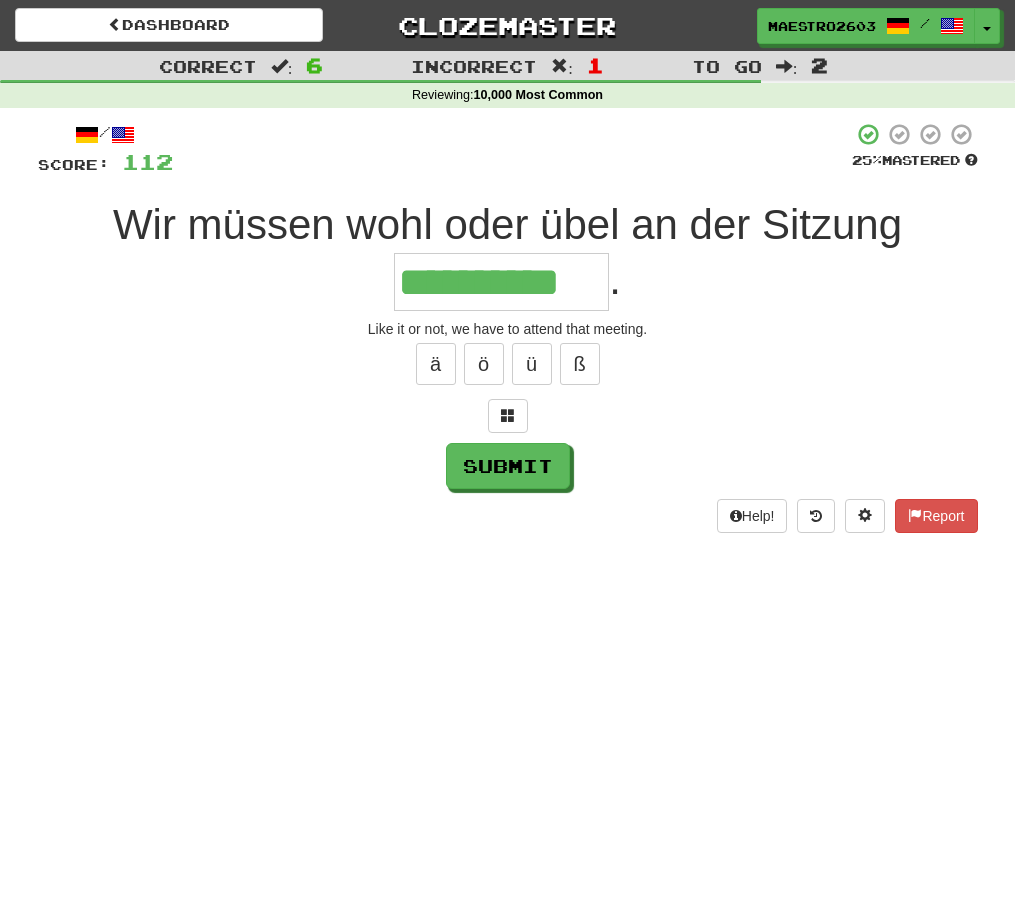 type on "**********" 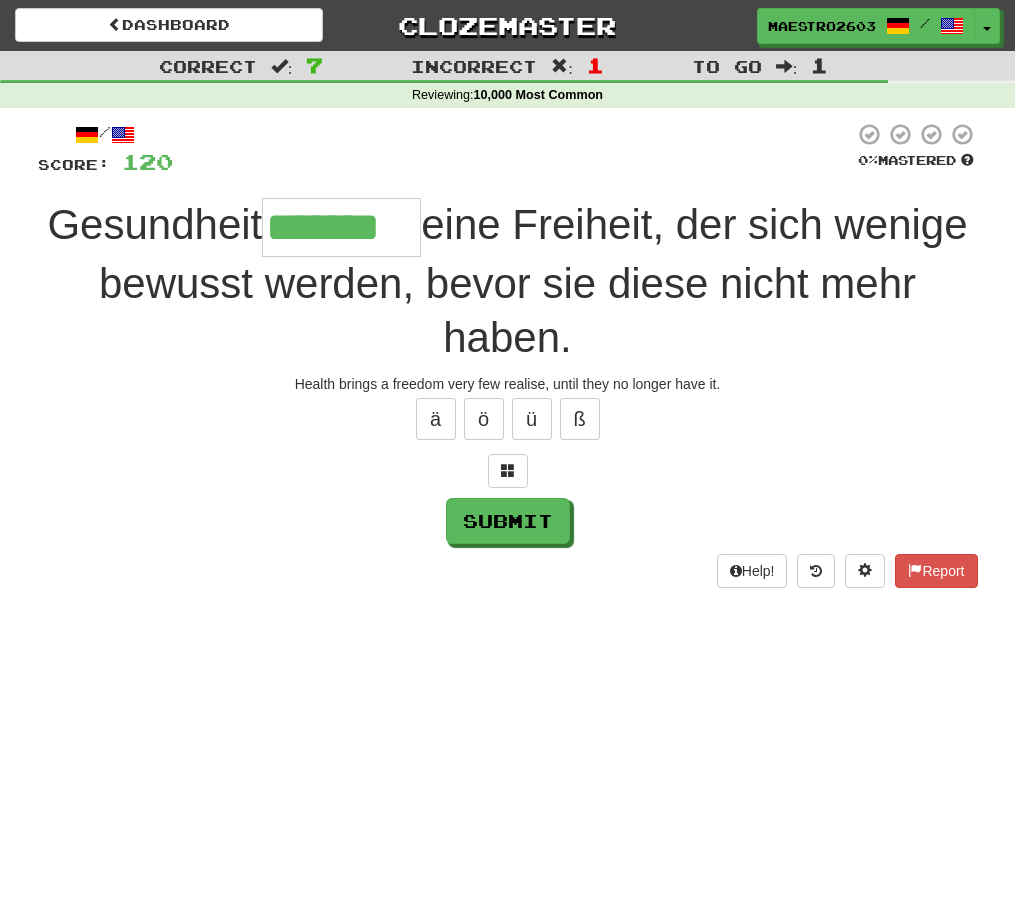 type on "*******" 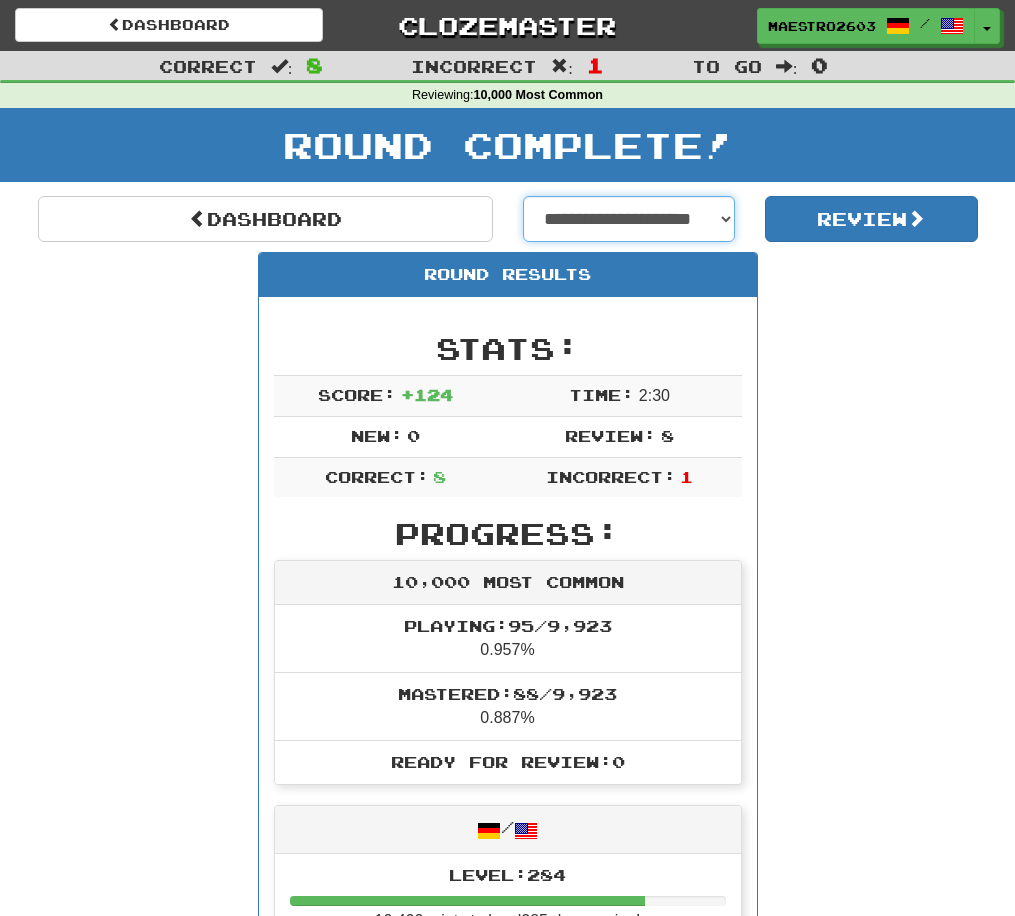click on "**********" at bounding box center [629, 219] 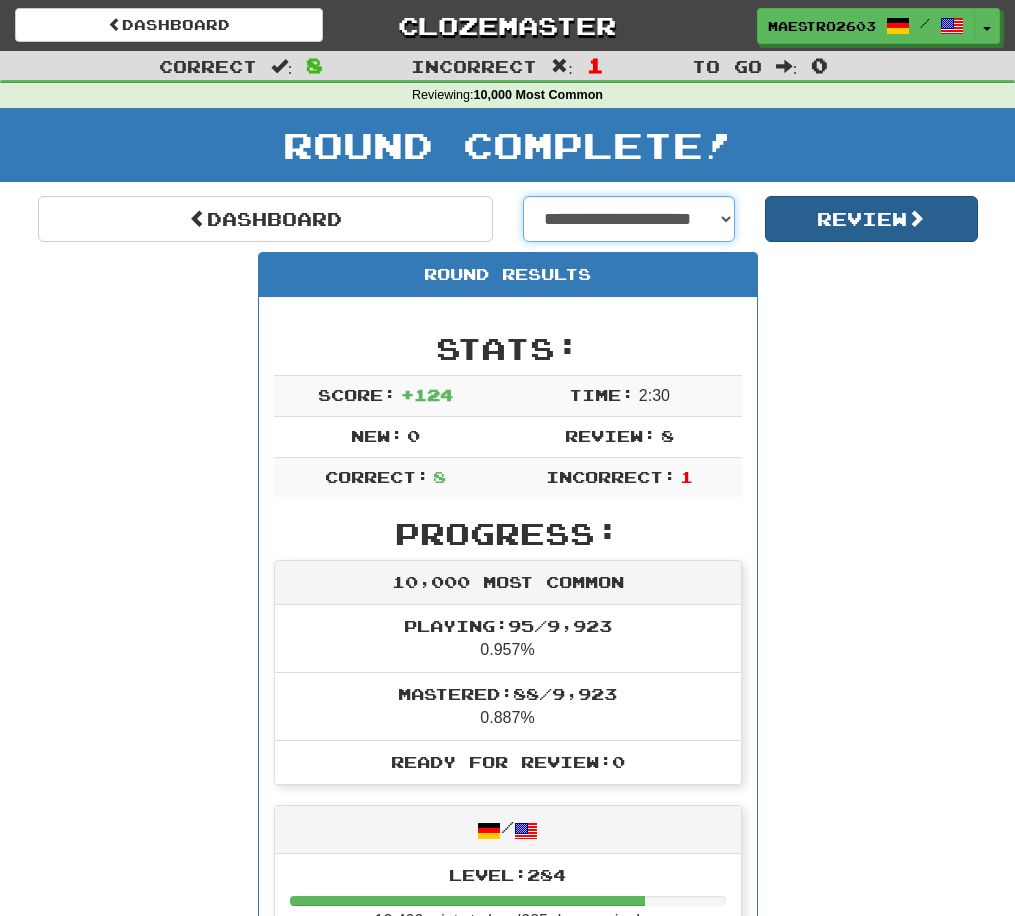 select on "**********" 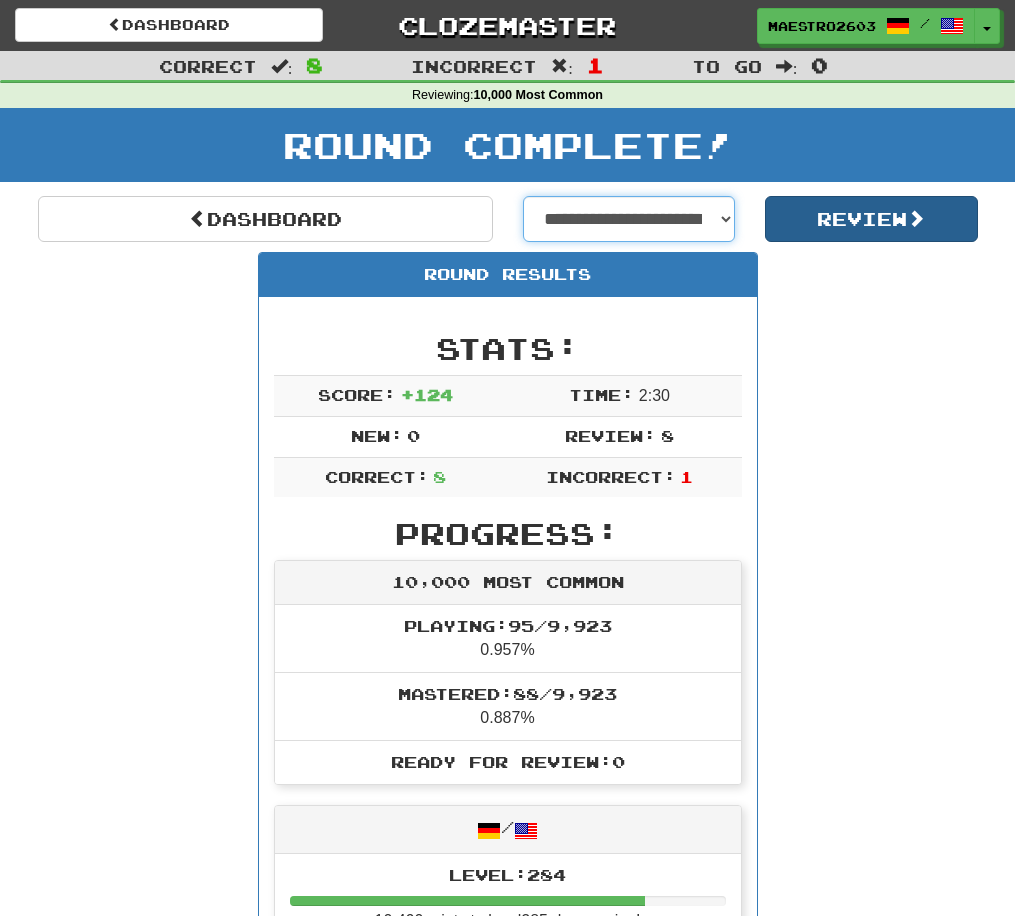 click on "**********" at bounding box center (629, 219) 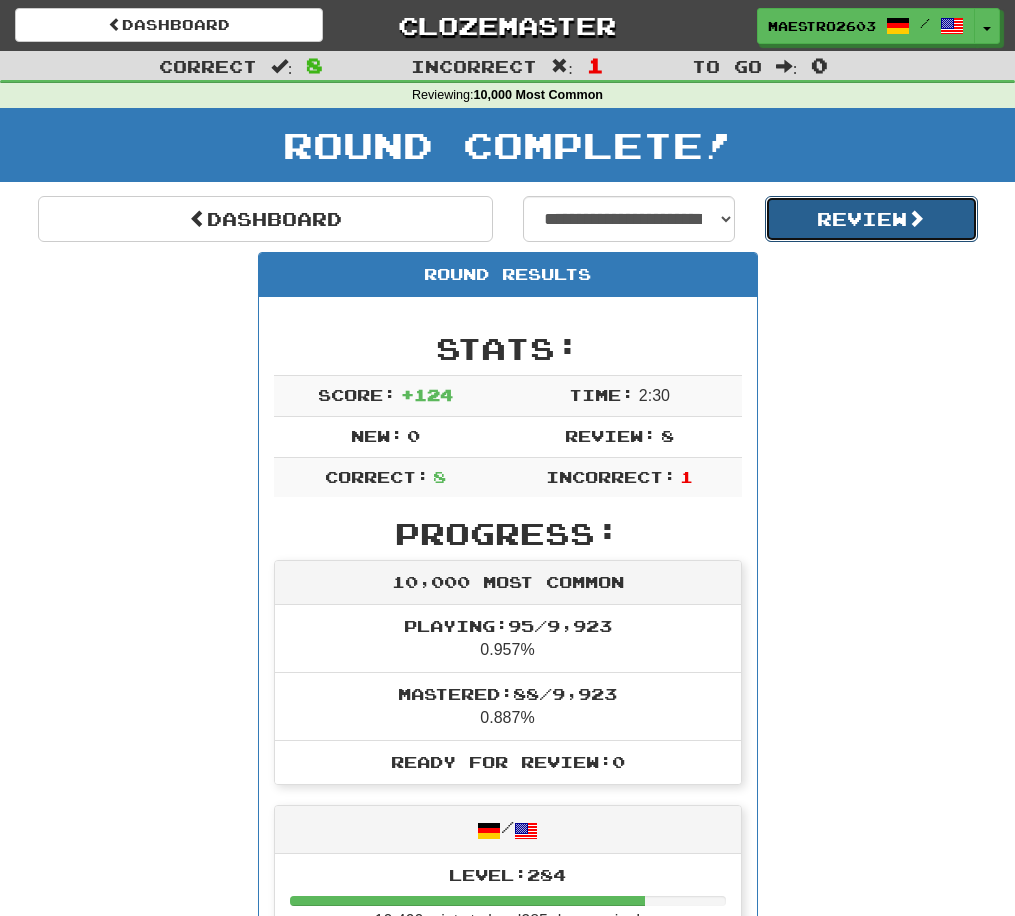 click on "Review" at bounding box center [871, 219] 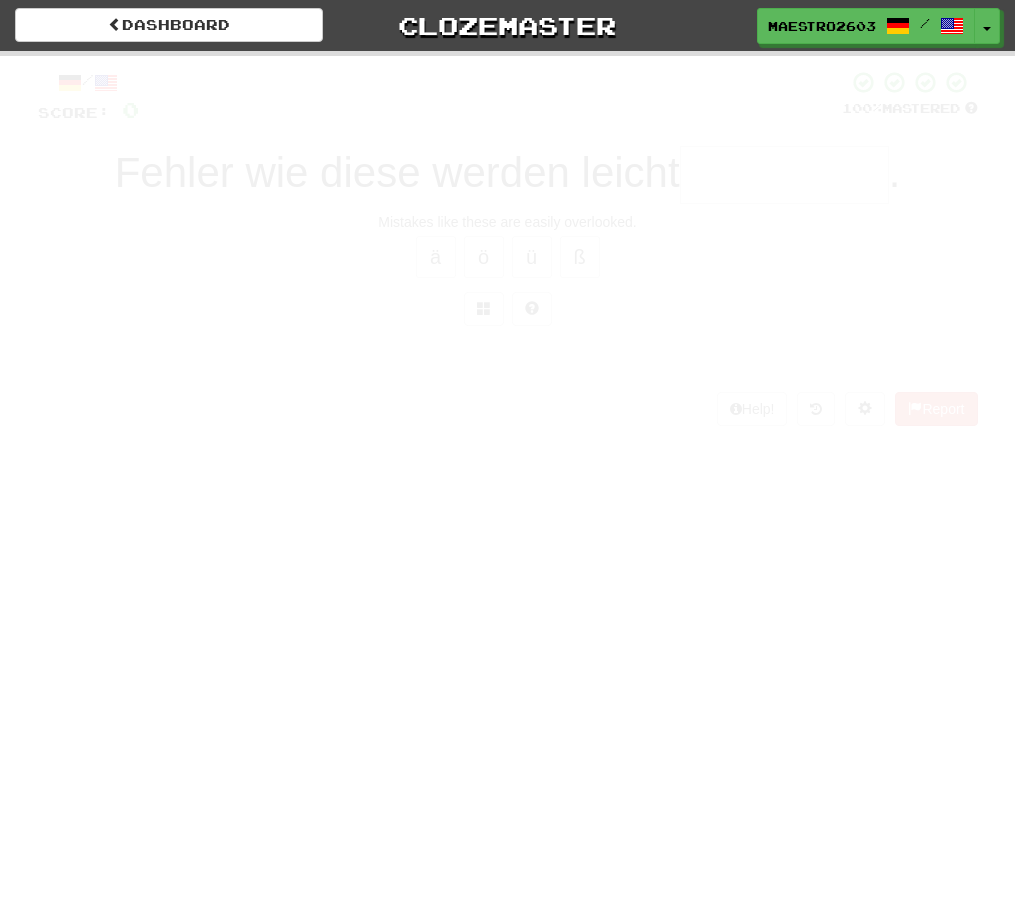 scroll, scrollTop: 0, scrollLeft: 0, axis: both 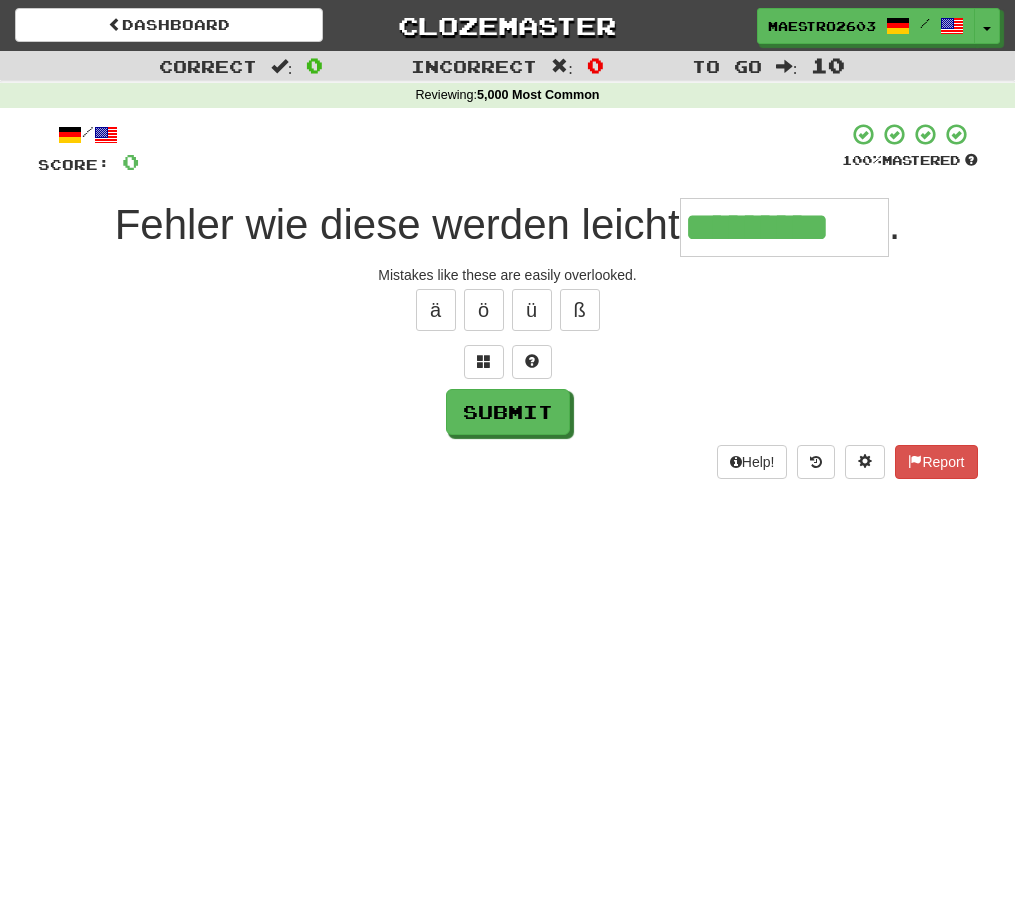 type on "*********" 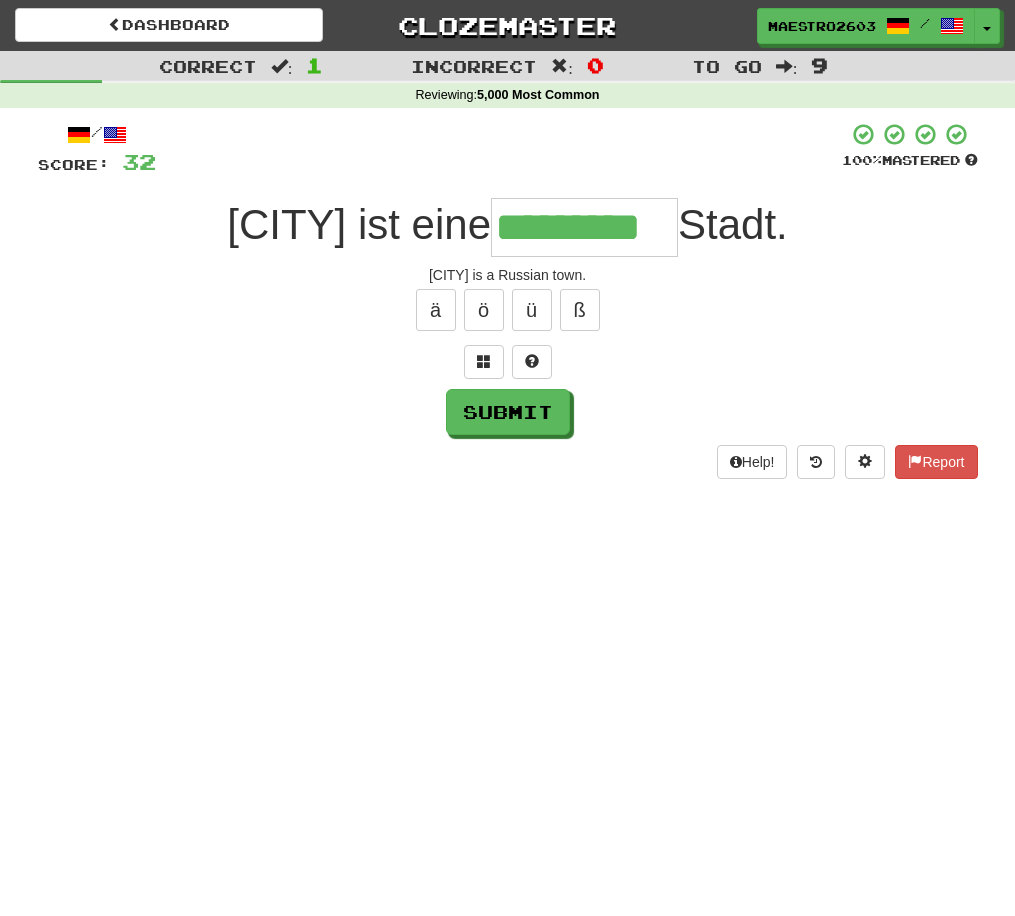 type on "*********" 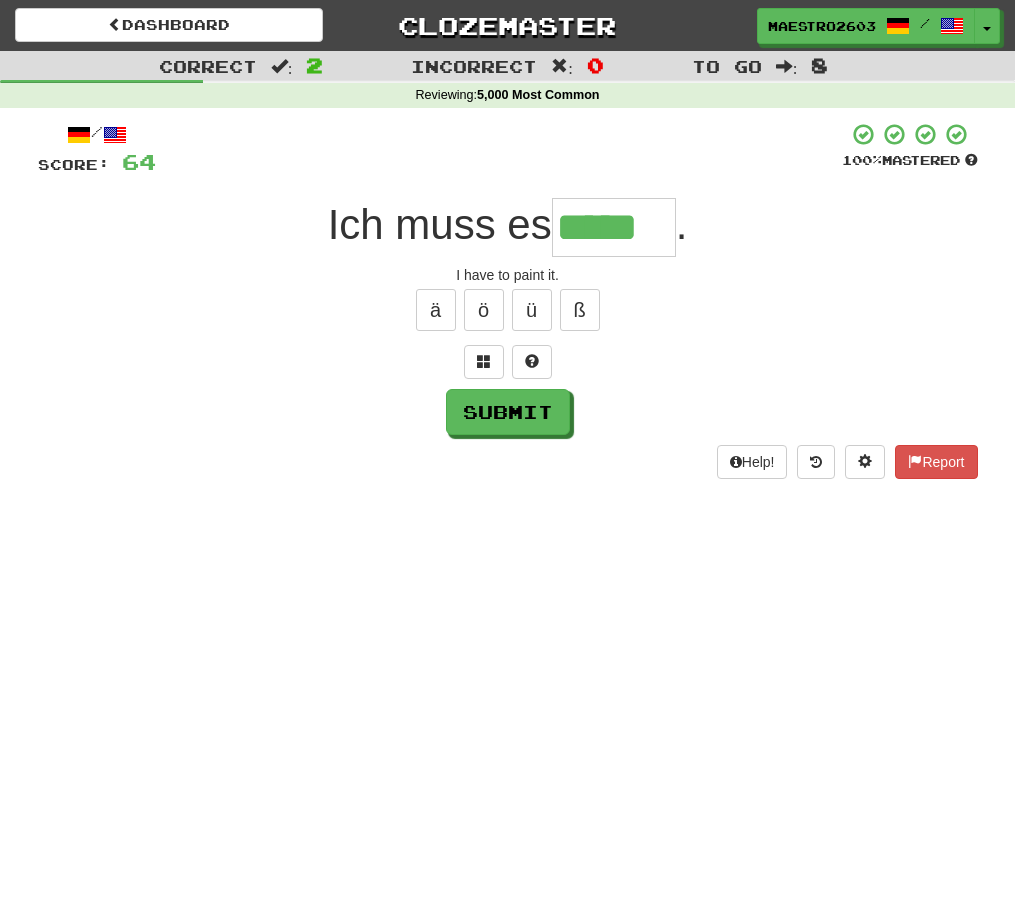 type on "*****" 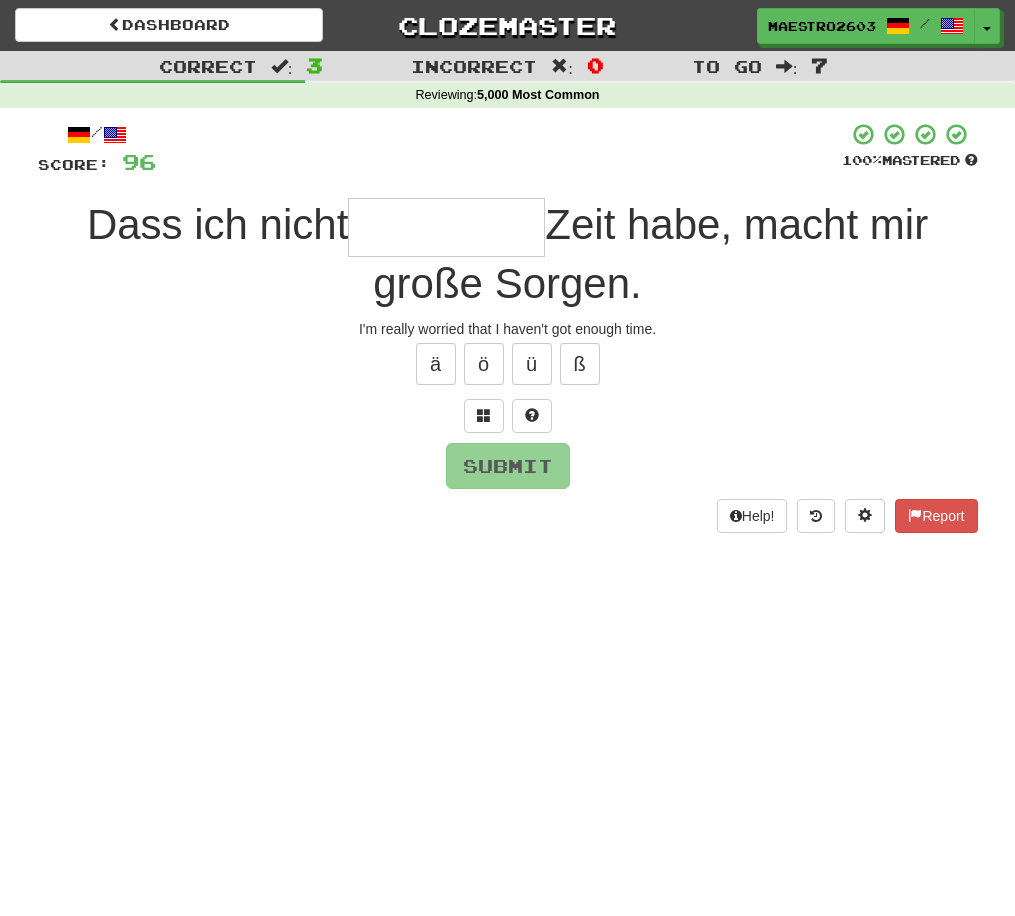 type on "*" 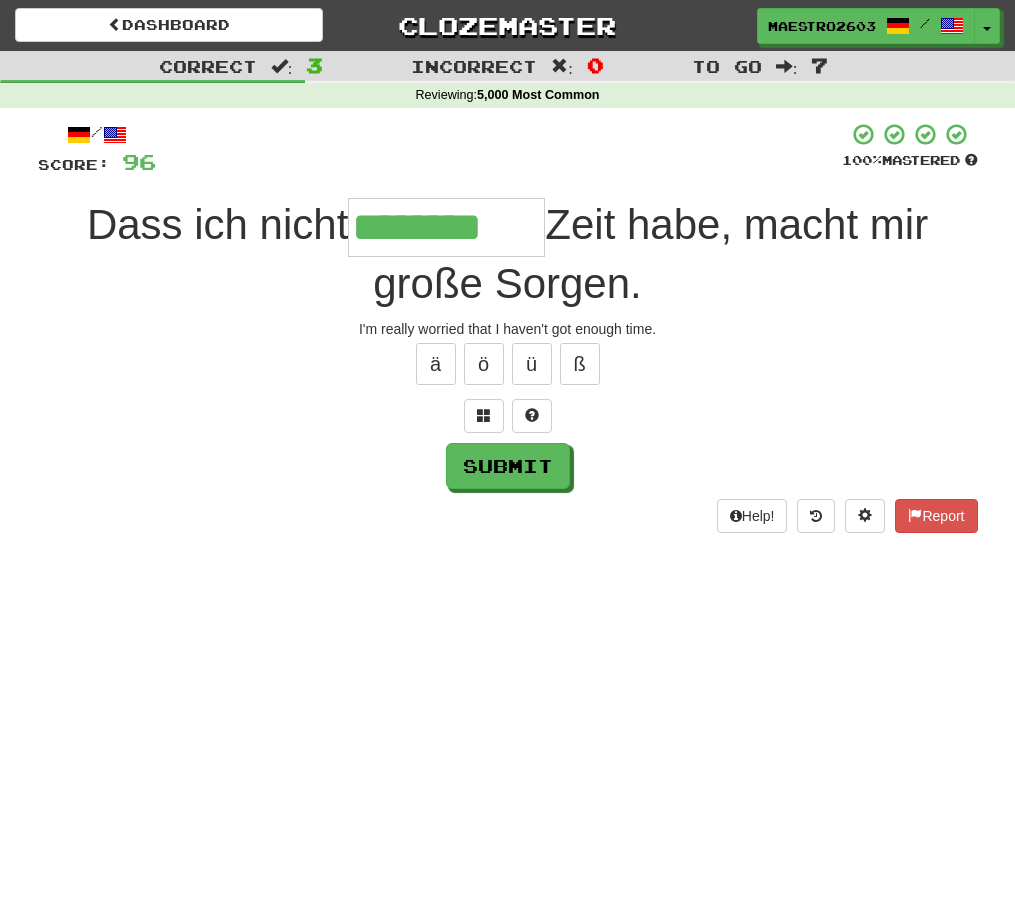 type on "********" 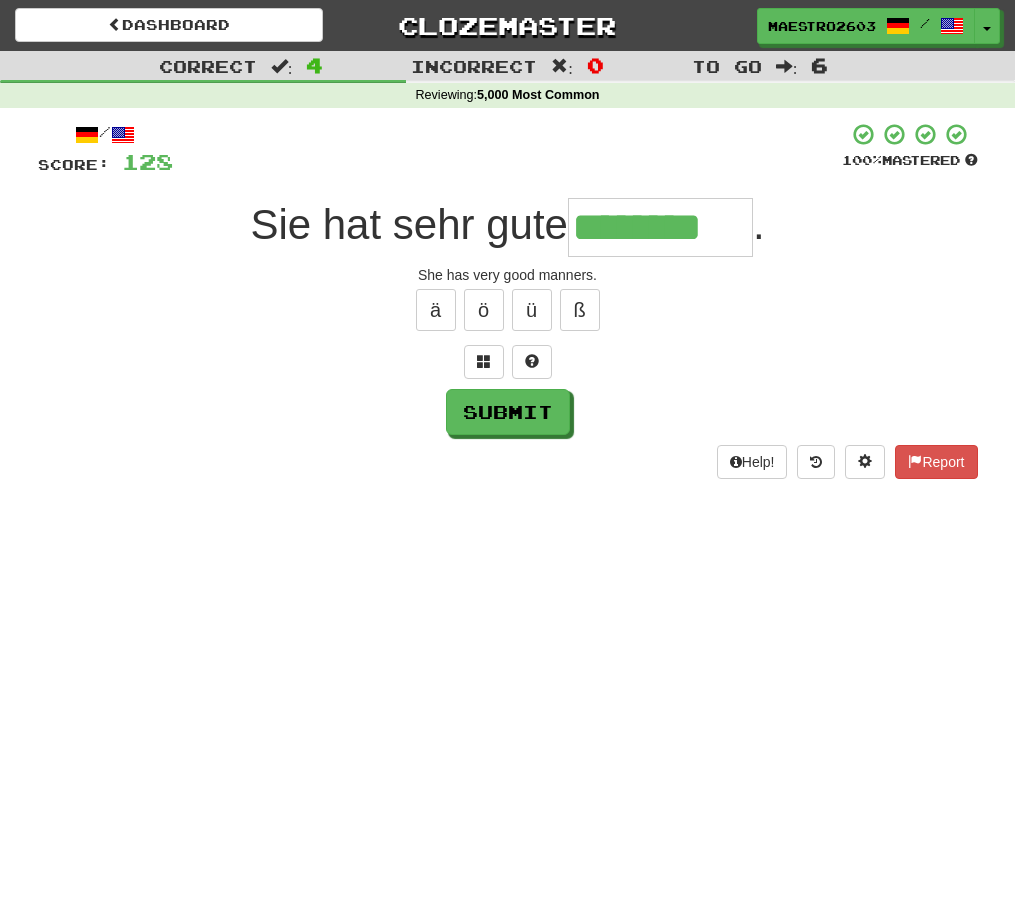 type on "********" 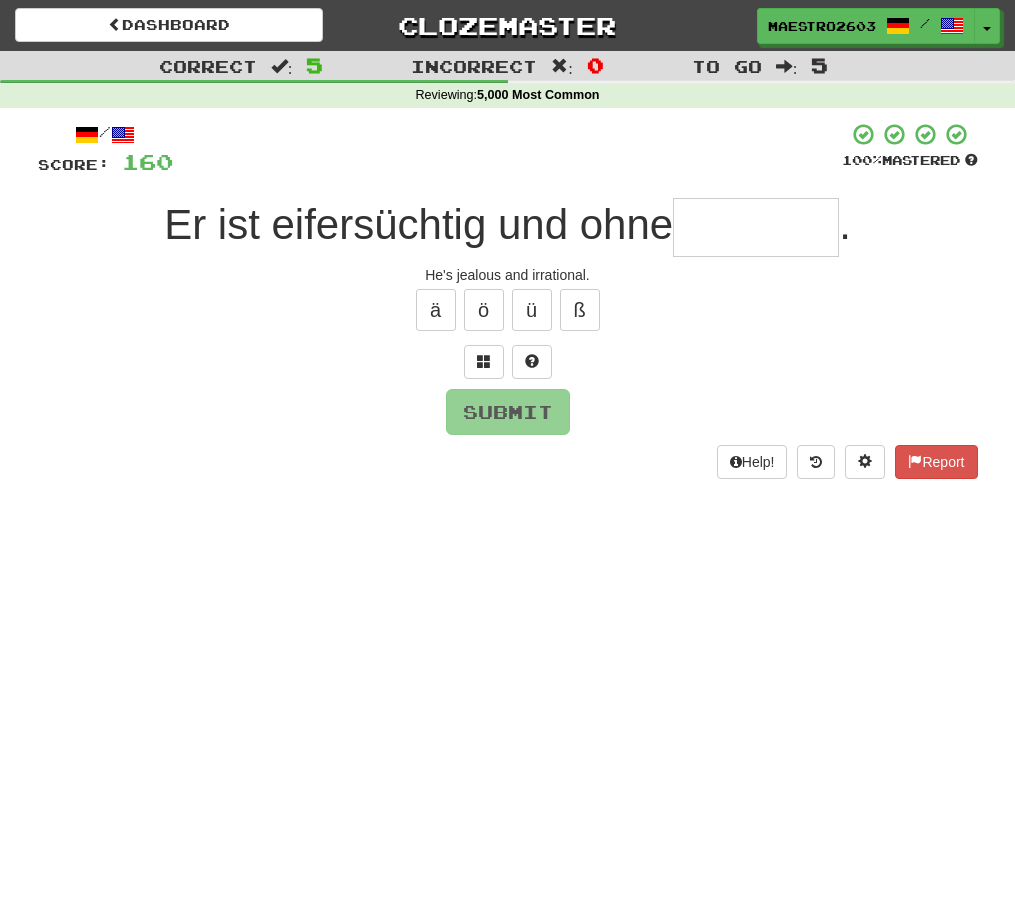 type on "*" 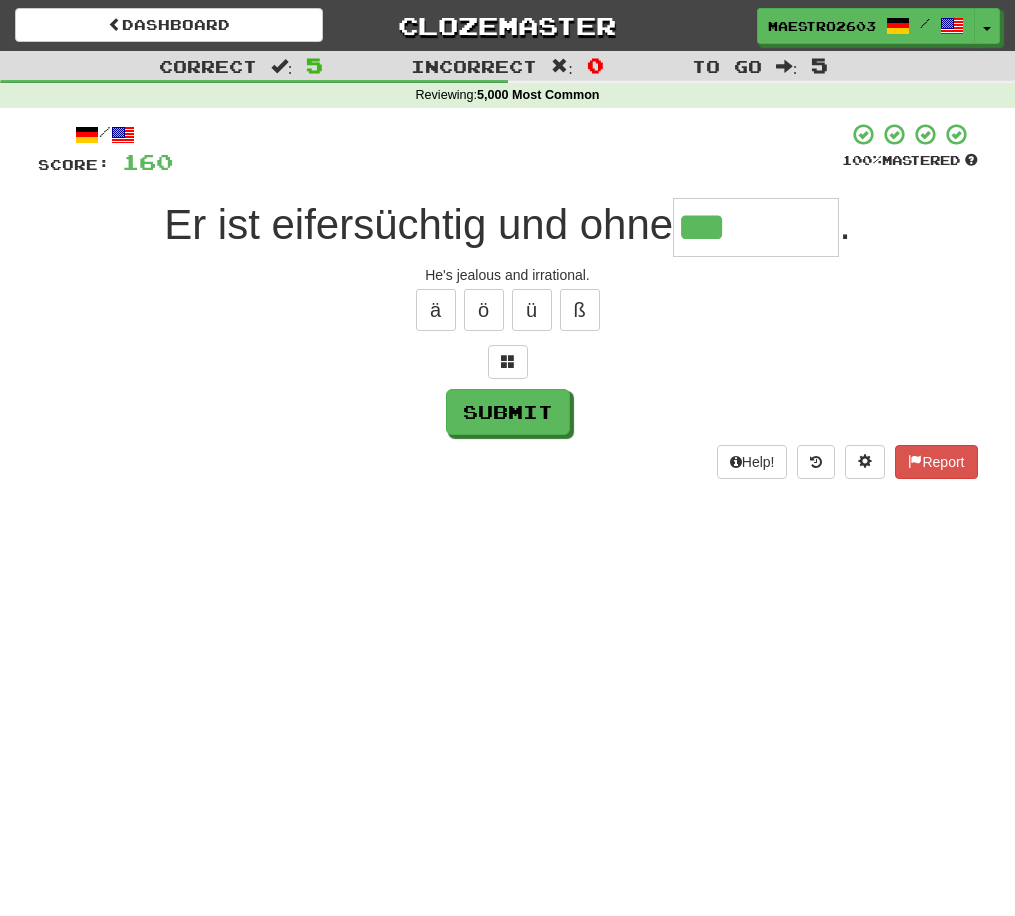 type on "********" 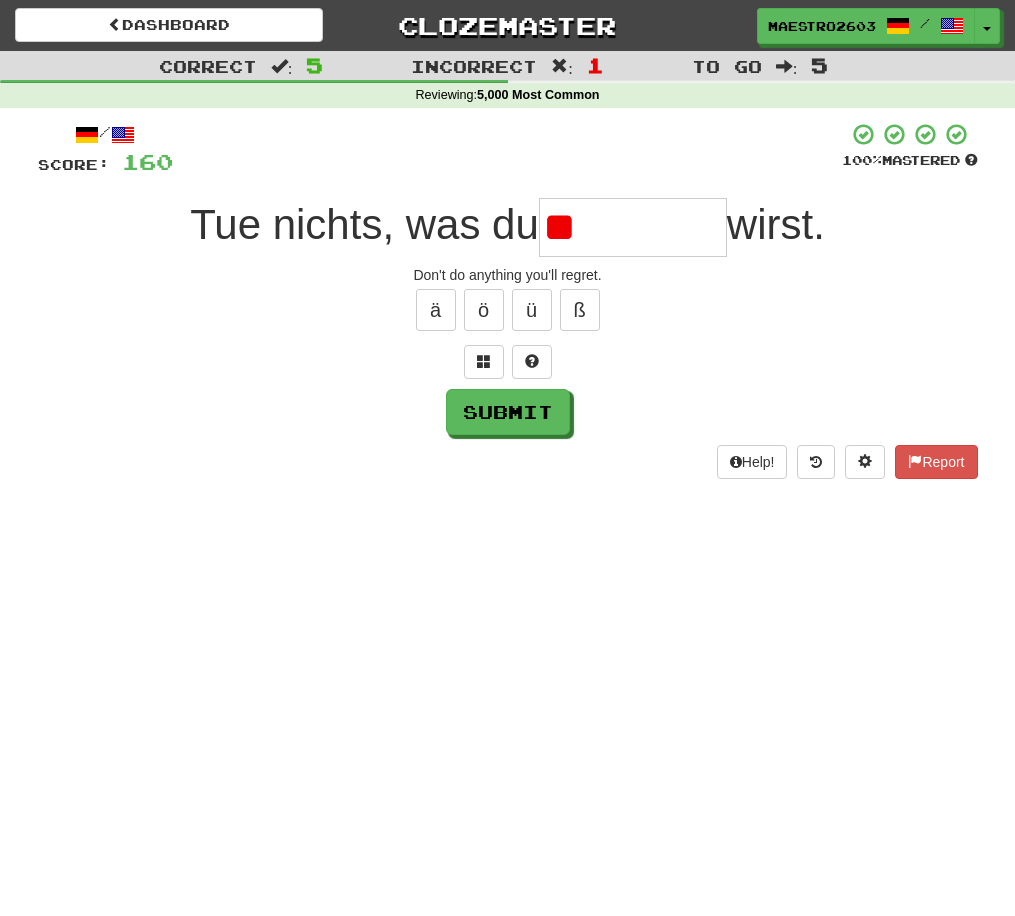 type on "********" 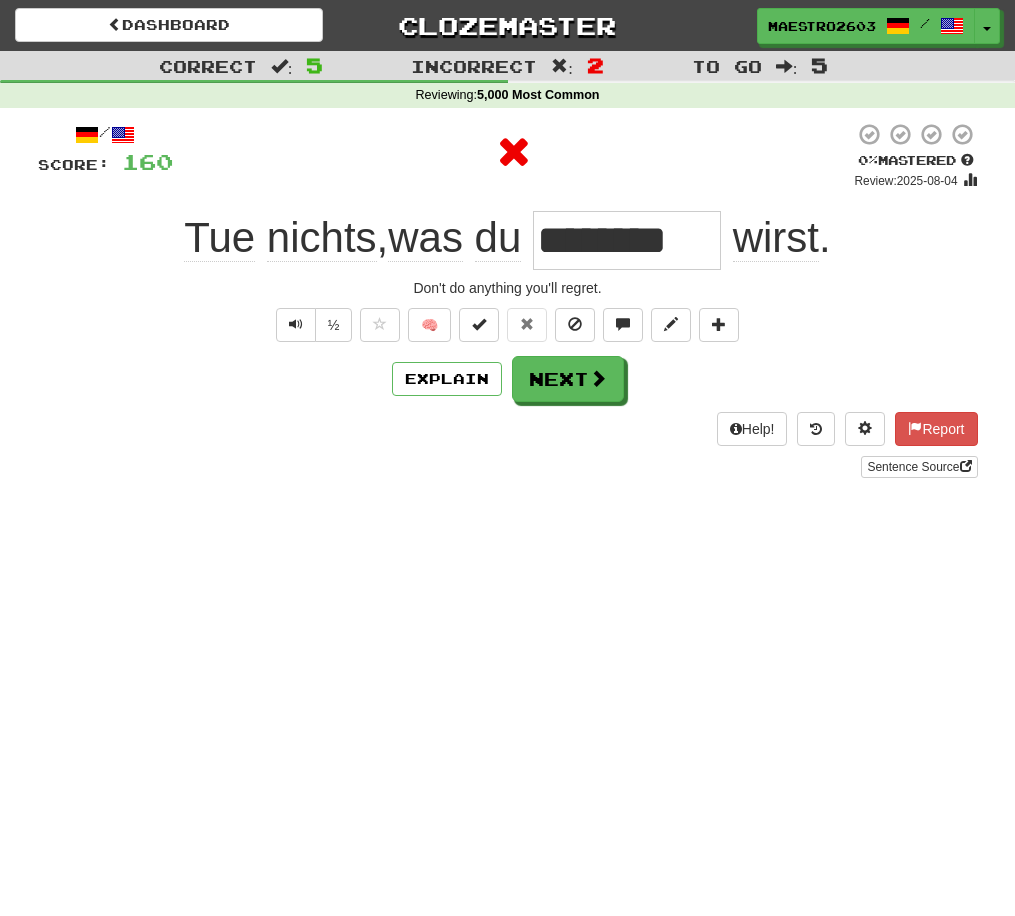 type 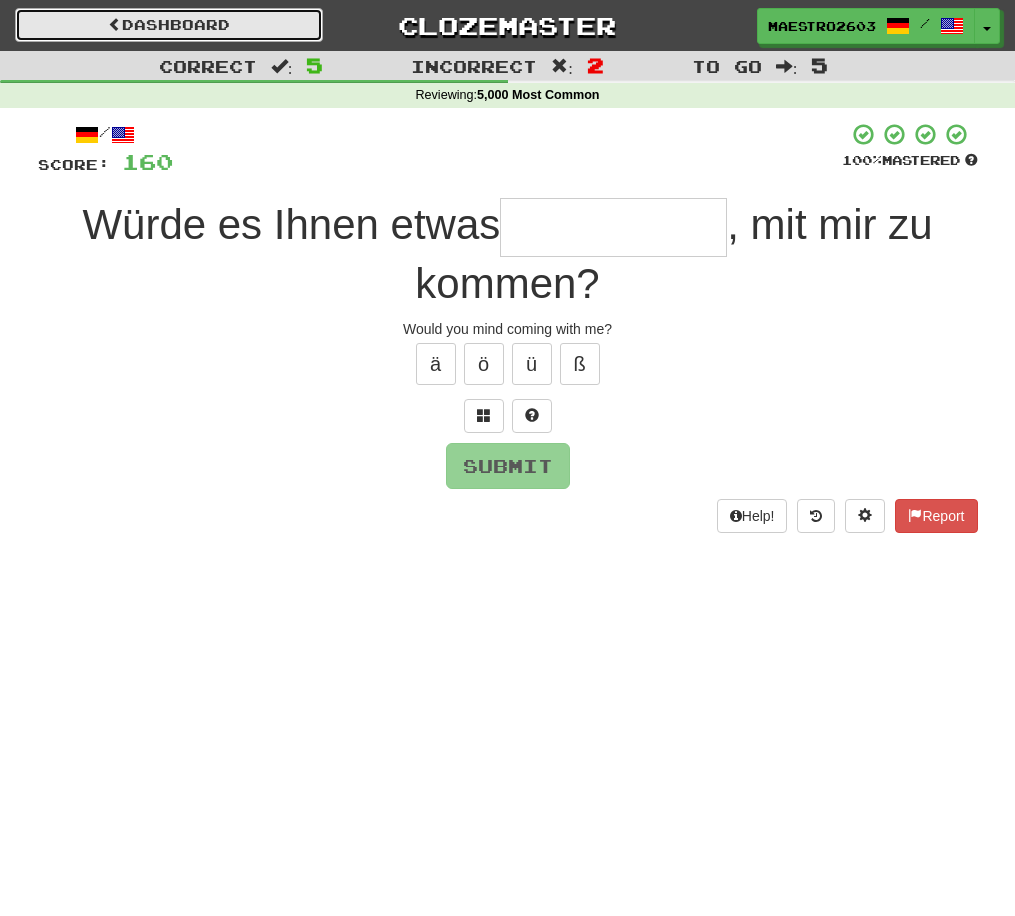 click on "Dashboard" at bounding box center [169, 25] 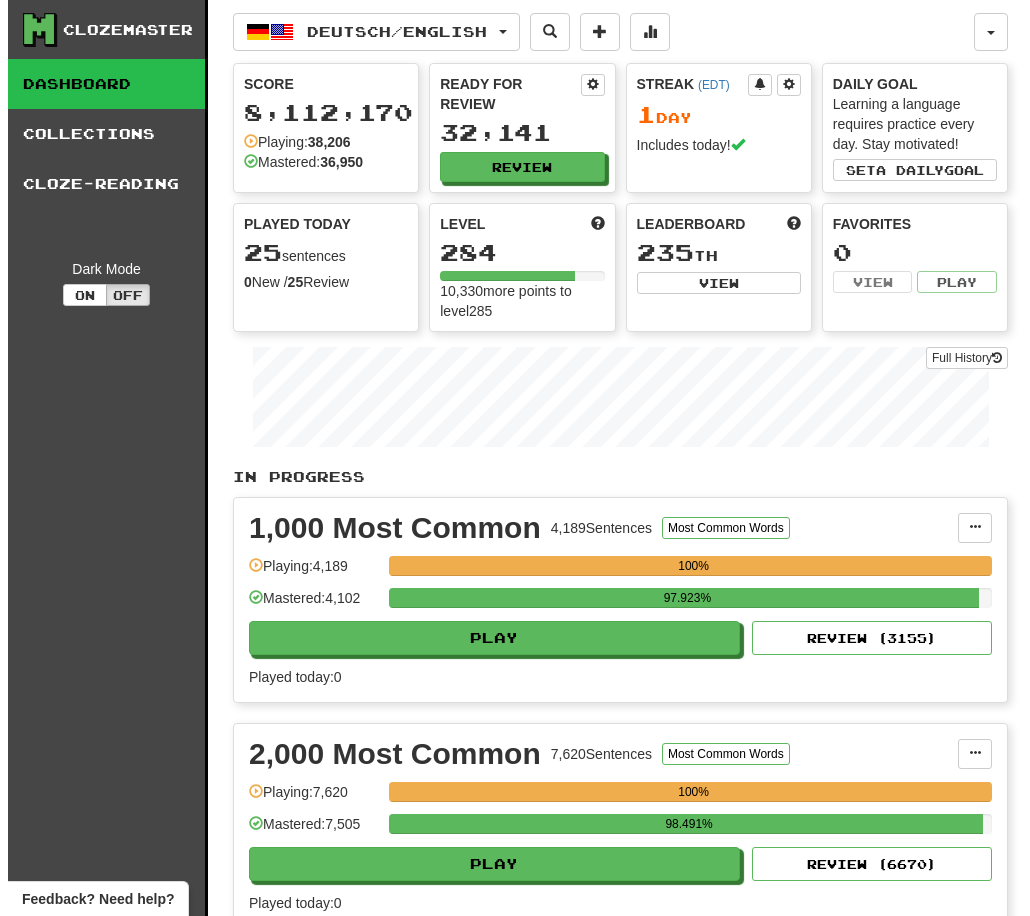 scroll, scrollTop: 0, scrollLeft: 0, axis: both 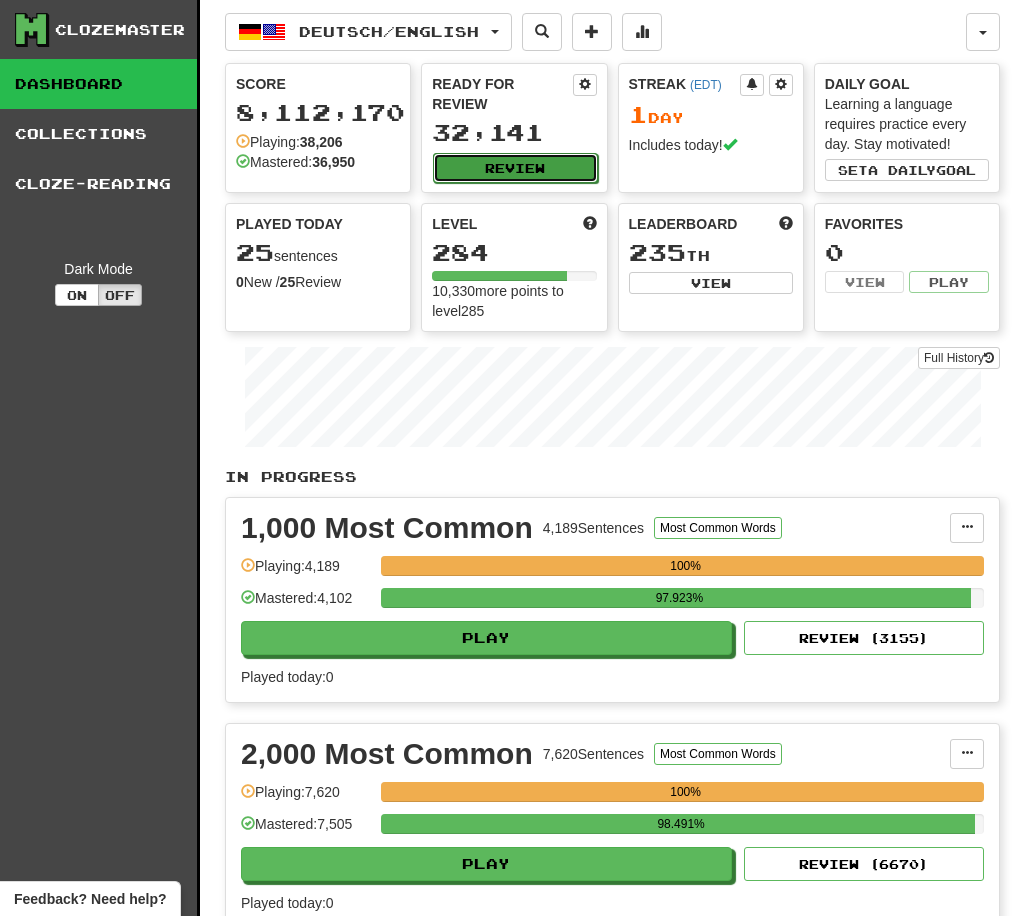click on "Review" at bounding box center (515, 168) 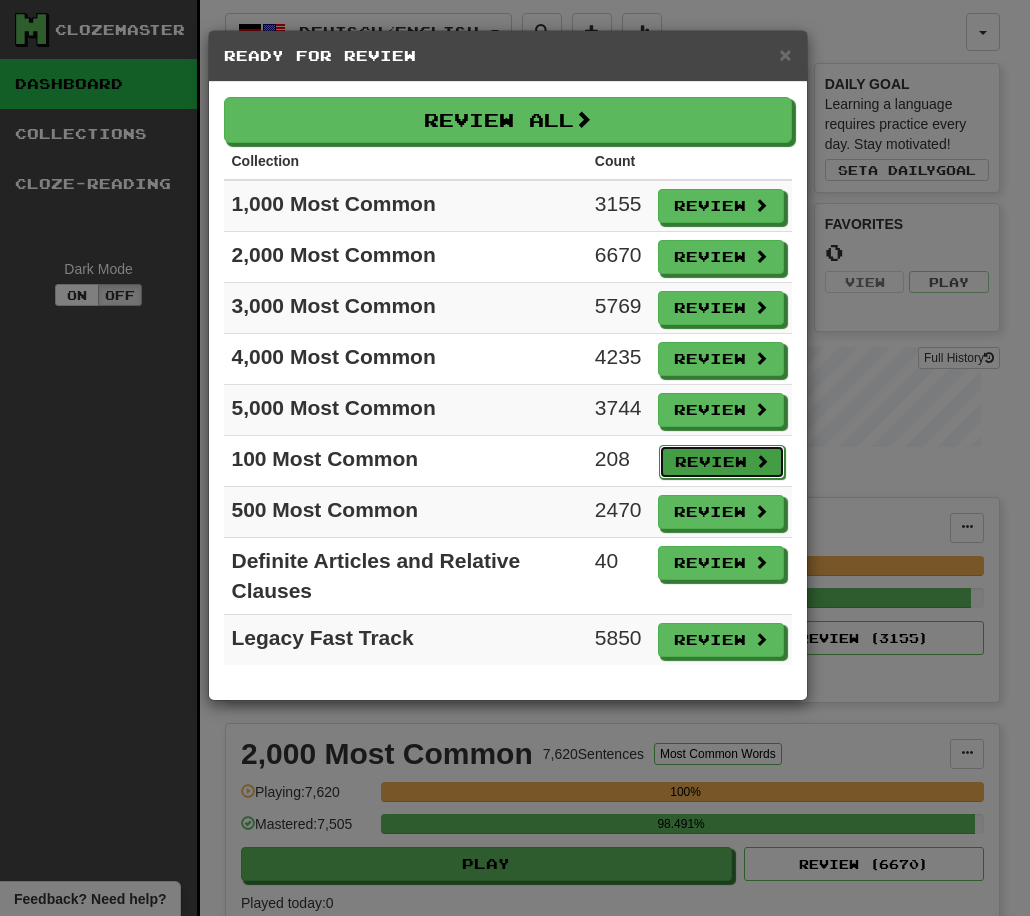 click on "Review" at bounding box center (722, 462) 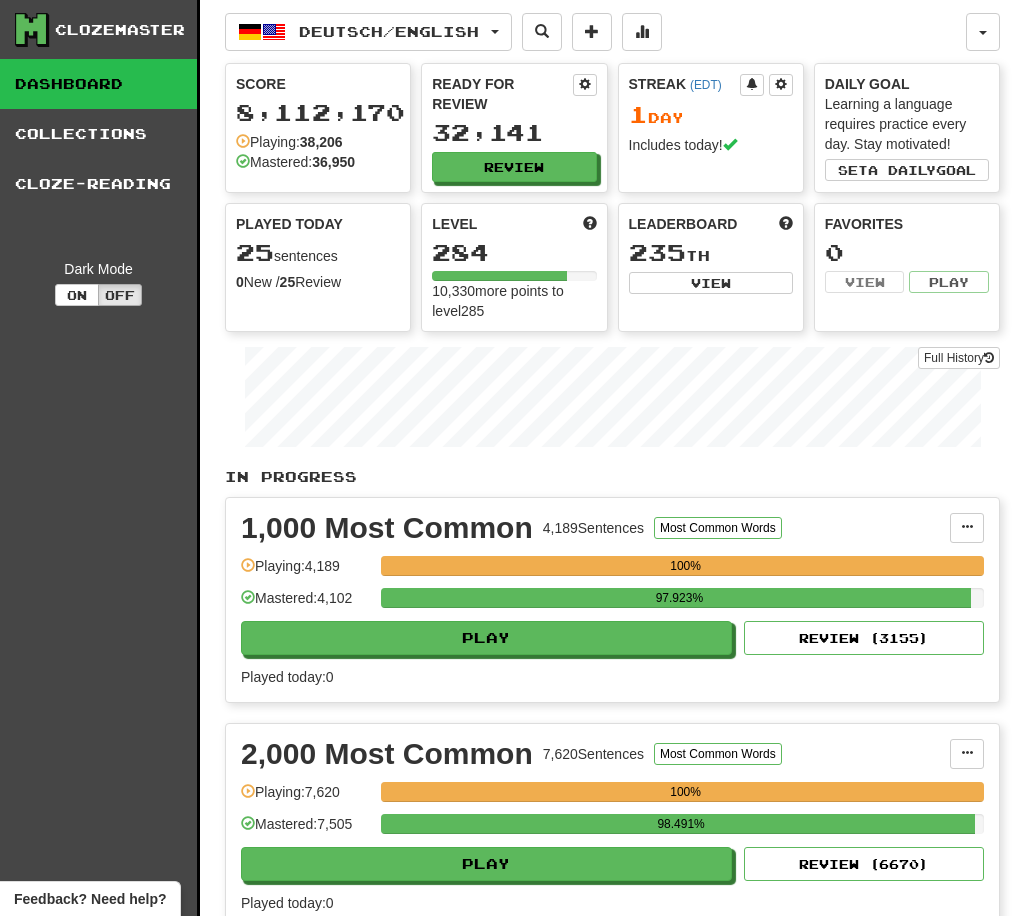 select on "**" 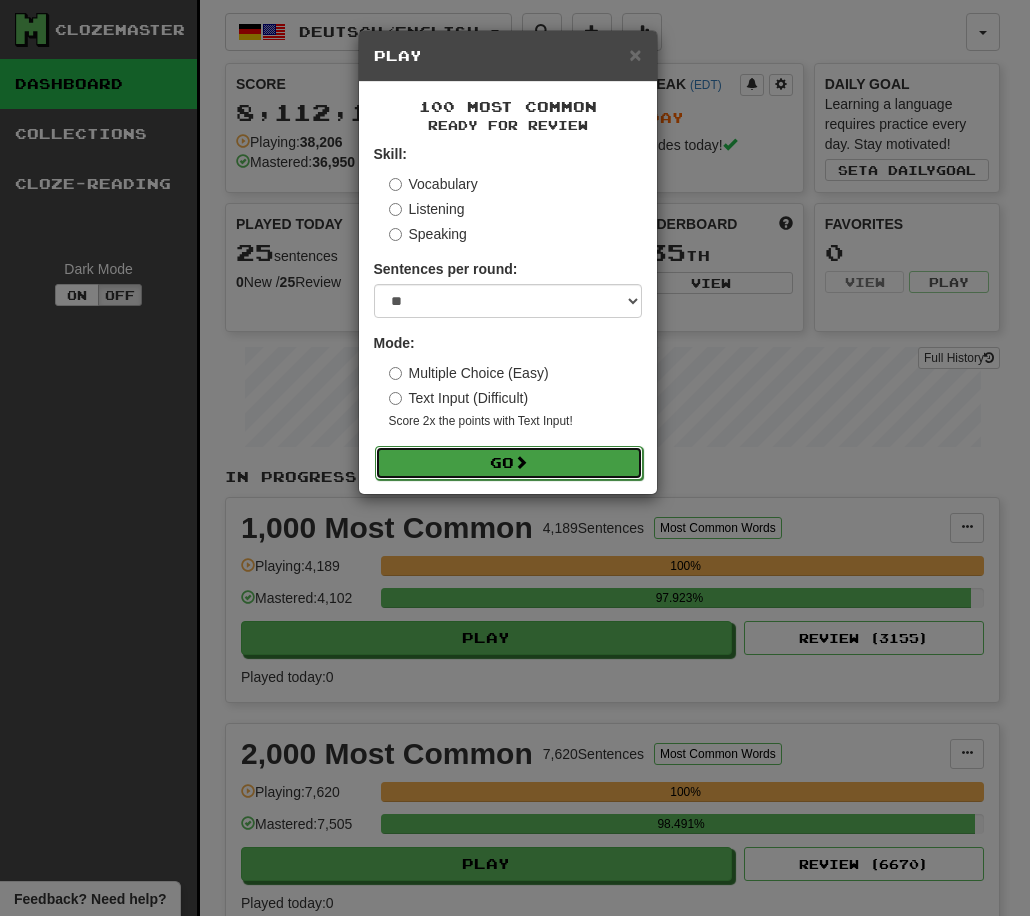 click on "Go" at bounding box center [509, 463] 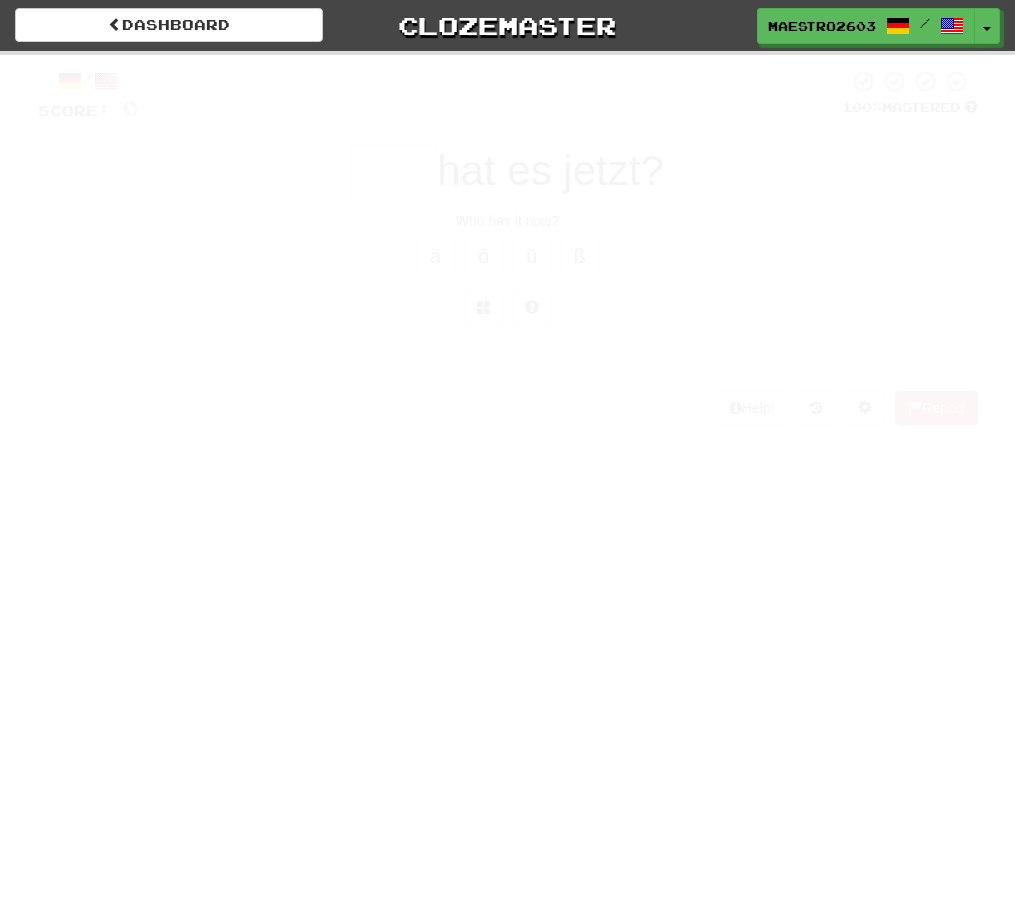 scroll, scrollTop: 0, scrollLeft: 0, axis: both 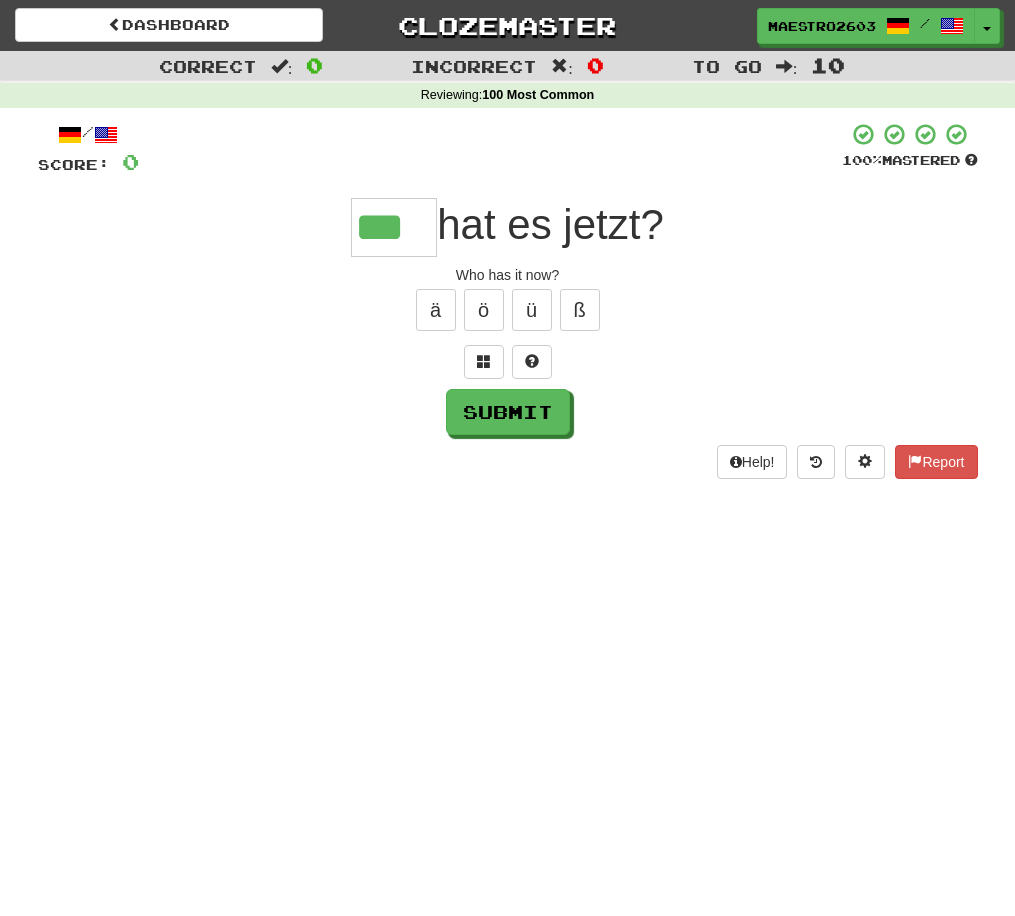 type on "***" 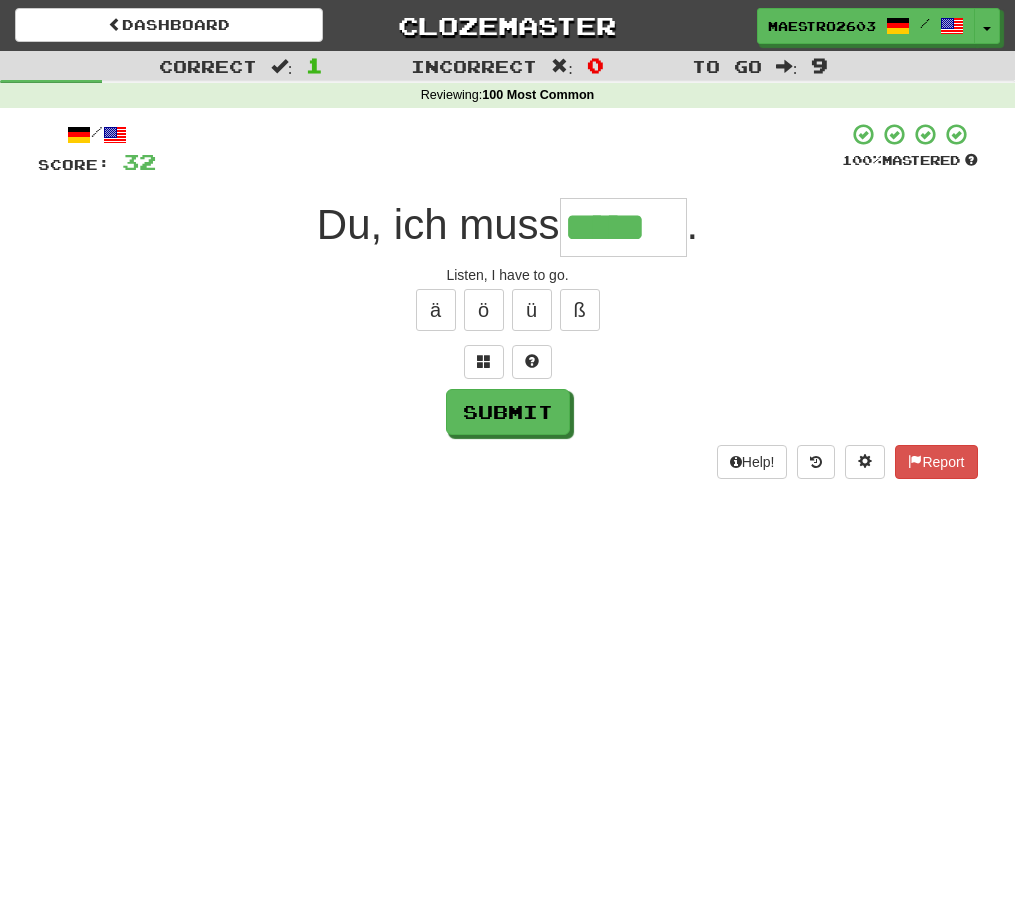 type on "*****" 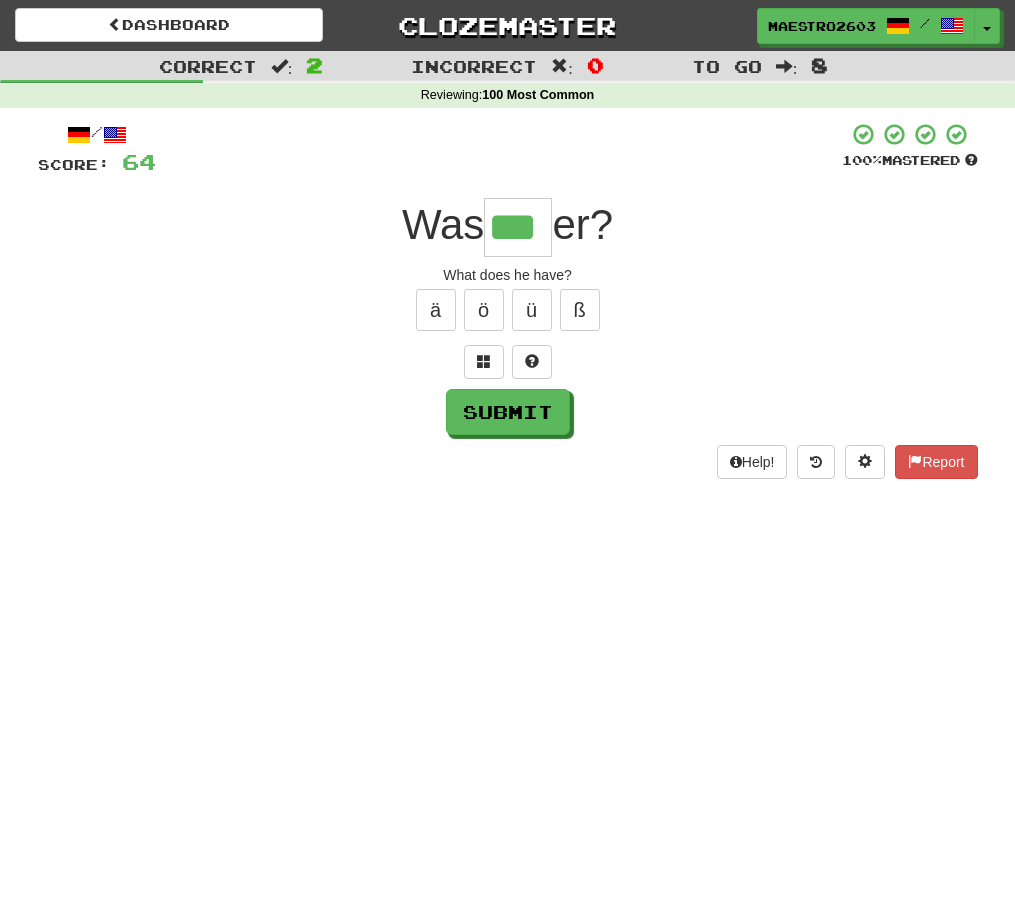 scroll, scrollTop: 0, scrollLeft: 0, axis: both 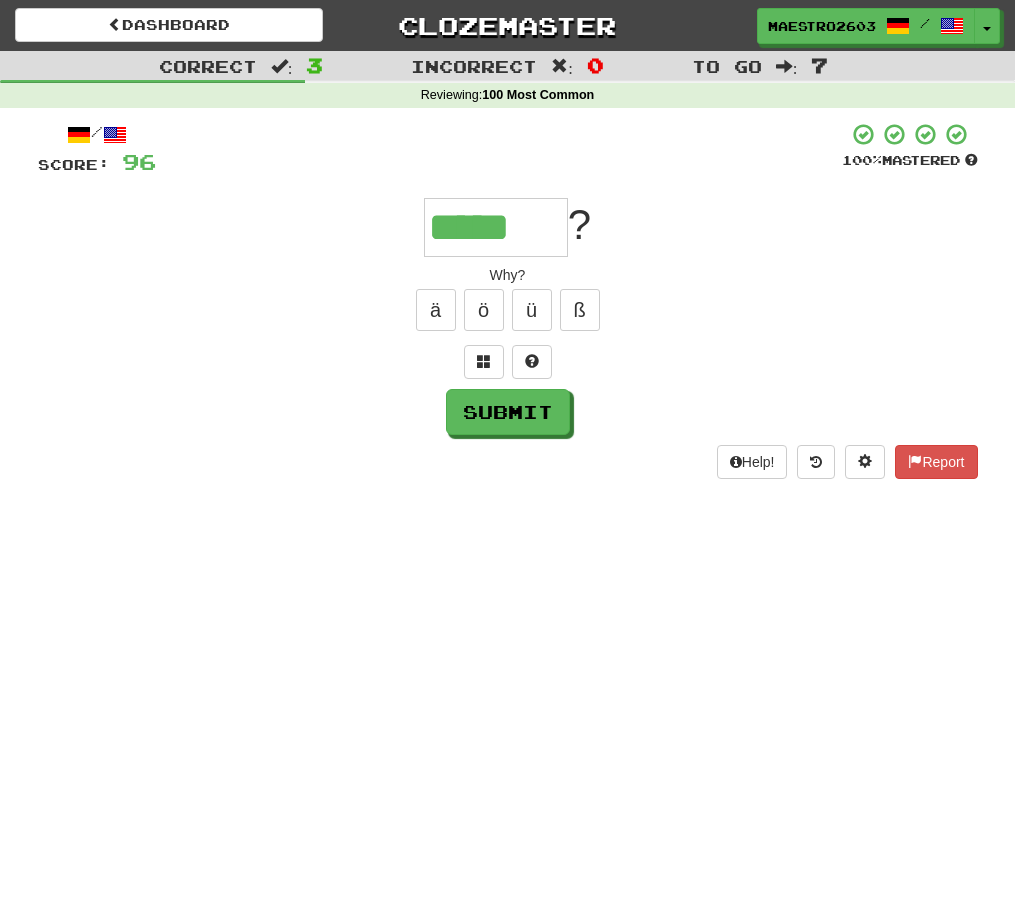 type on "*****" 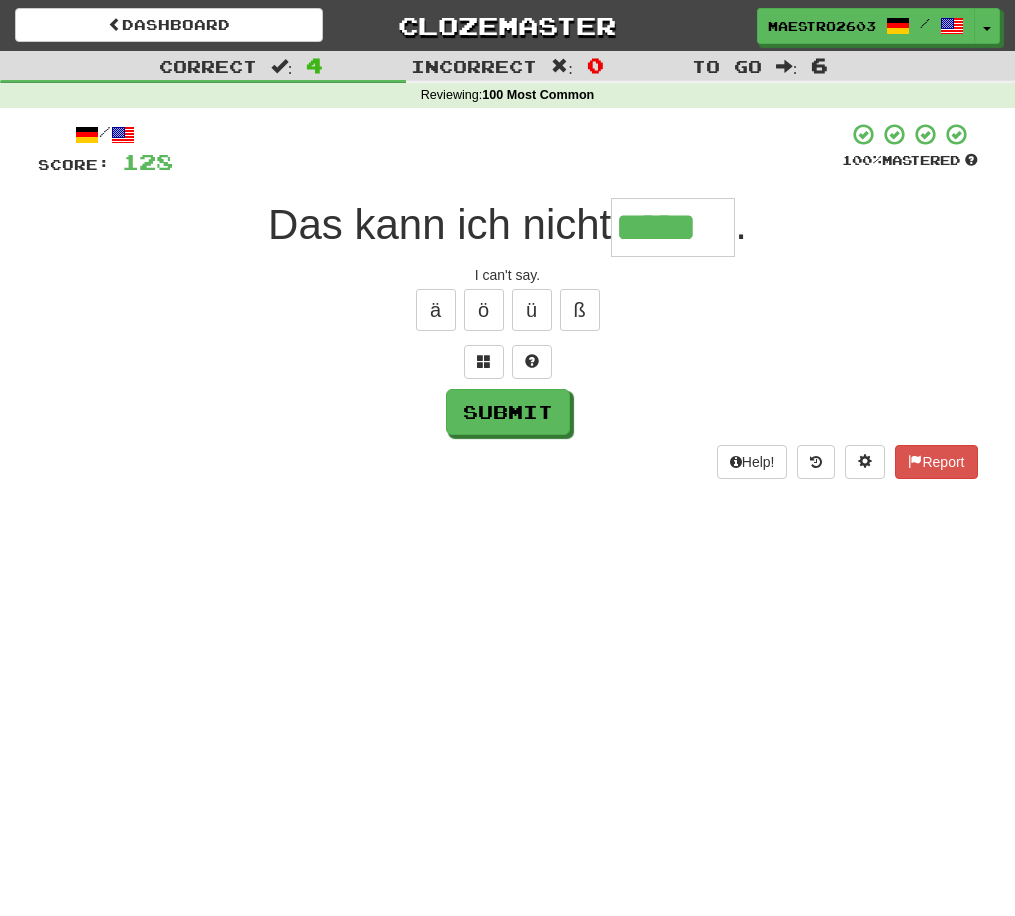 type on "*****" 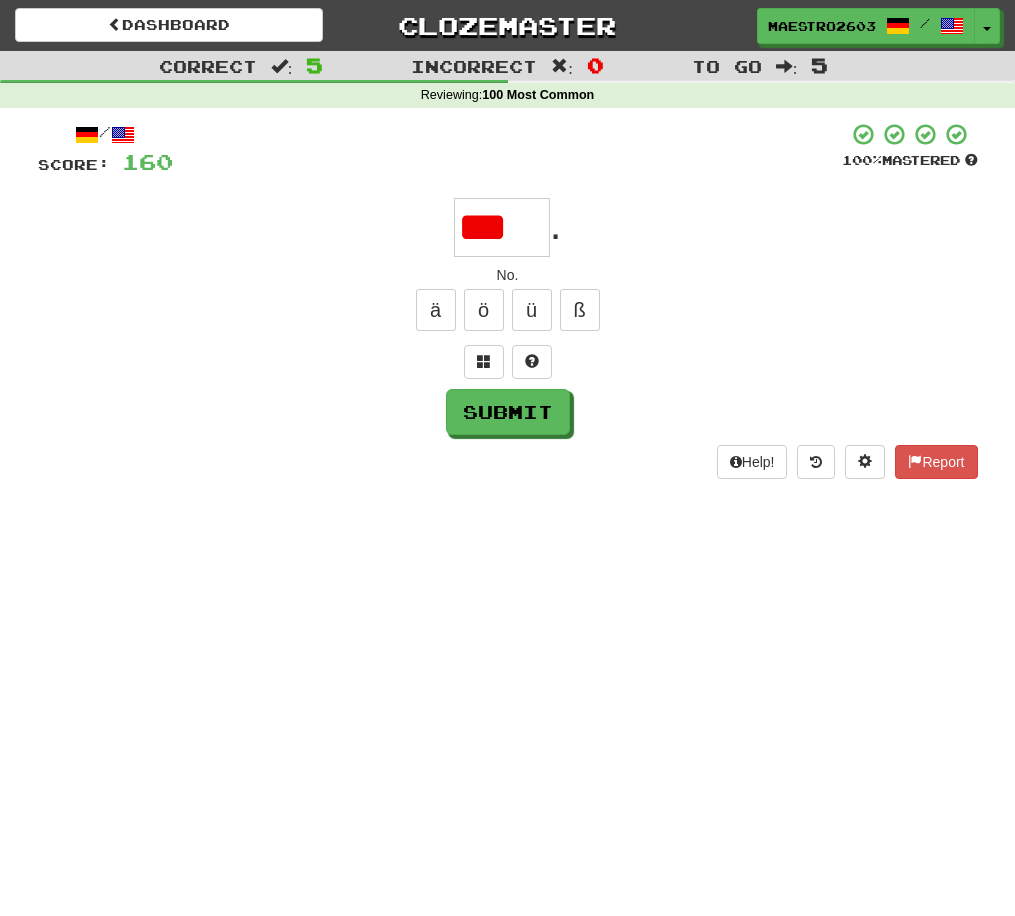 scroll, scrollTop: 0, scrollLeft: 0, axis: both 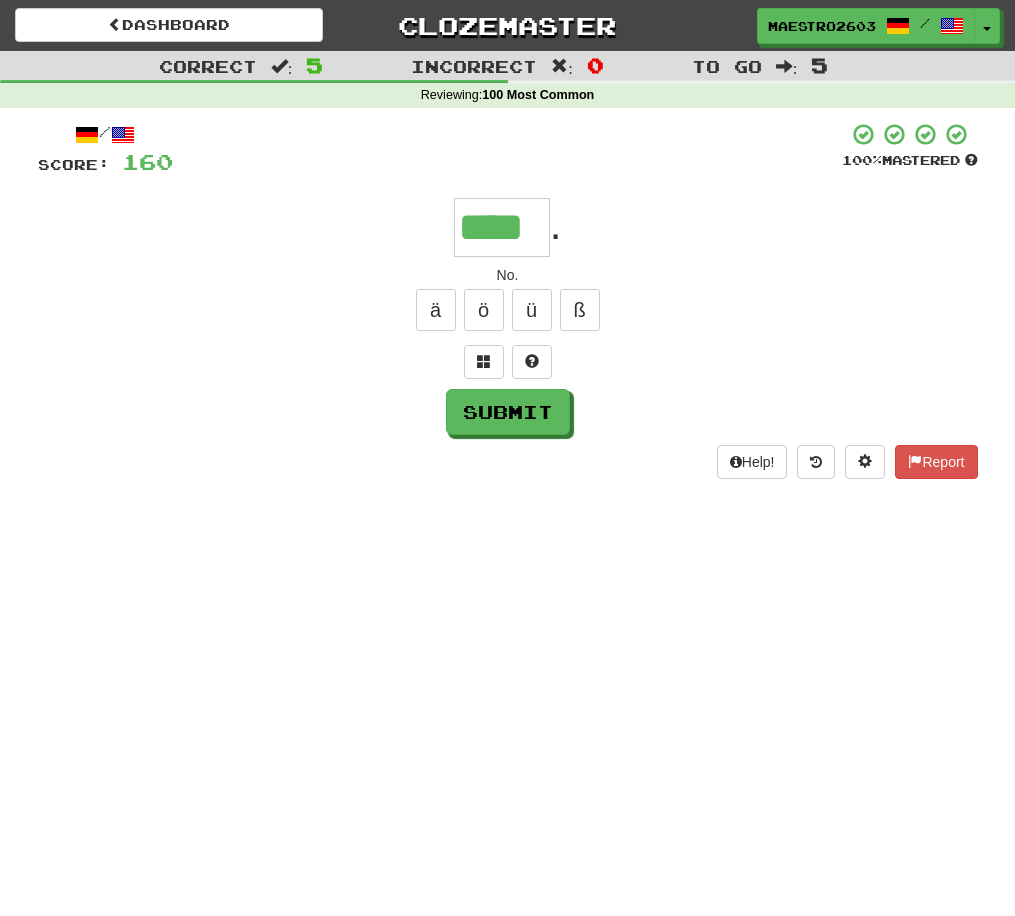 type on "****" 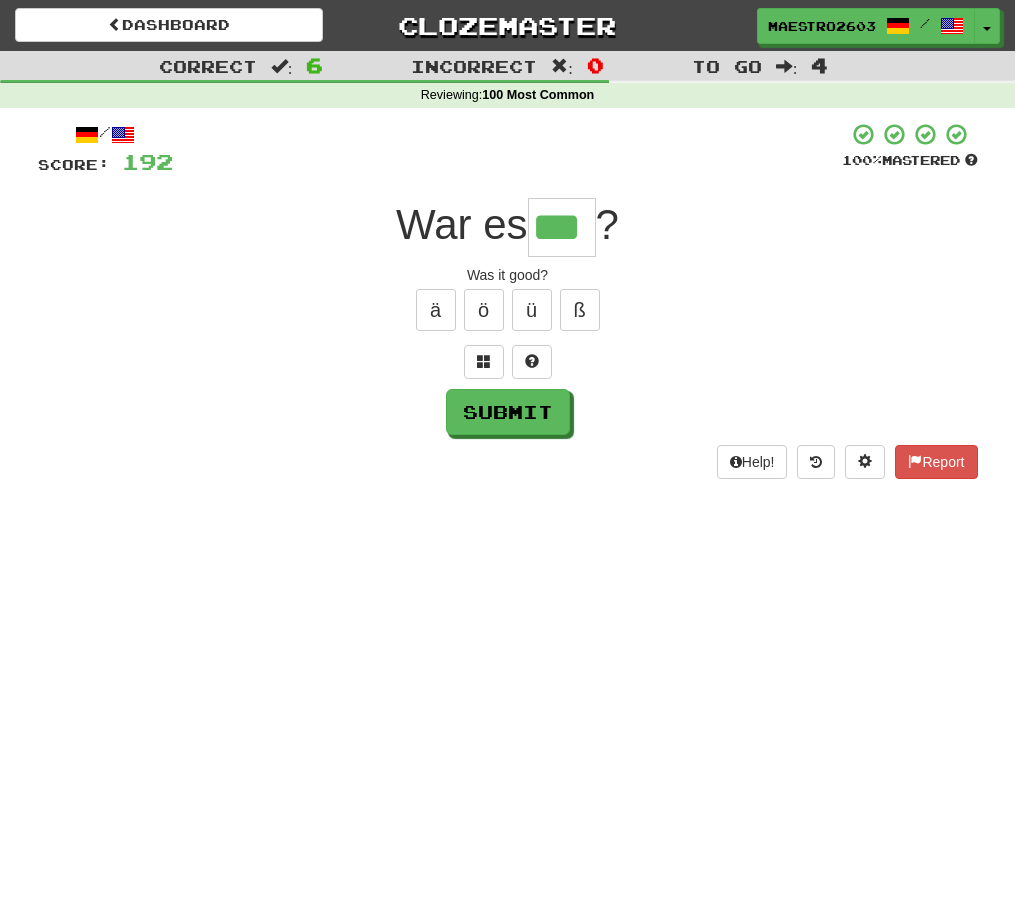 type on "***" 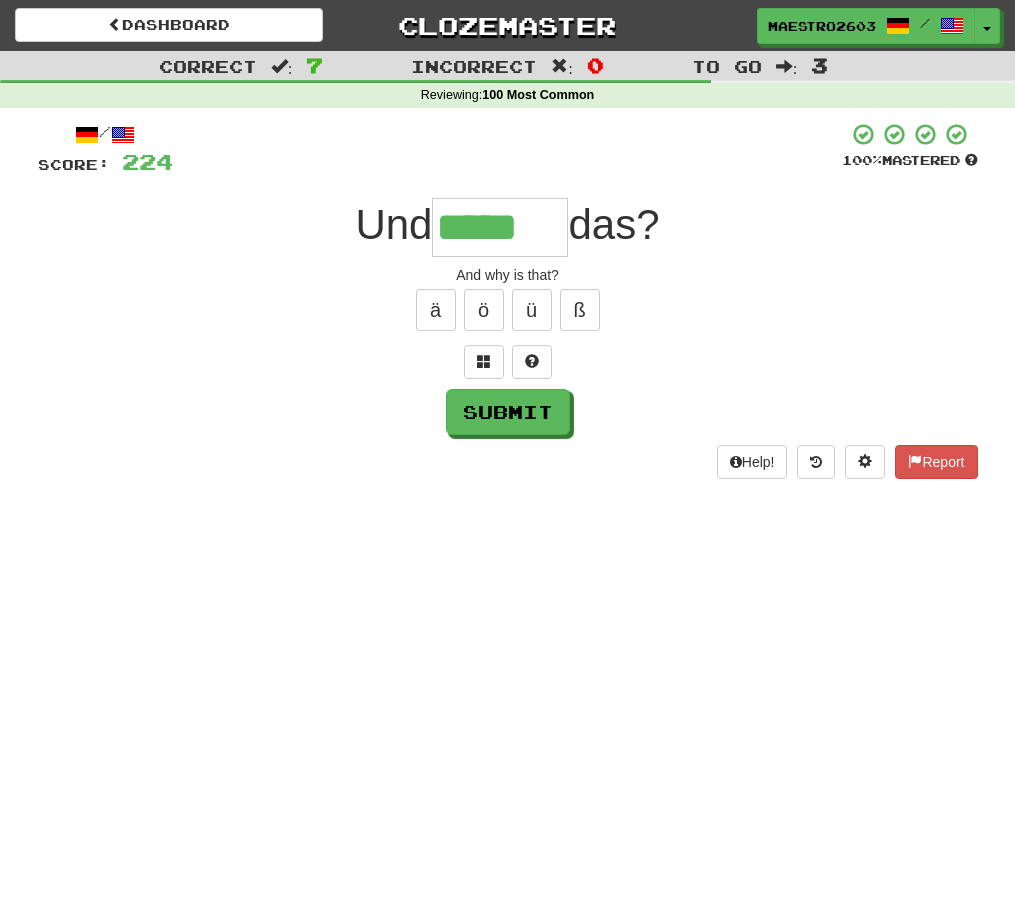 type on "*****" 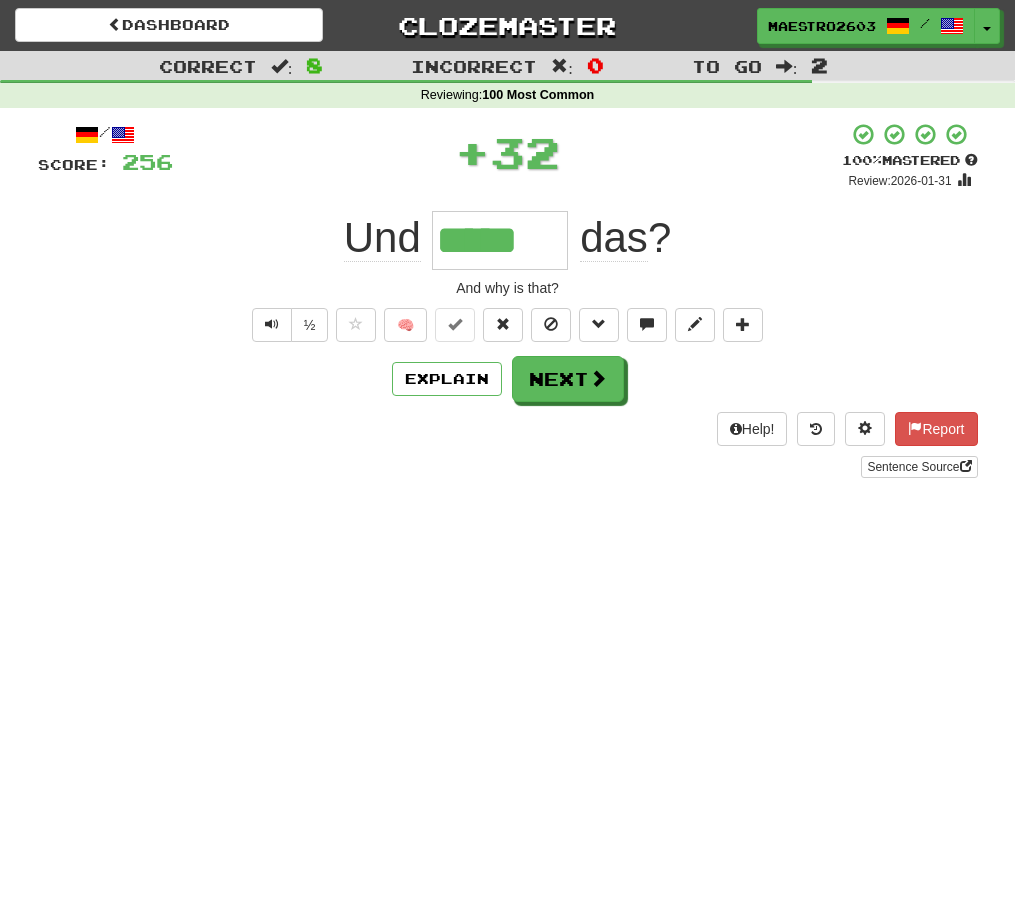 type 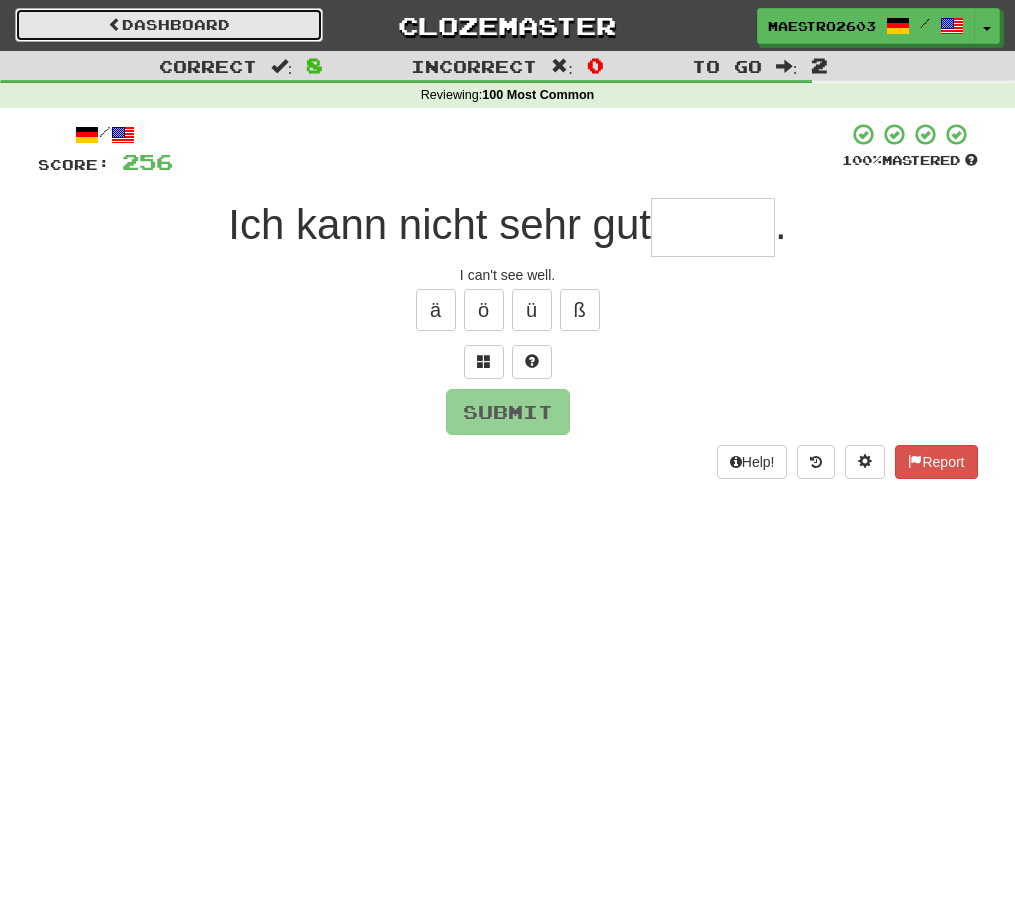click on "Dashboard" at bounding box center [169, 25] 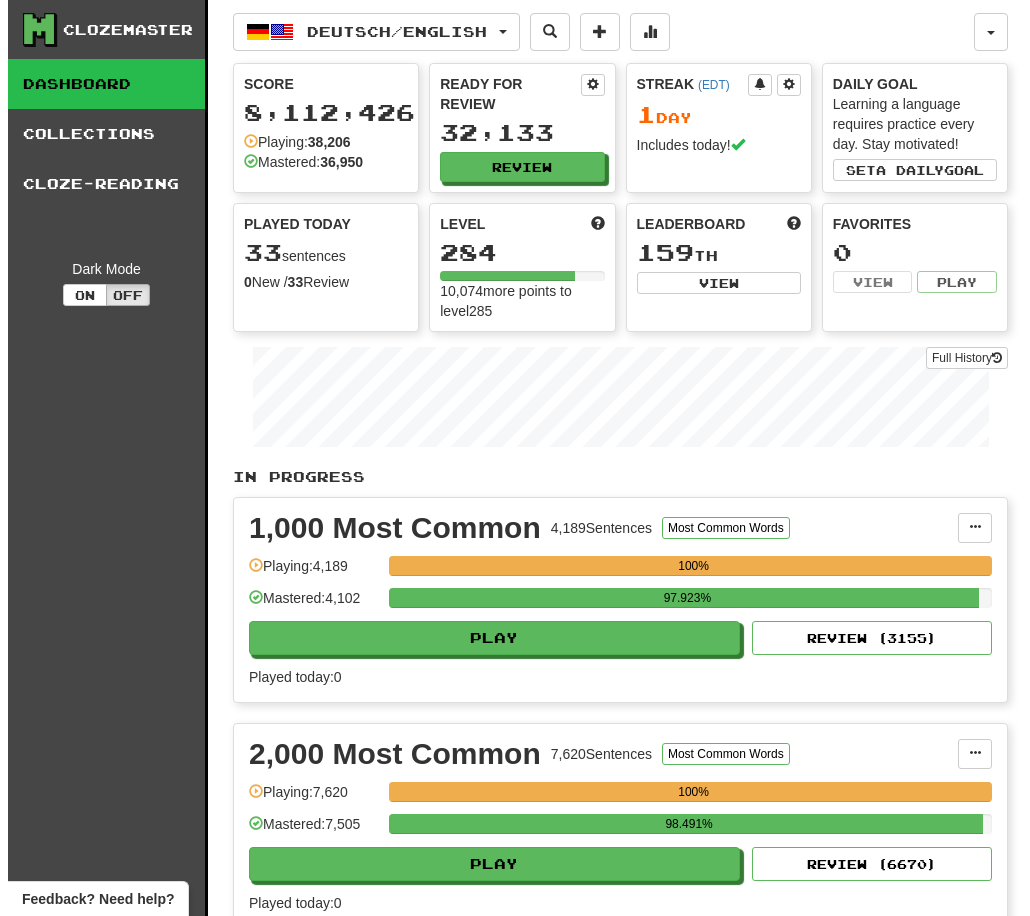 scroll, scrollTop: 0, scrollLeft: 0, axis: both 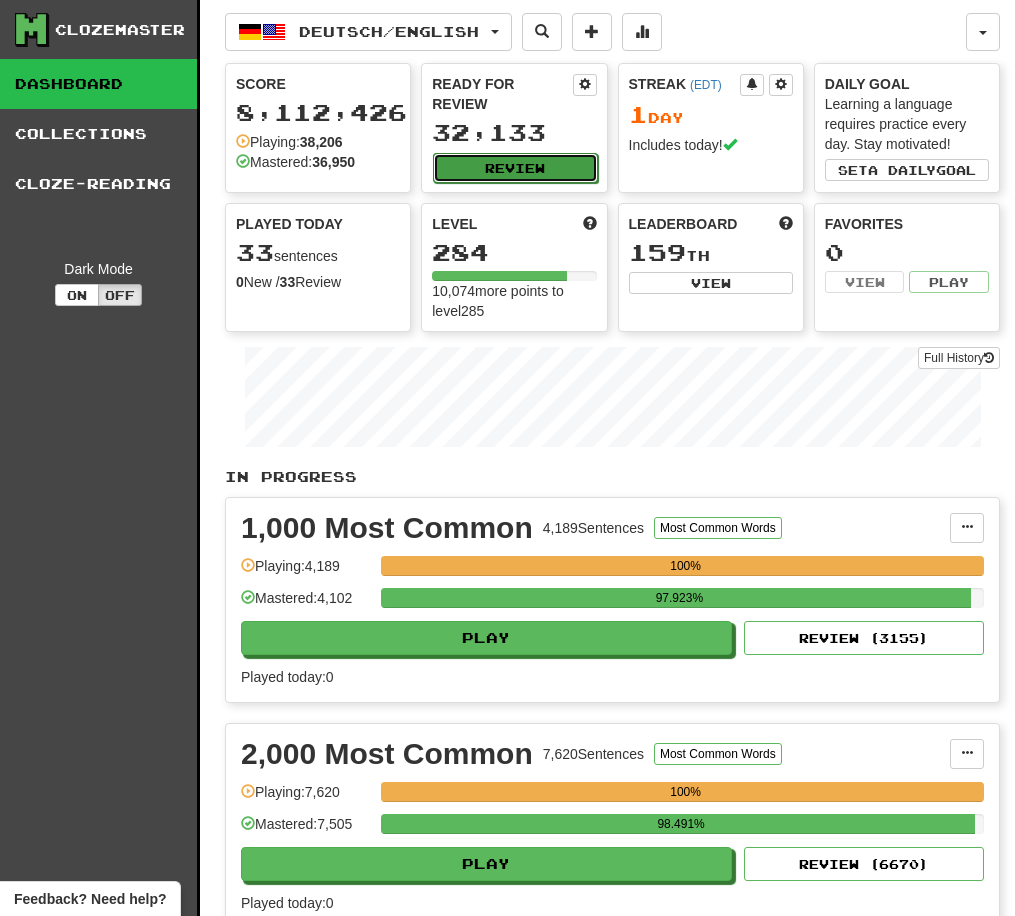 click on "Review" at bounding box center [515, 168] 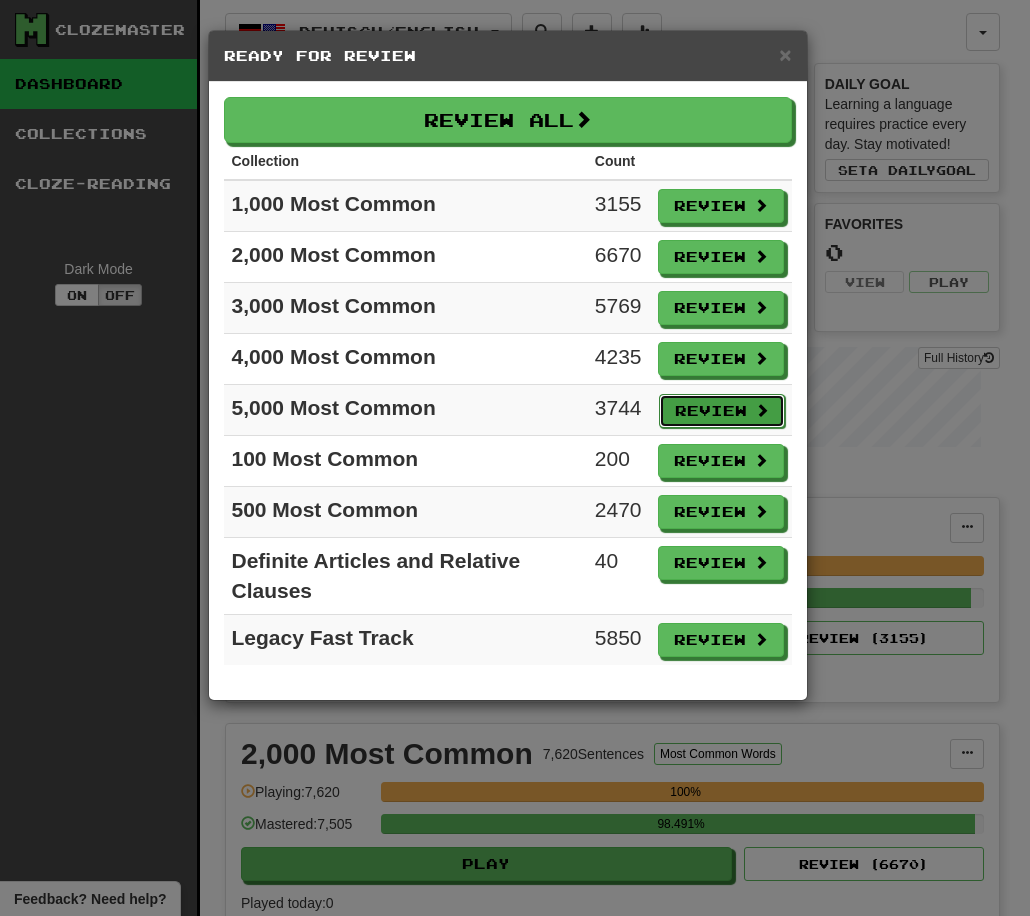 click on "Review" at bounding box center [722, 411] 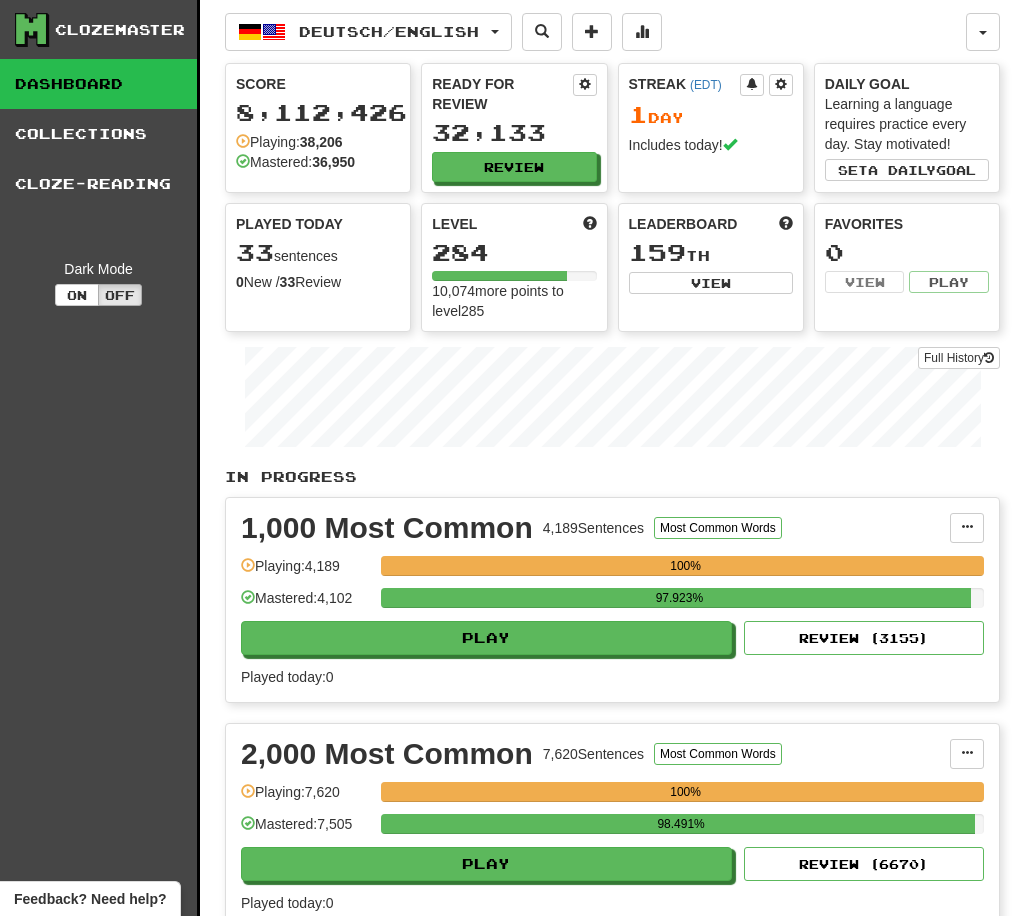 select on "**" 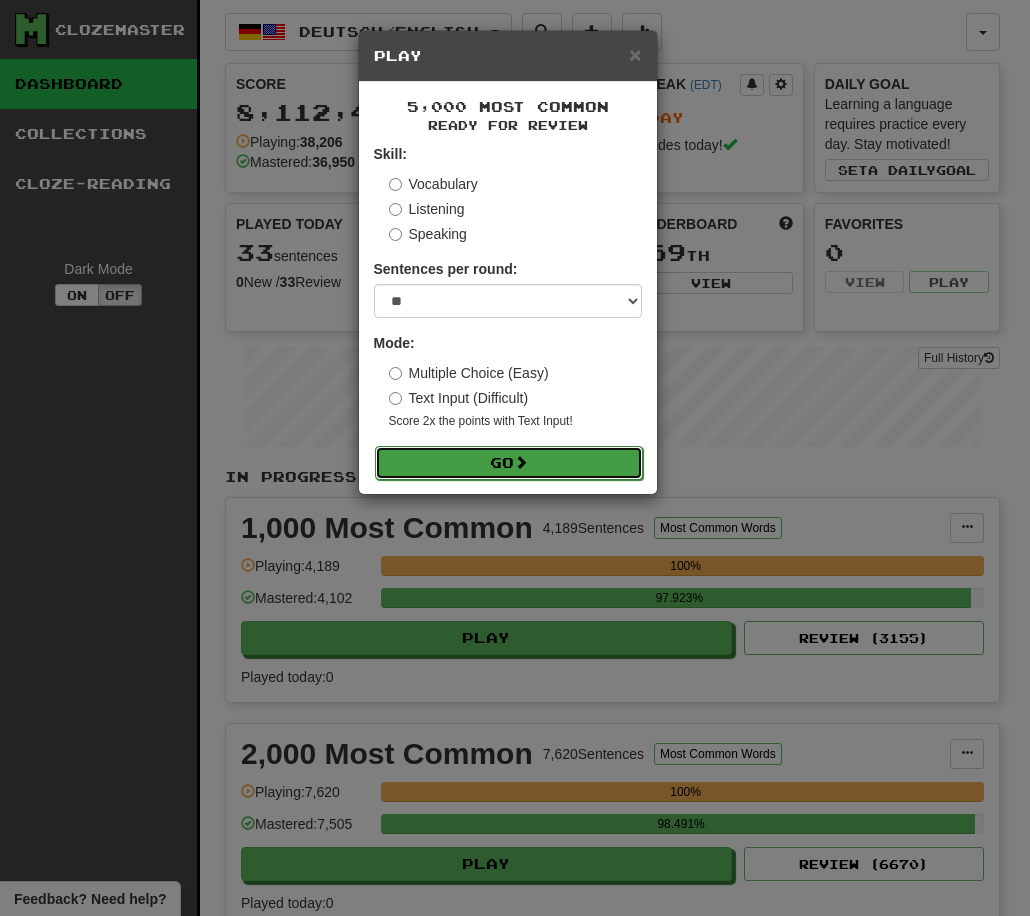 click on "Go" at bounding box center (509, 463) 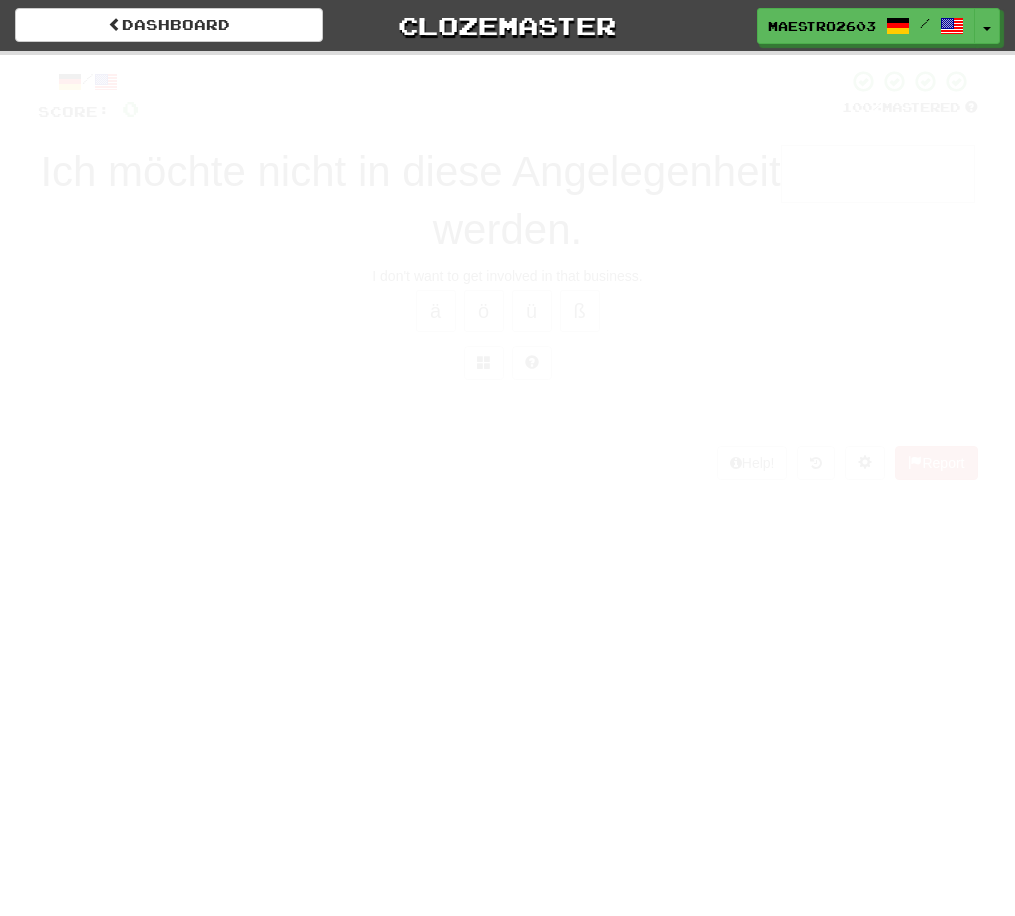 scroll, scrollTop: 0, scrollLeft: 0, axis: both 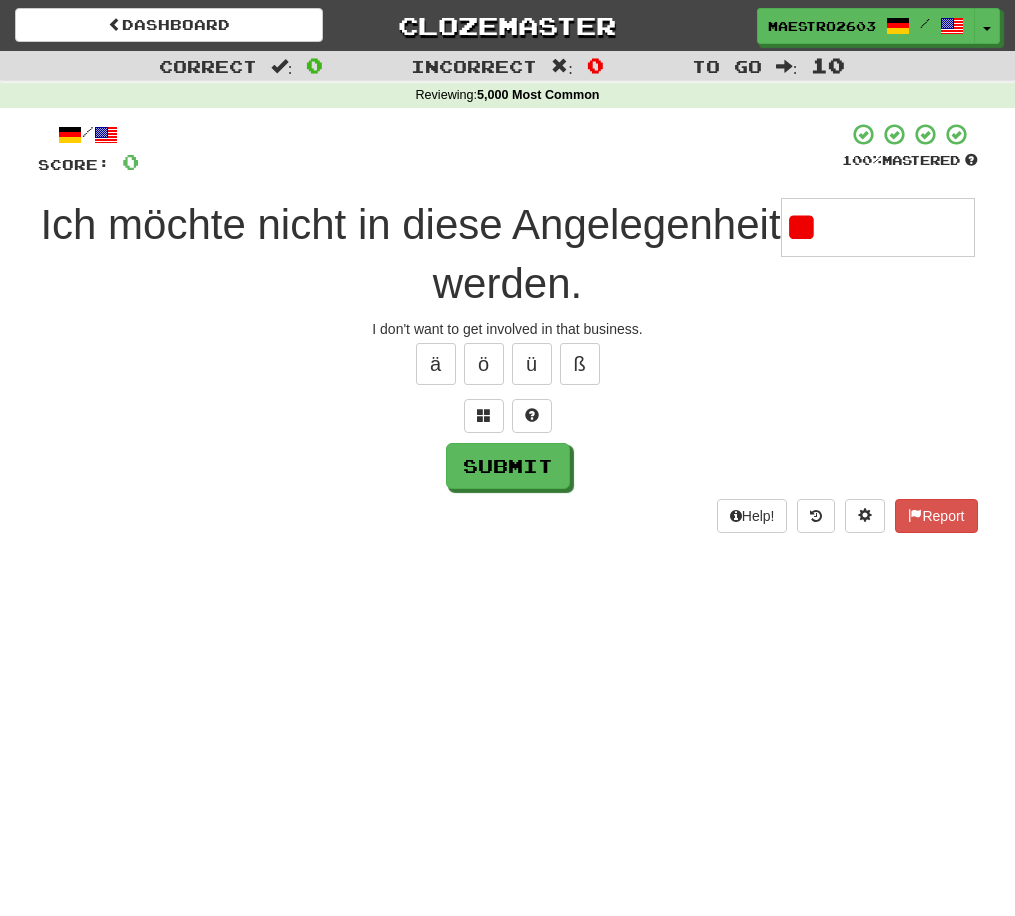 type on "*" 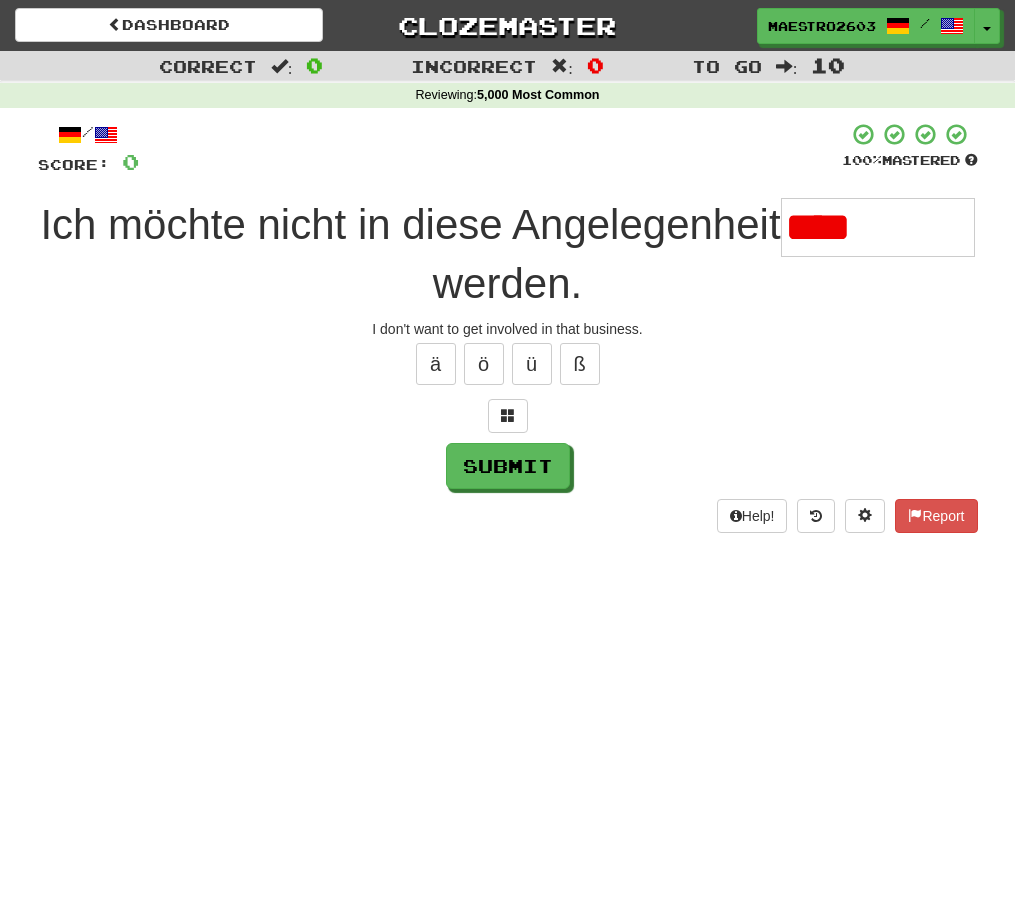 type on "**********" 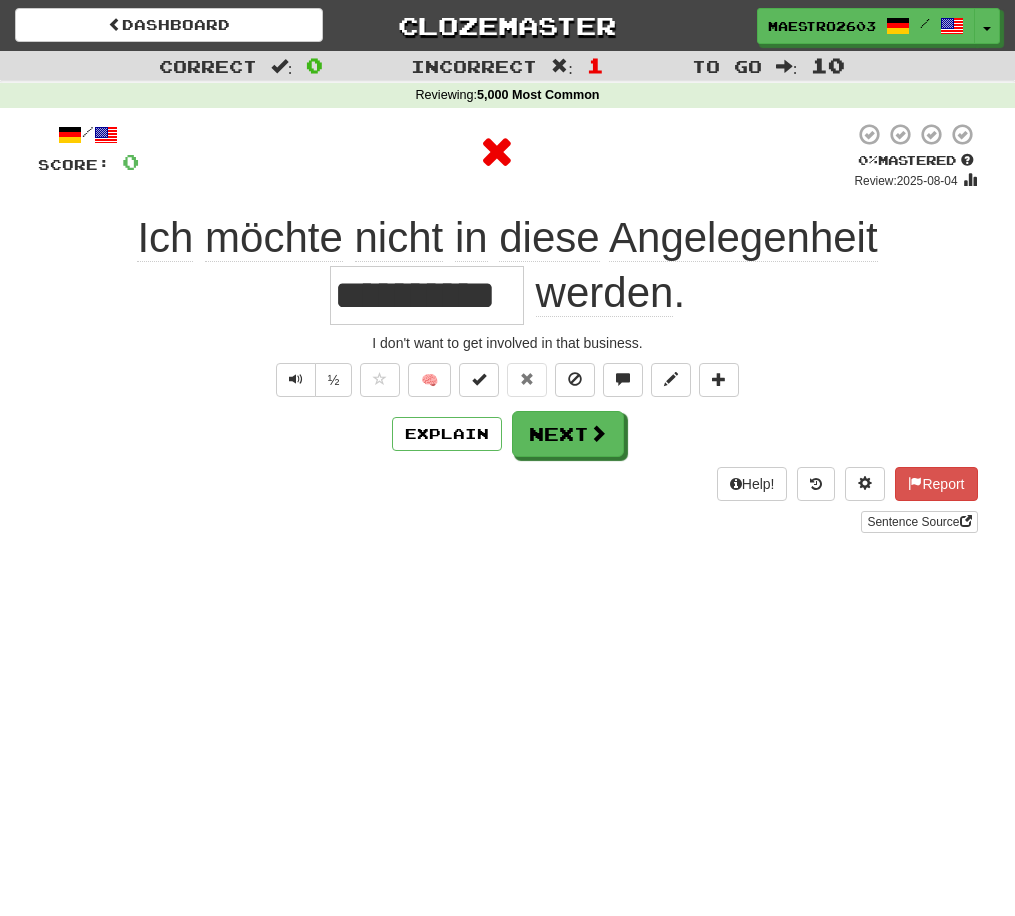 type 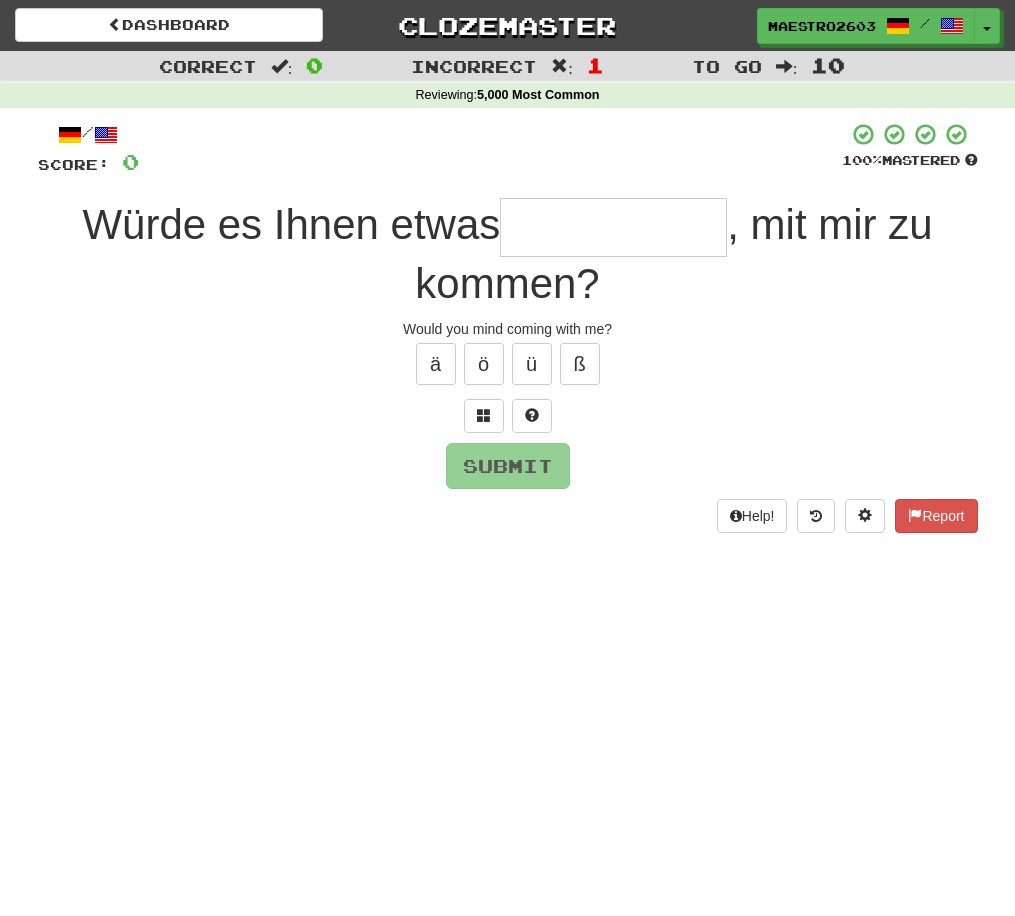click at bounding box center [613, 227] 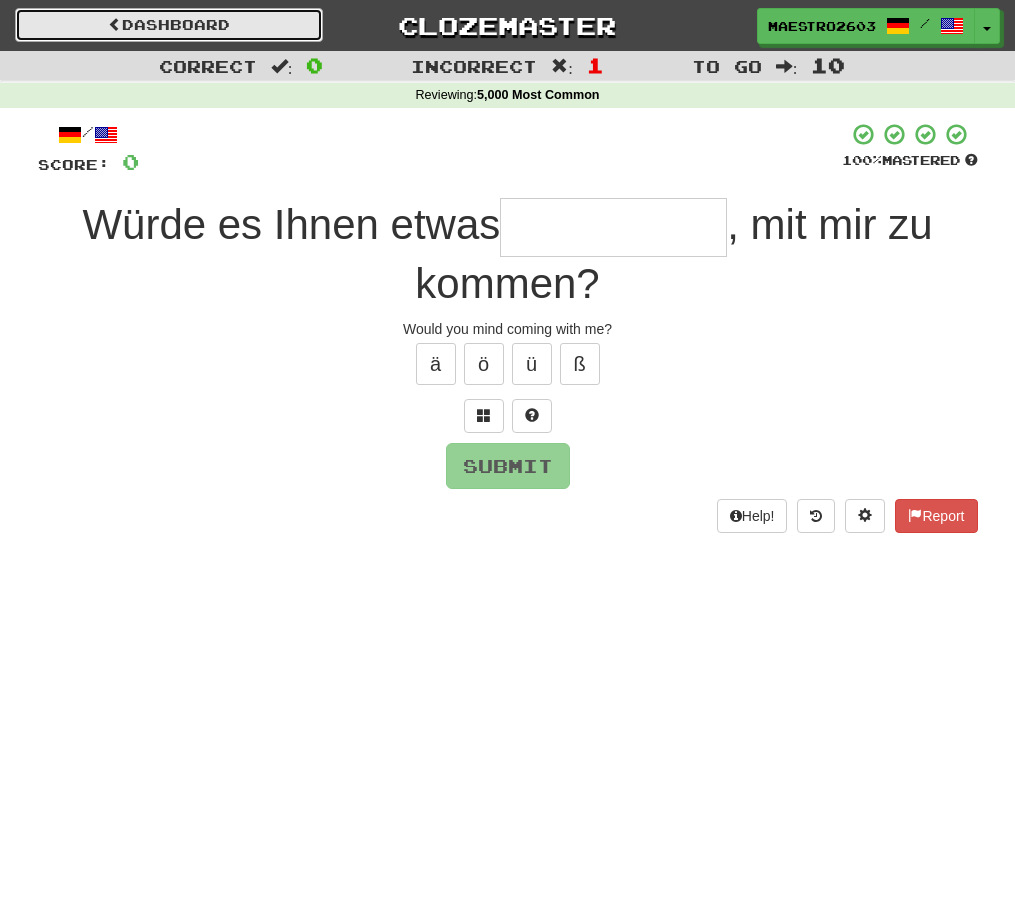 click on "Dashboard" at bounding box center (169, 25) 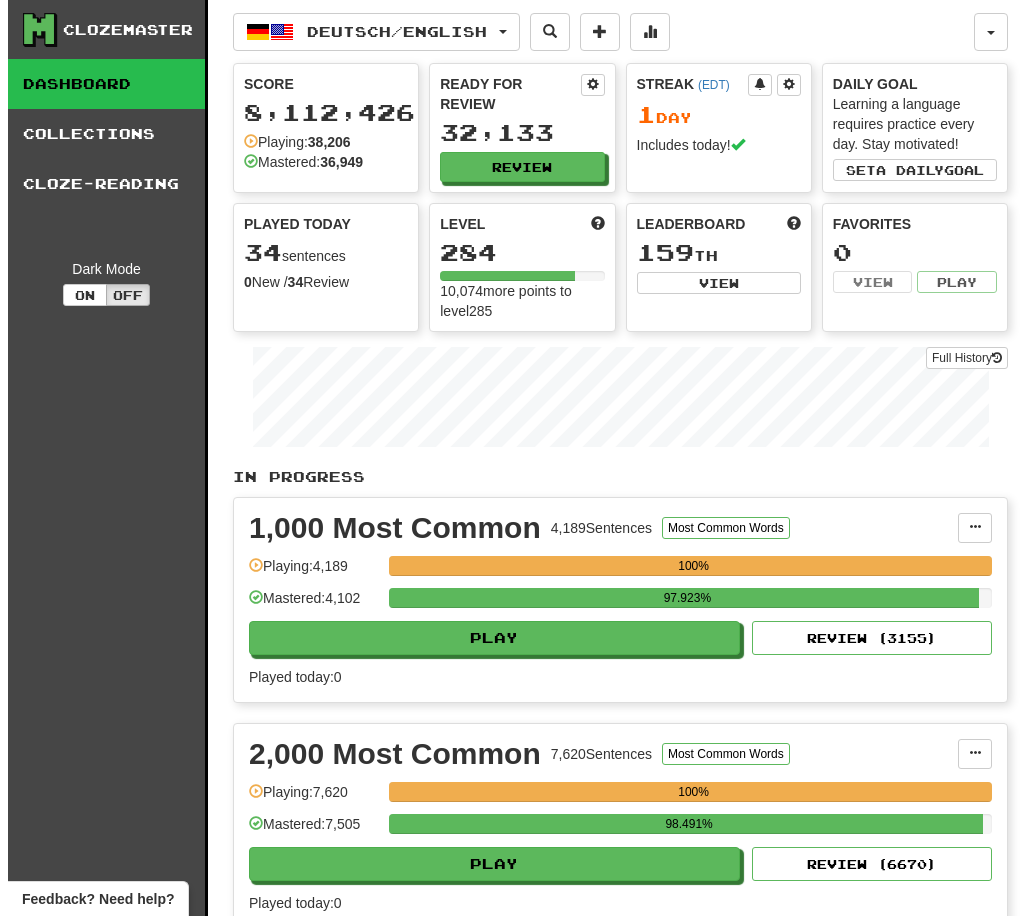 scroll, scrollTop: 0, scrollLeft: 0, axis: both 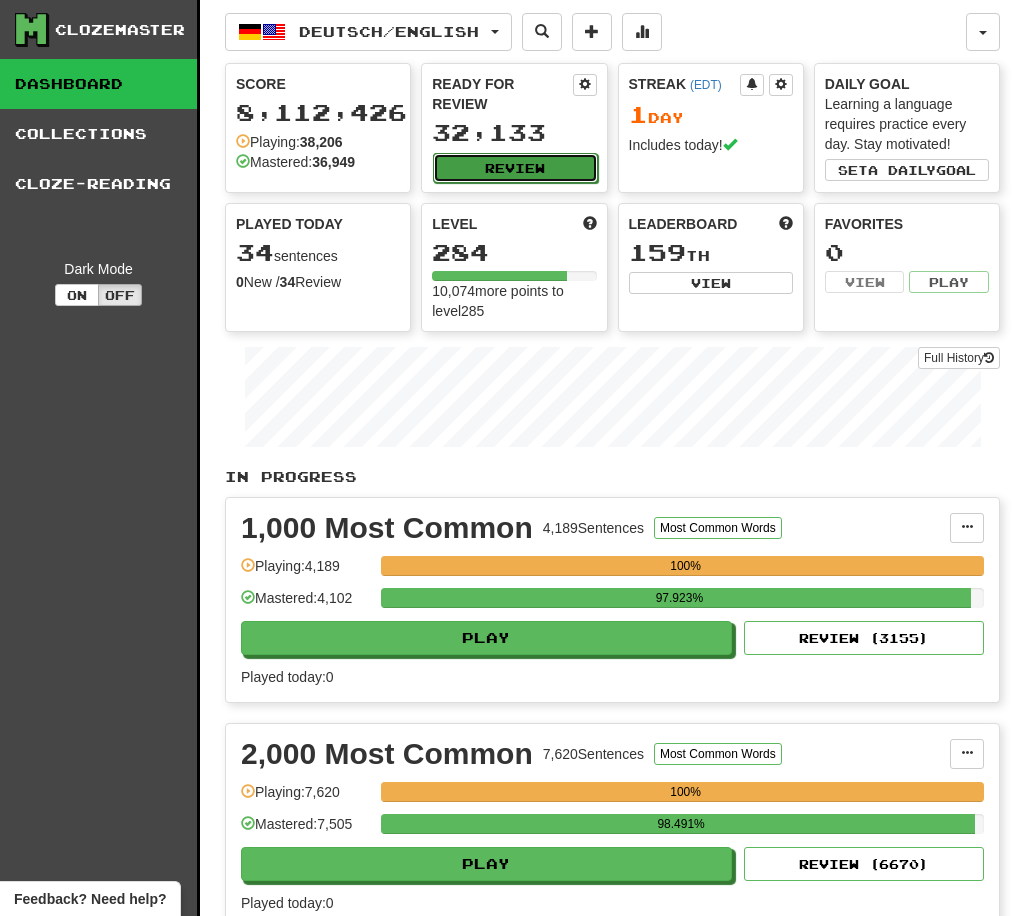 click on "Review" at bounding box center [515, 168] 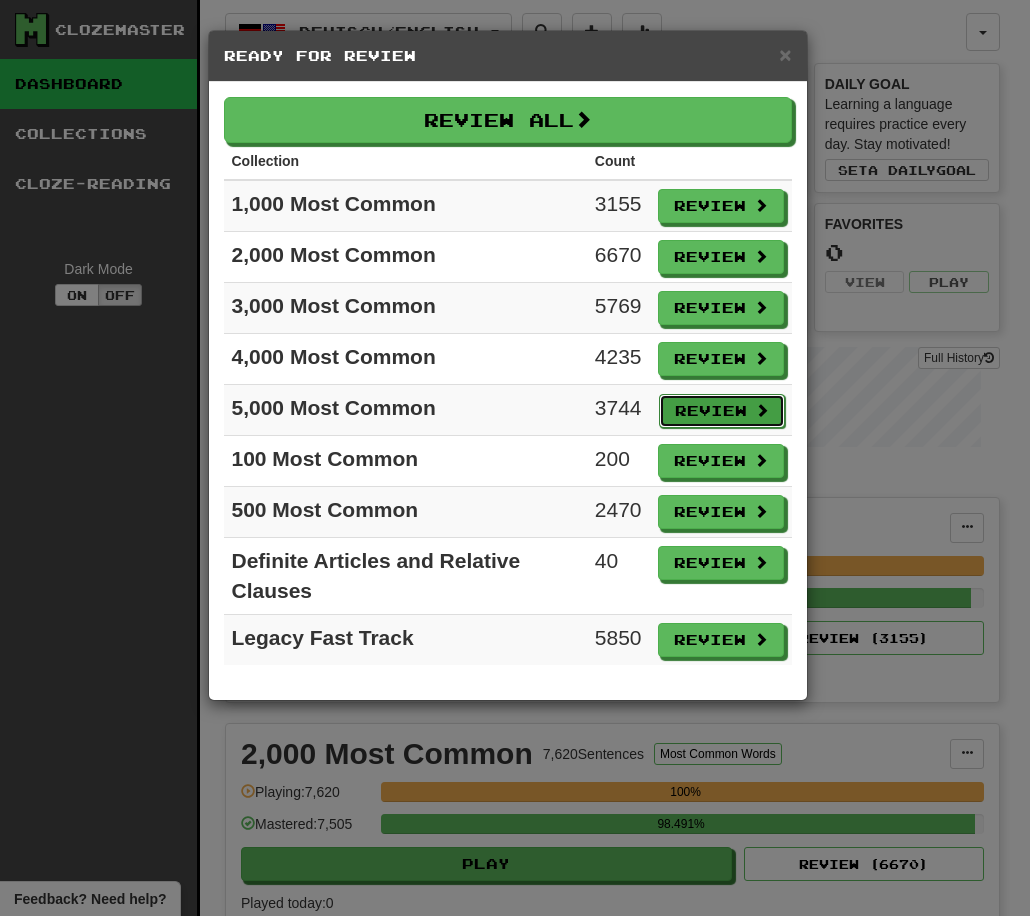 click on "Review" at bounding box center [722, 411] 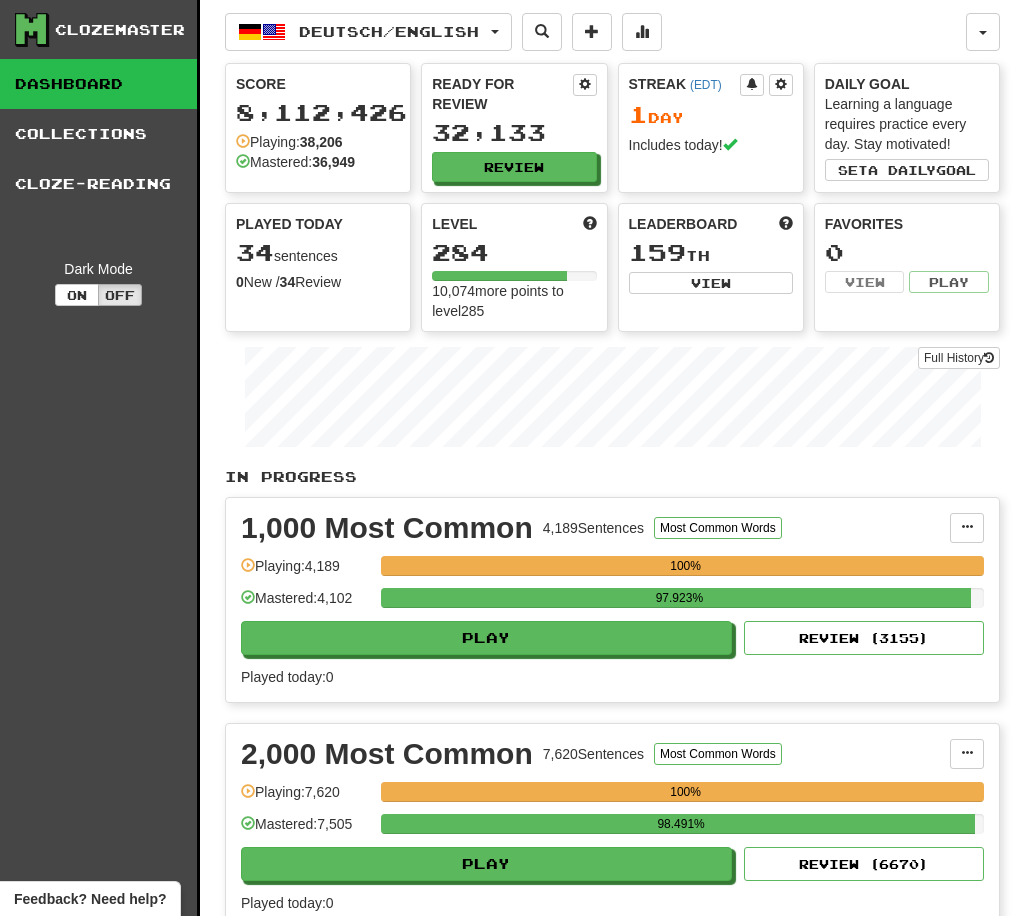 select on "**" 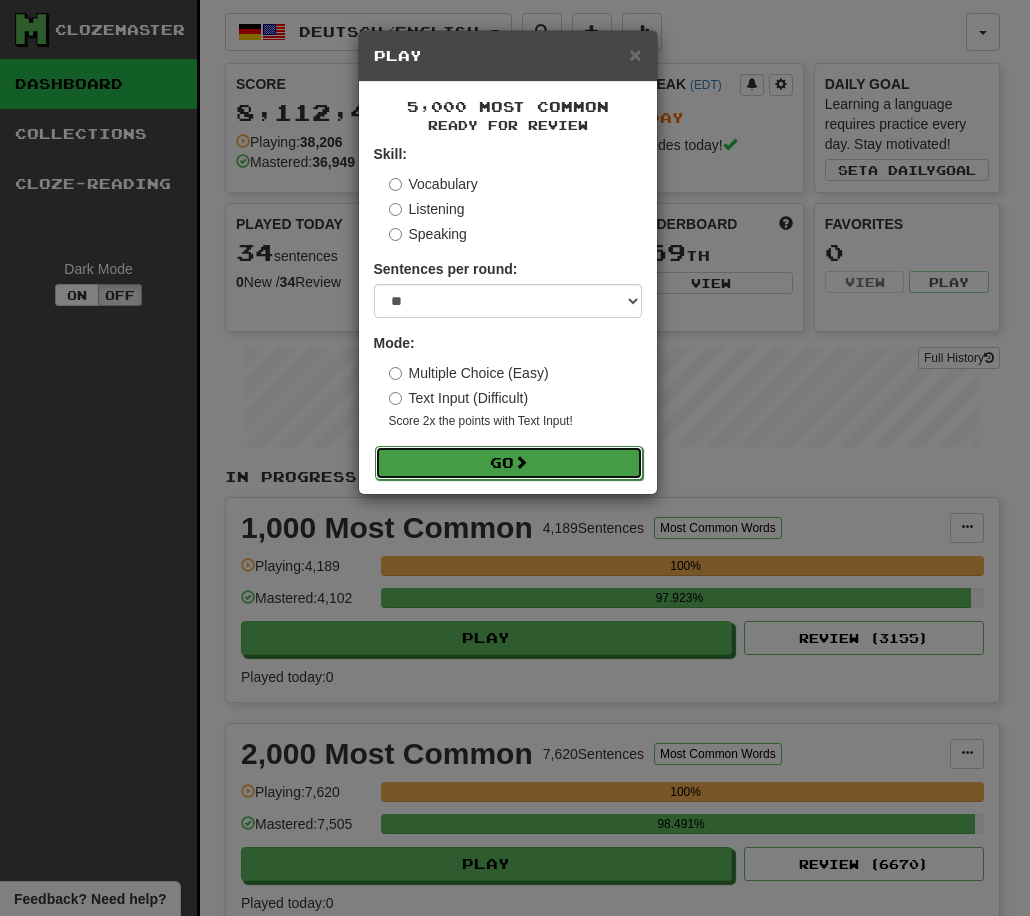click on "Go" at bounding box center [509, 463] 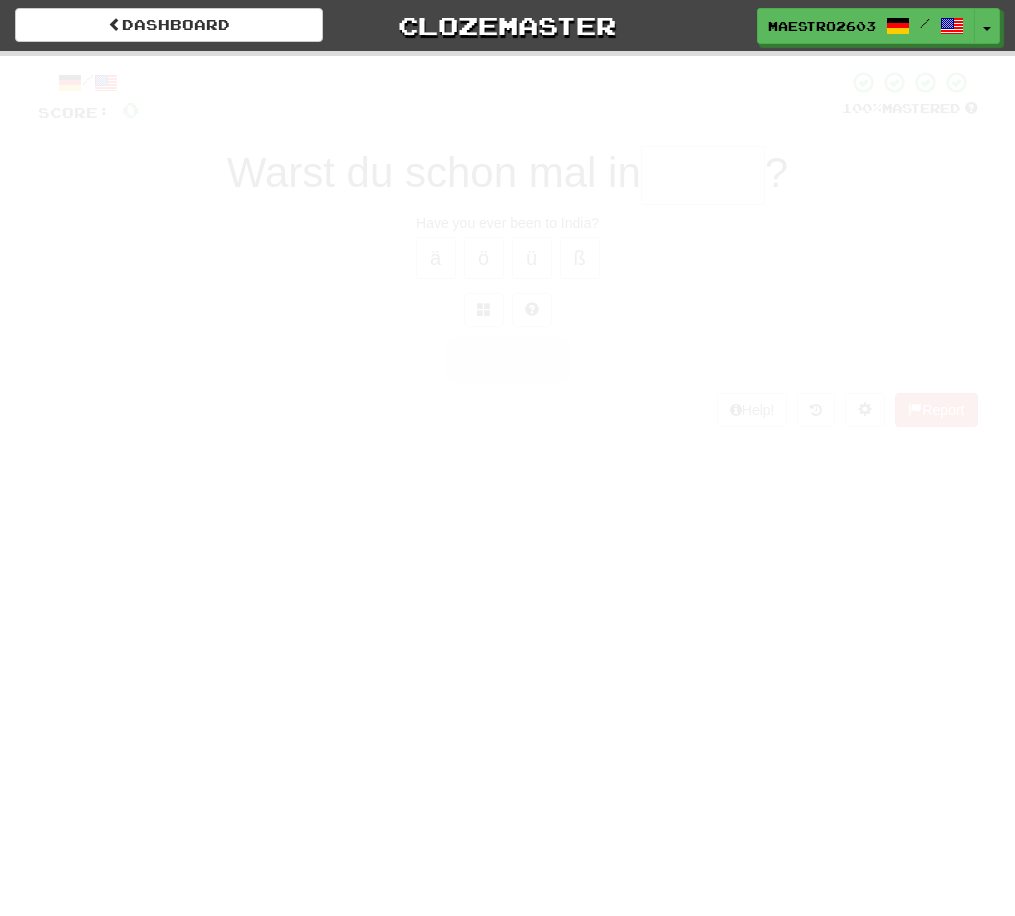 scroll, scrollTop: 0, scrollLeft: 0, axis: both 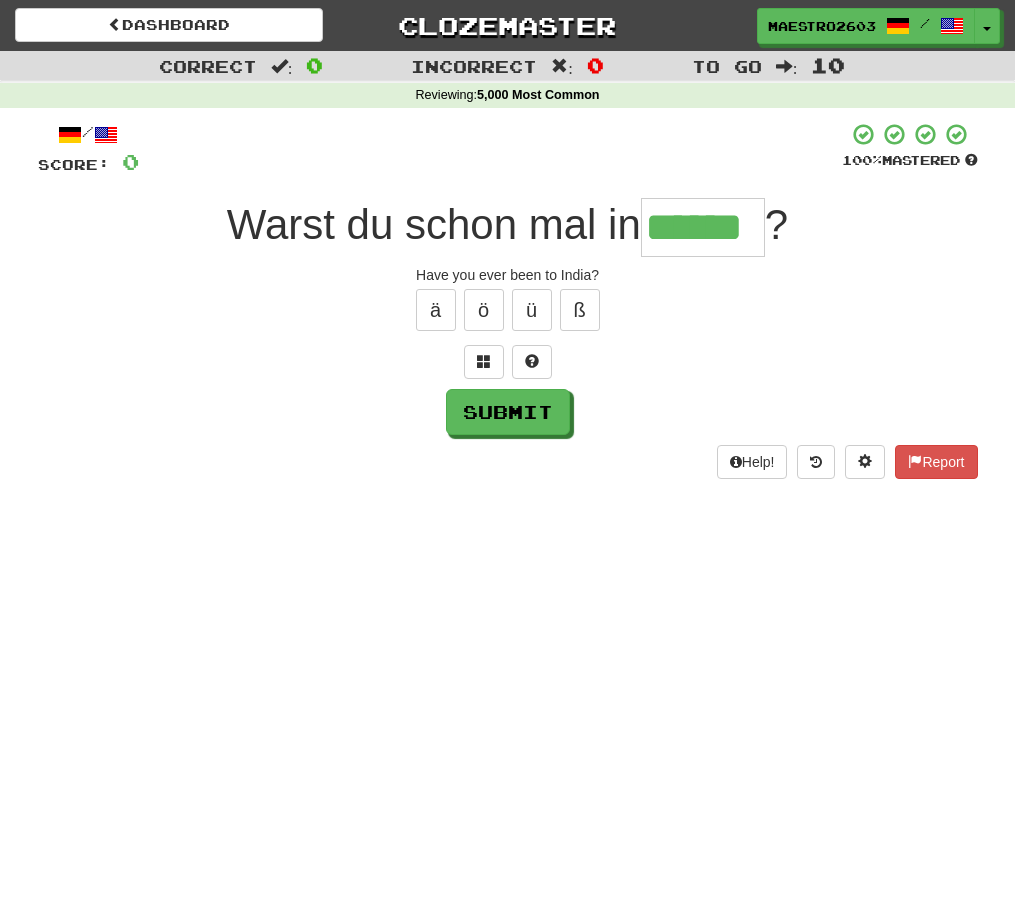 type on "******" 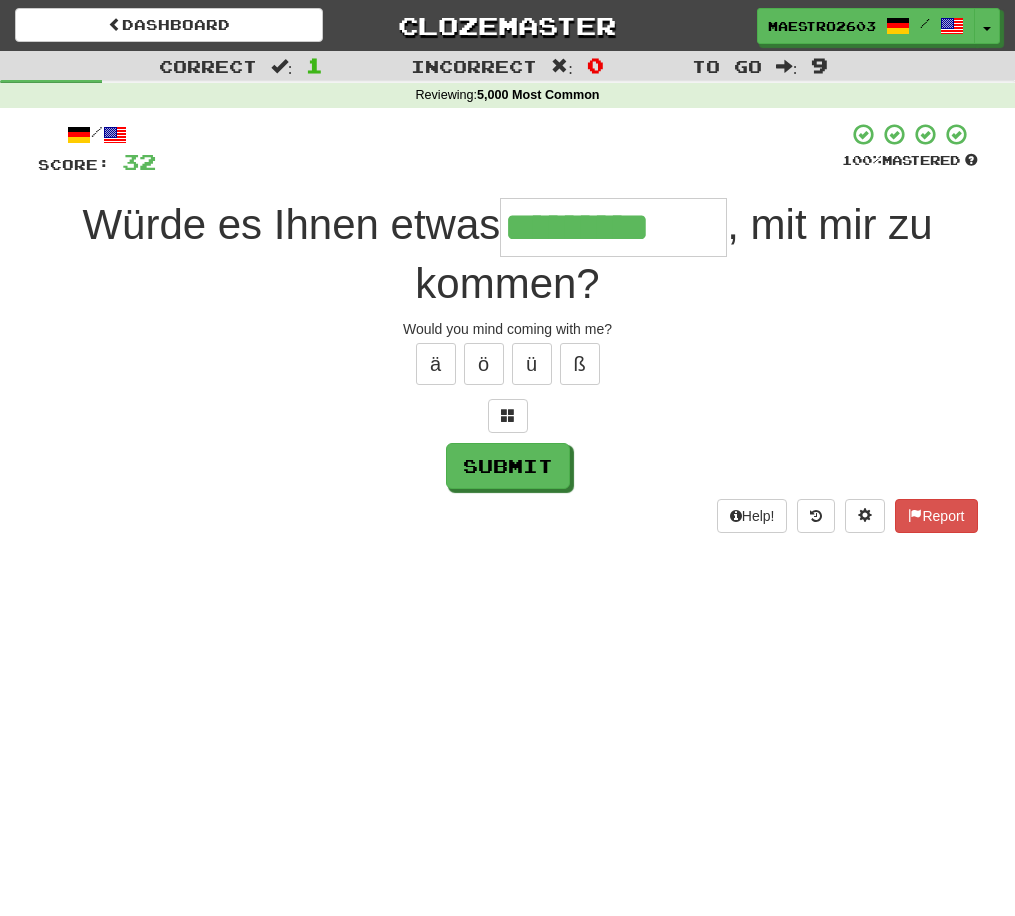 type on "*********" 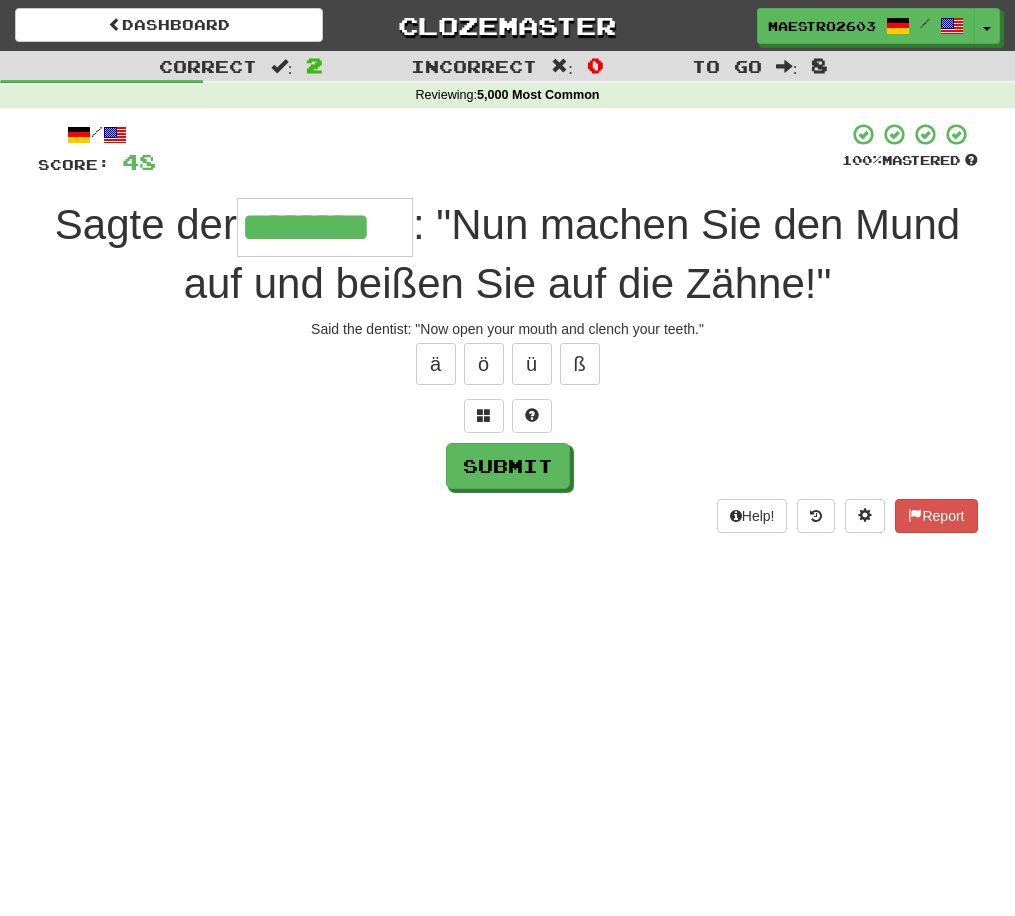 type on "********" 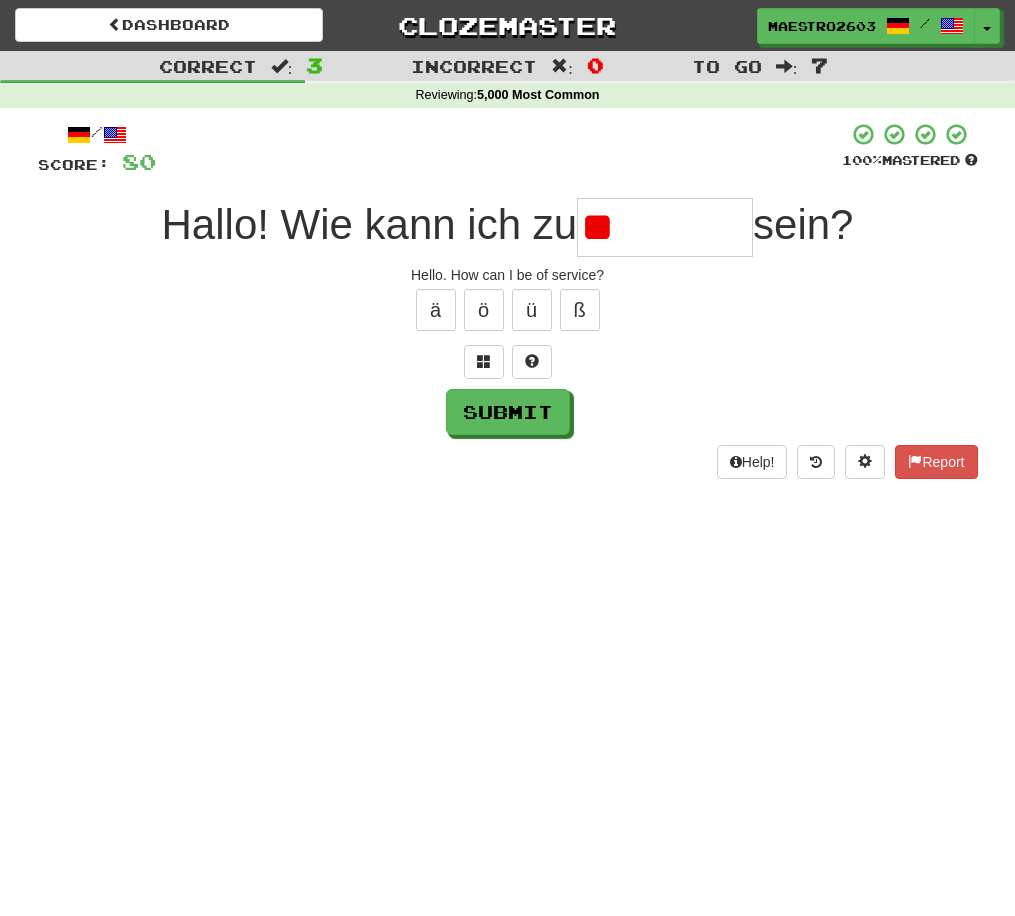 type on "*" 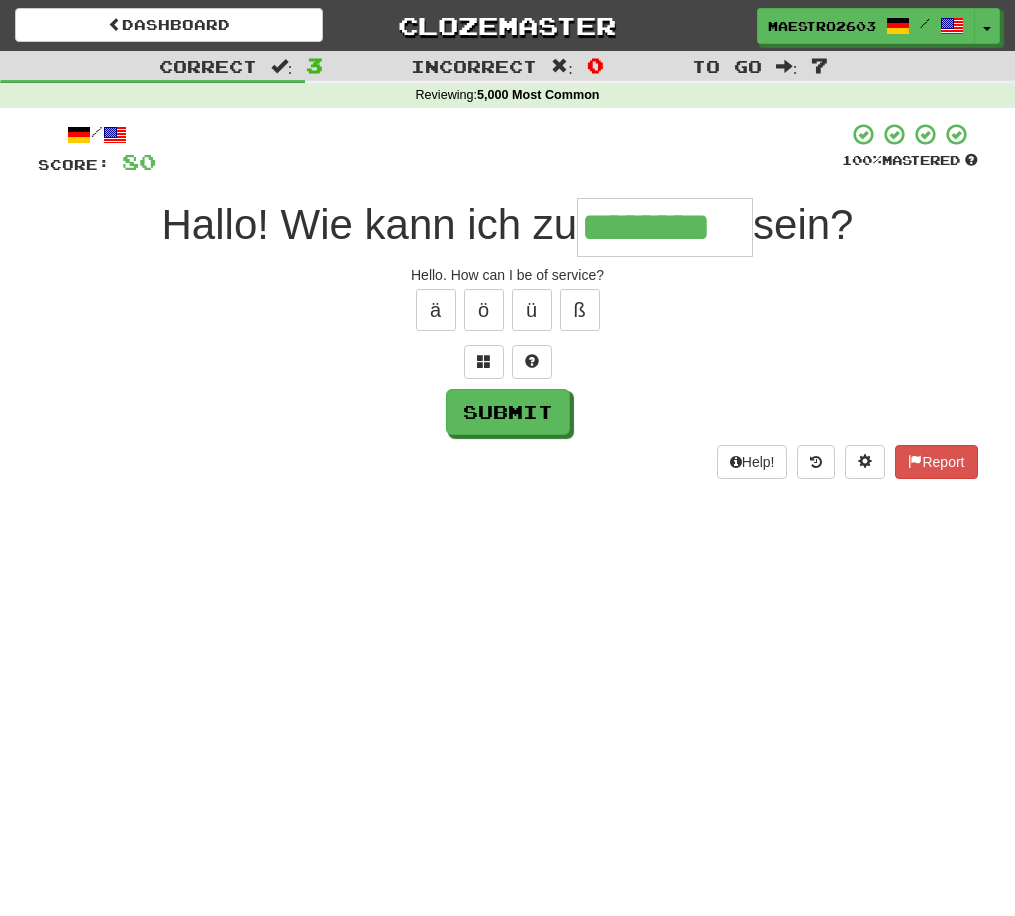 type on "********" 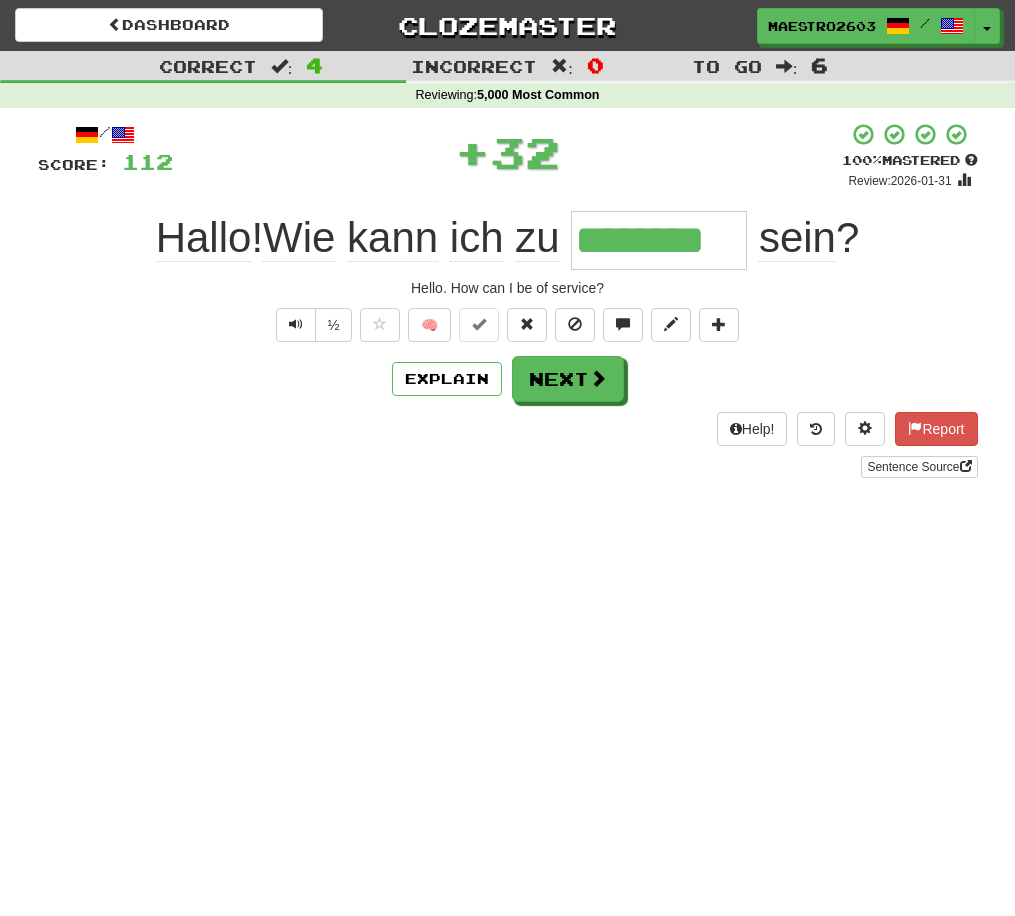 type 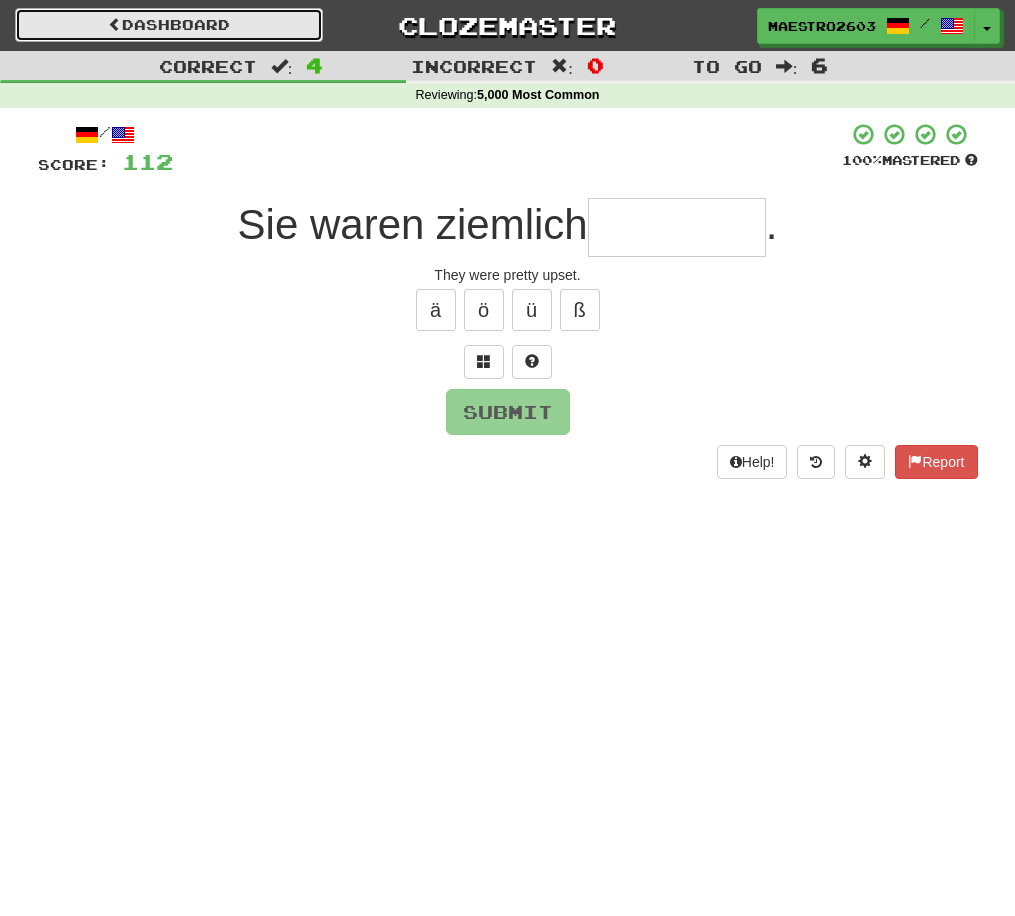 drag, startPoint x: 117, startPoint y: 18, endPoint x: 115, endPoint y: 31, distance: 13.152946 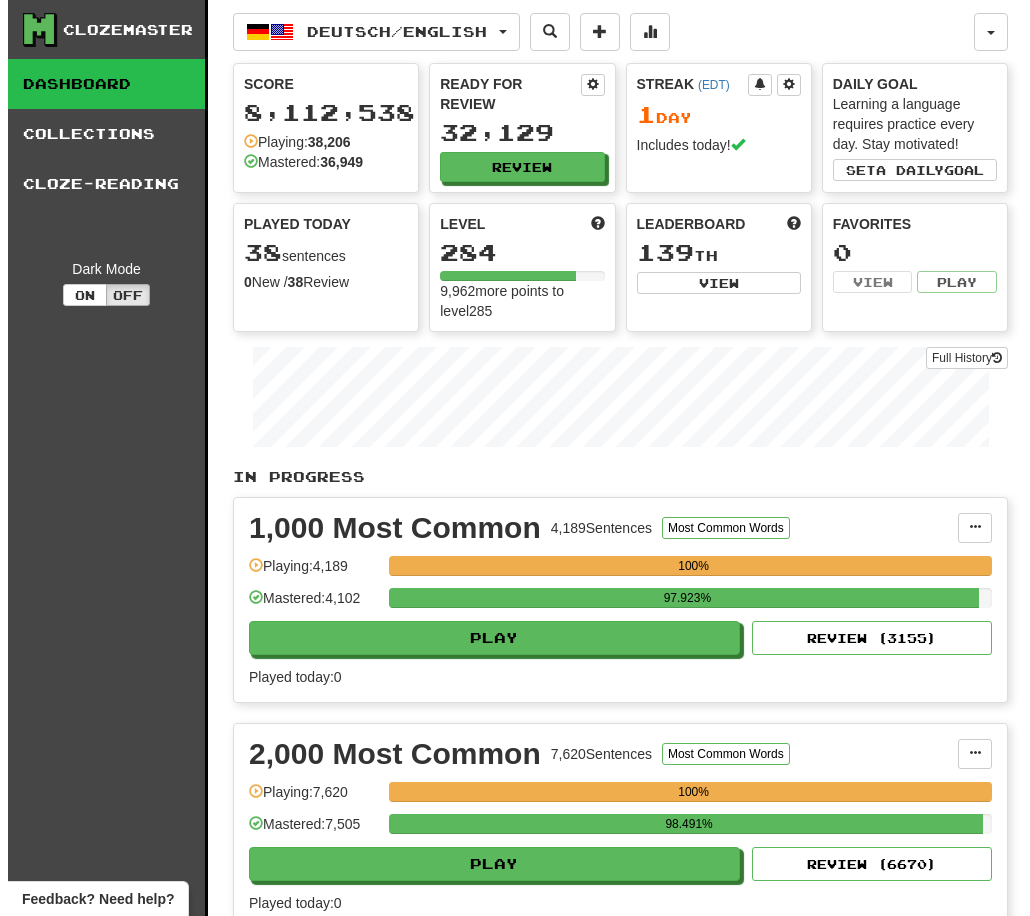 scroll, scrollTop: 0, scrollLeft: 0, axis: both 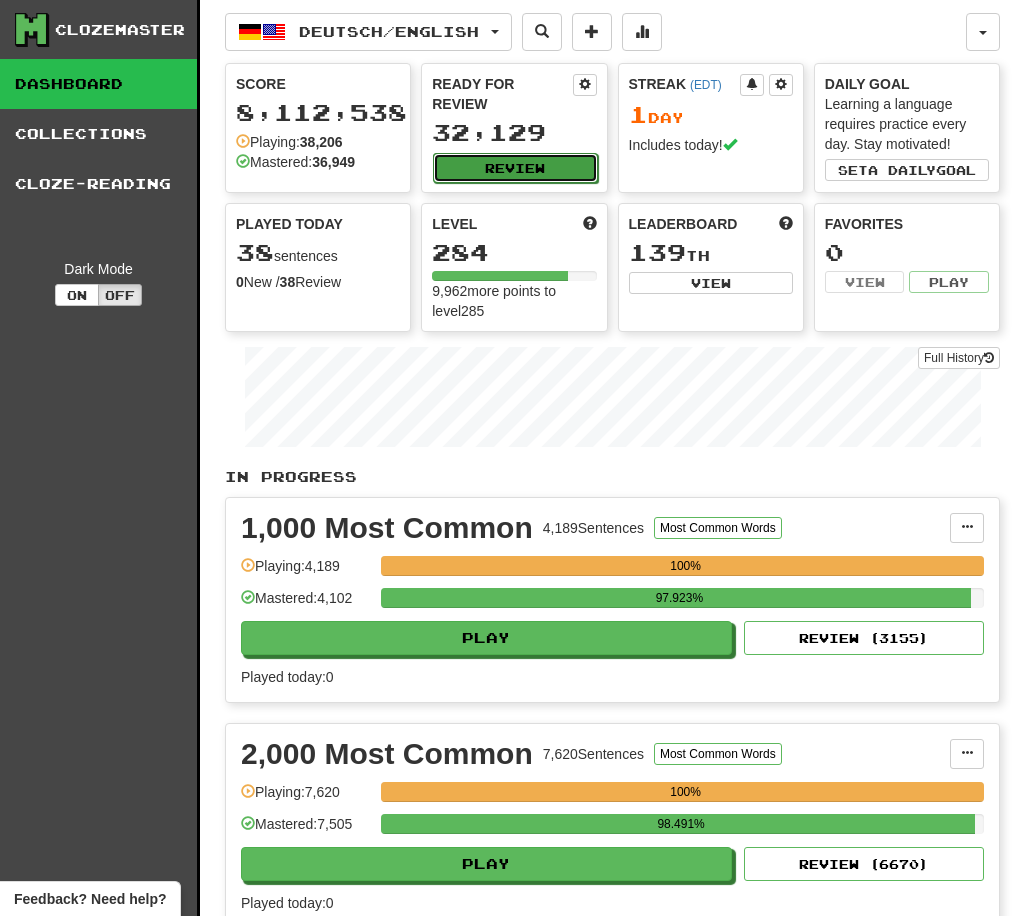 click on "Review" at bounding box center (515, 168) 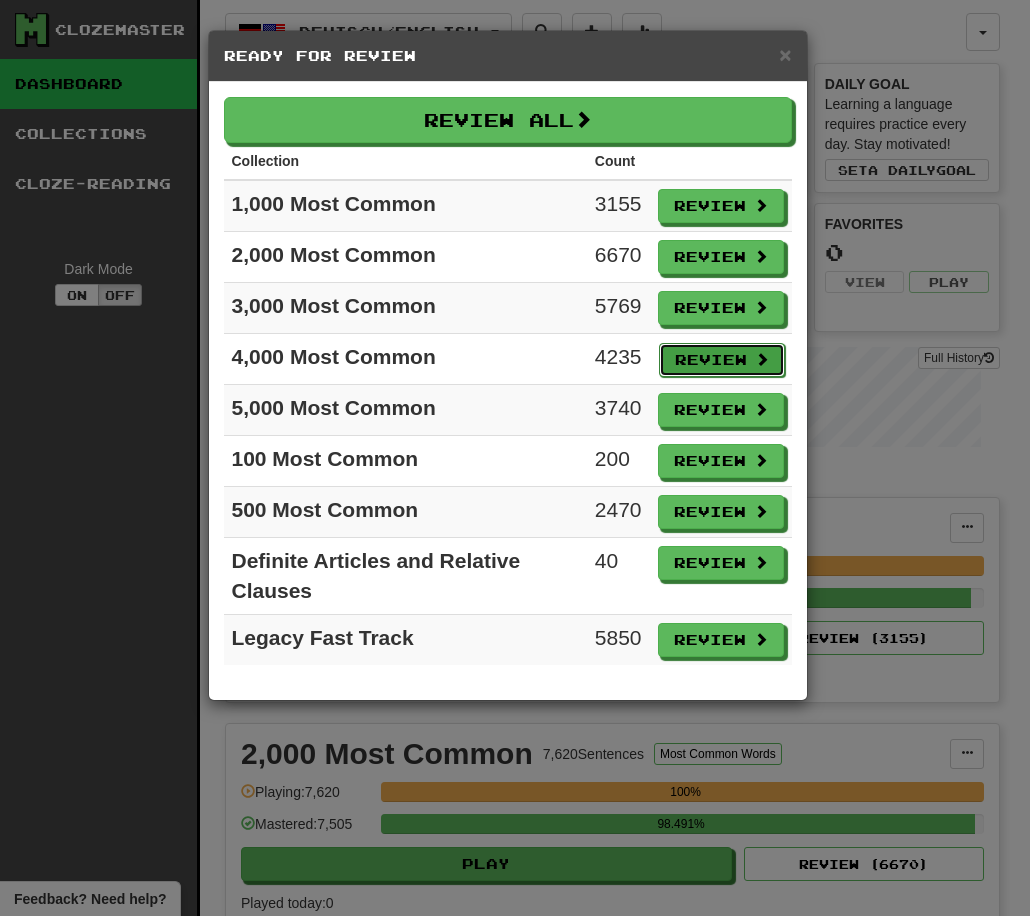 click on "Review" at bounding box center [722, 360] 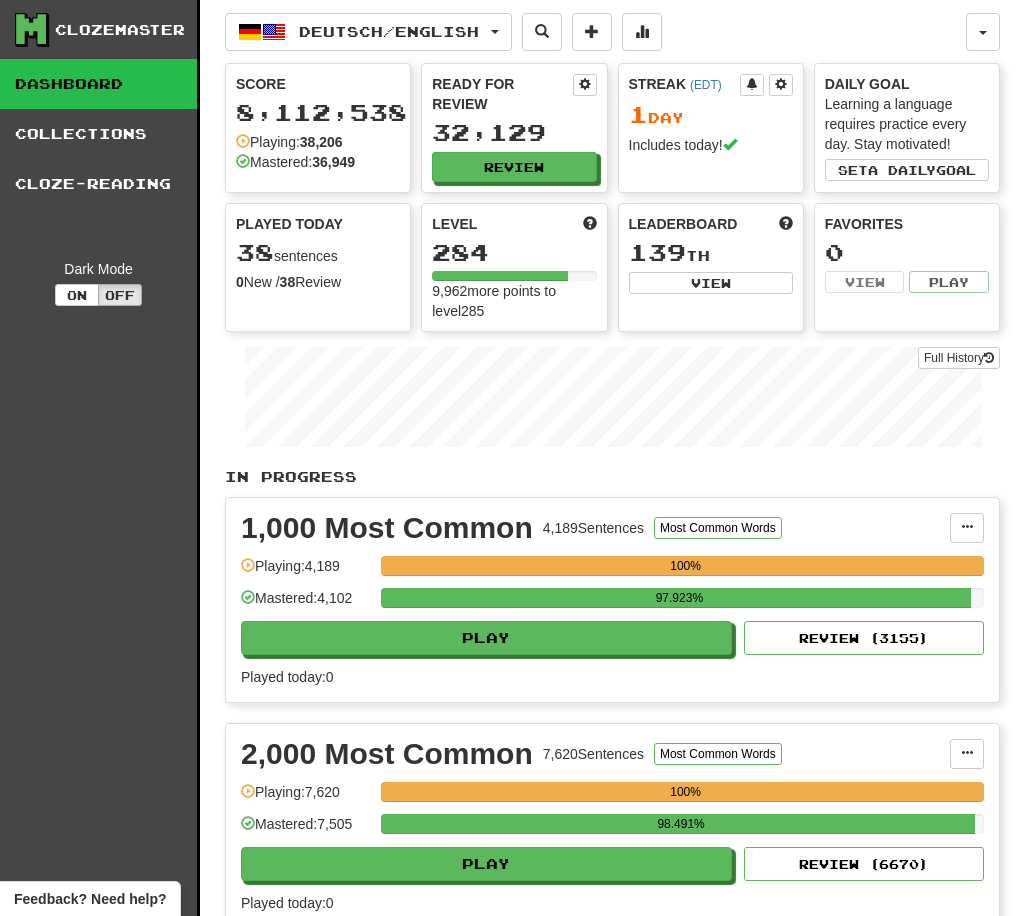 select on "**" 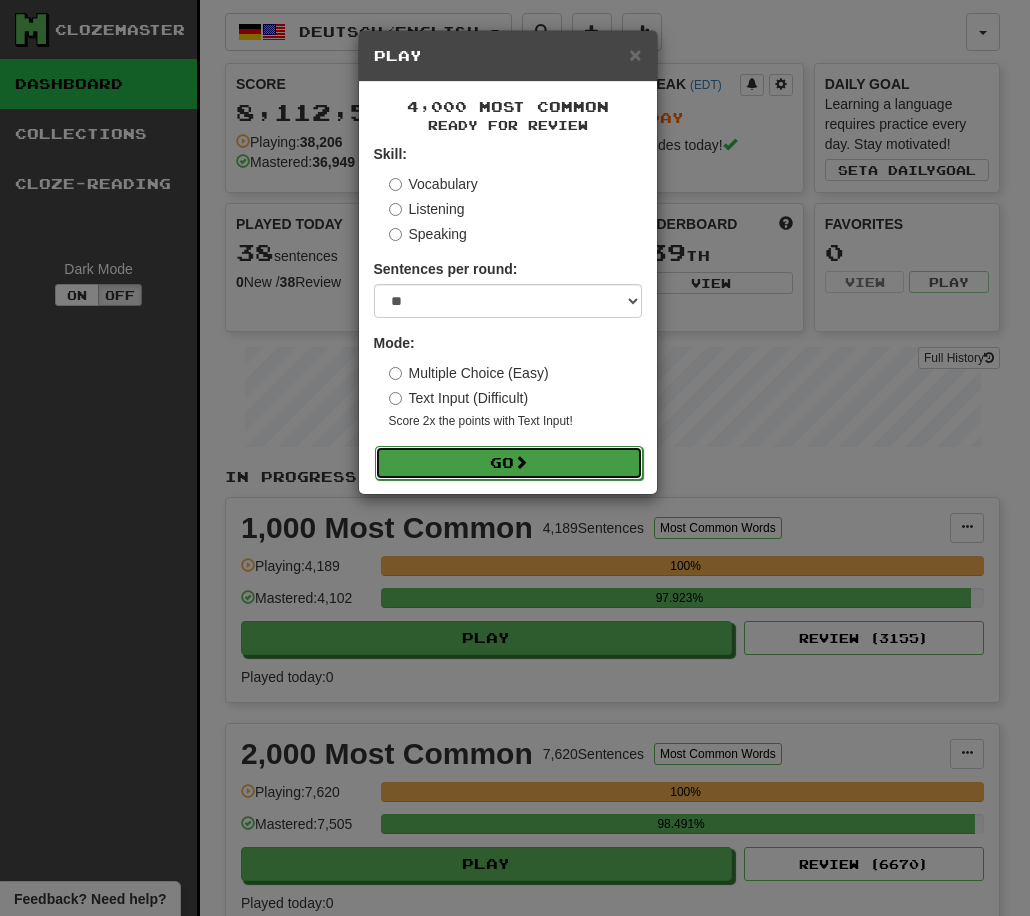 click on "Go" at bounding box center (509, 463) 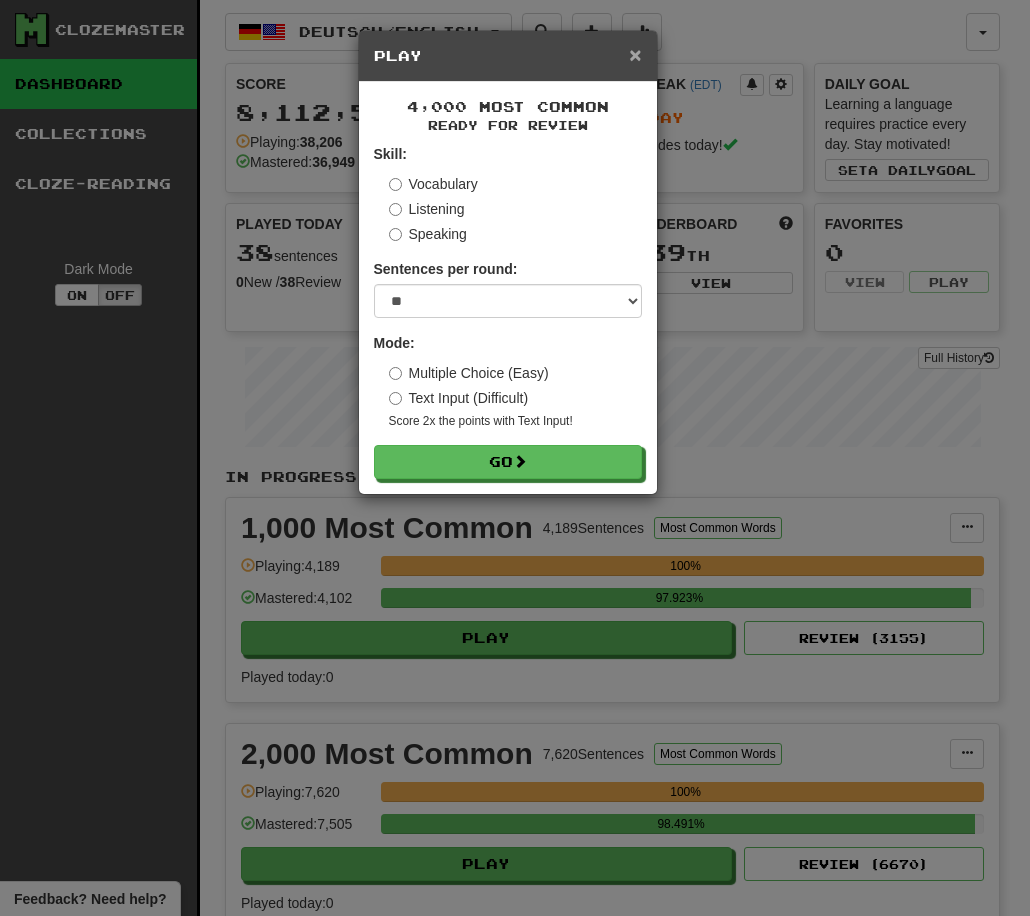 click on "×" at bounding box center (635, 54) 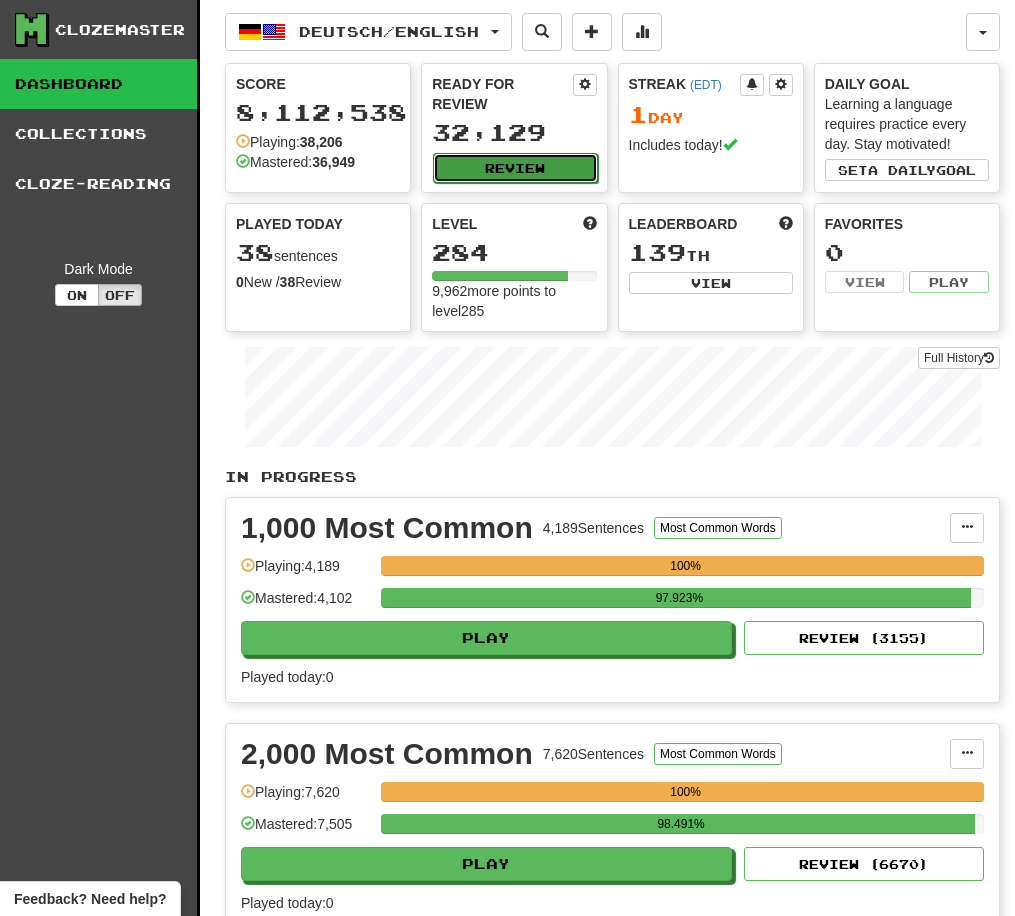 click on "Review" at bounding box center [515, 168] 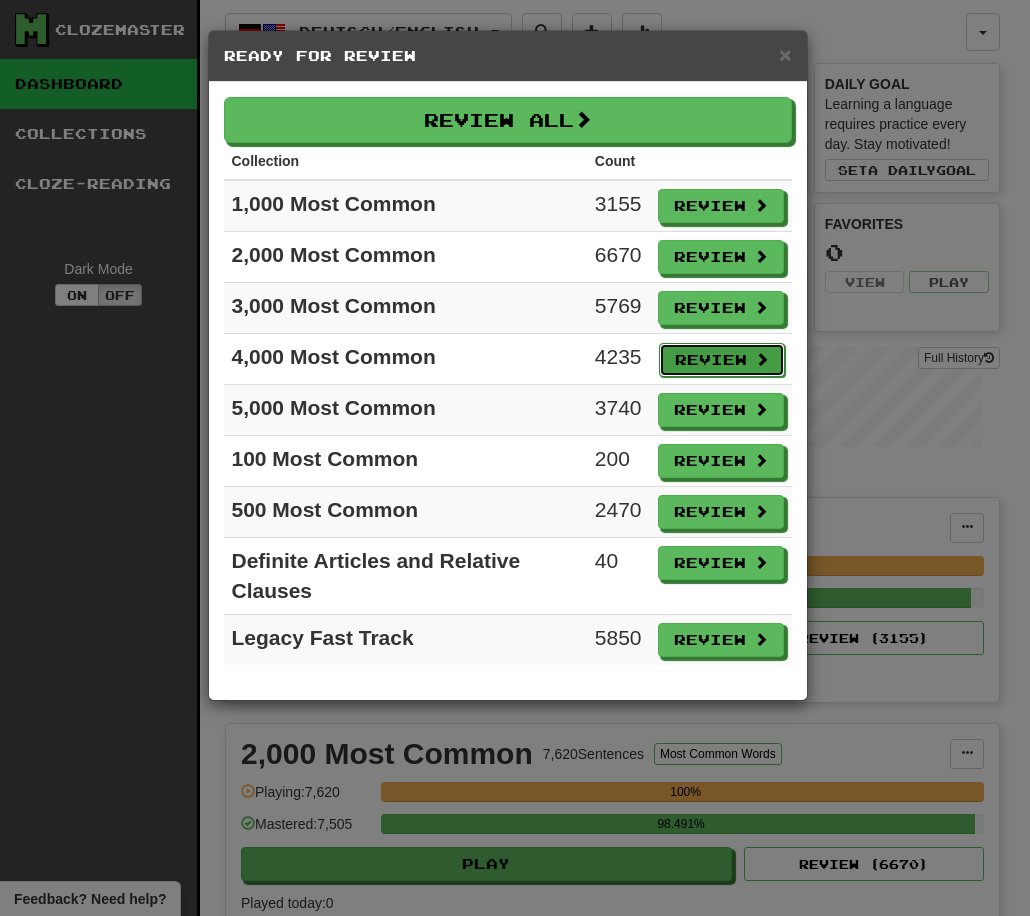 click on "Review" at bounding box center (722, 360) 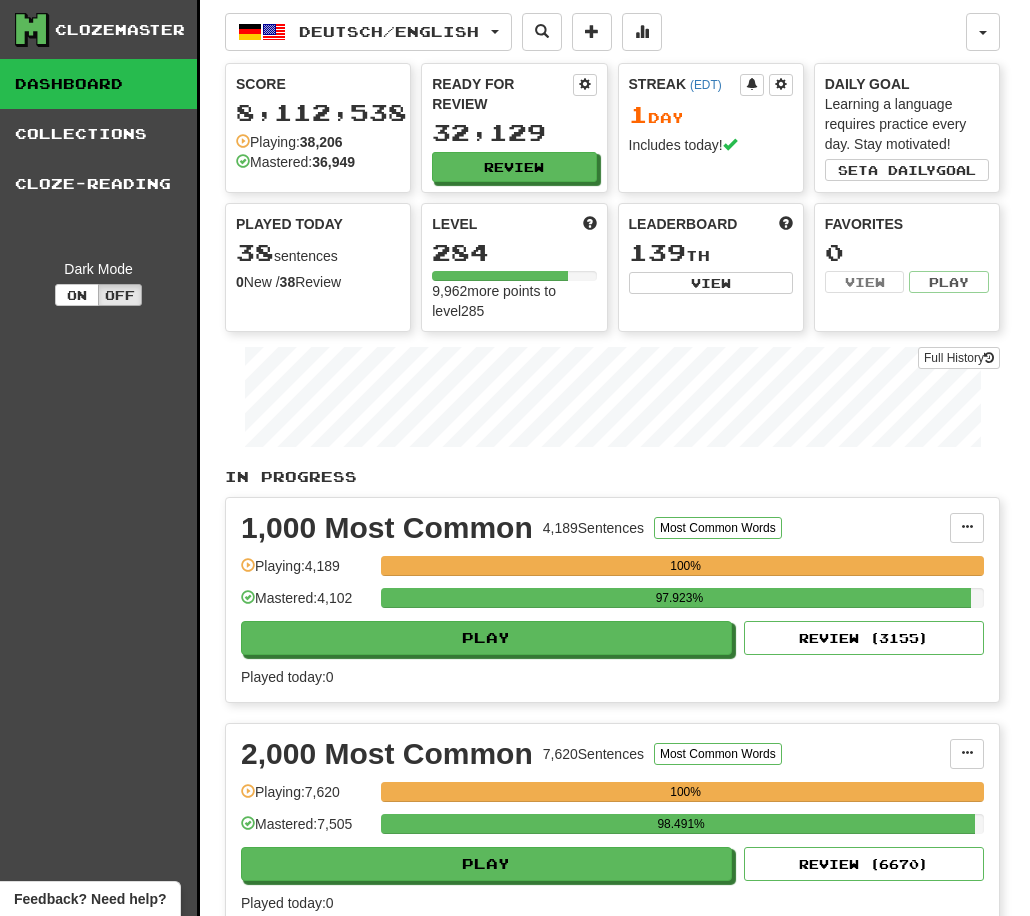 select on "**" 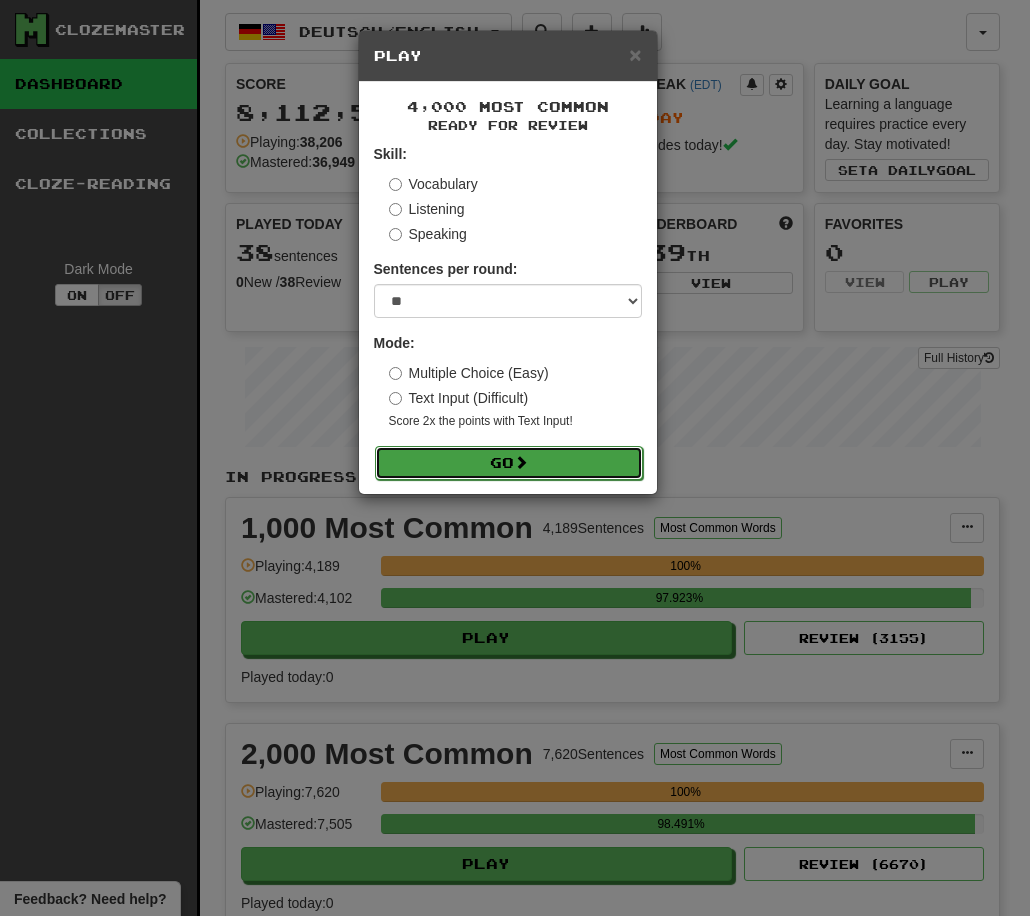 click on "Go" at bounding box center [509, 463] 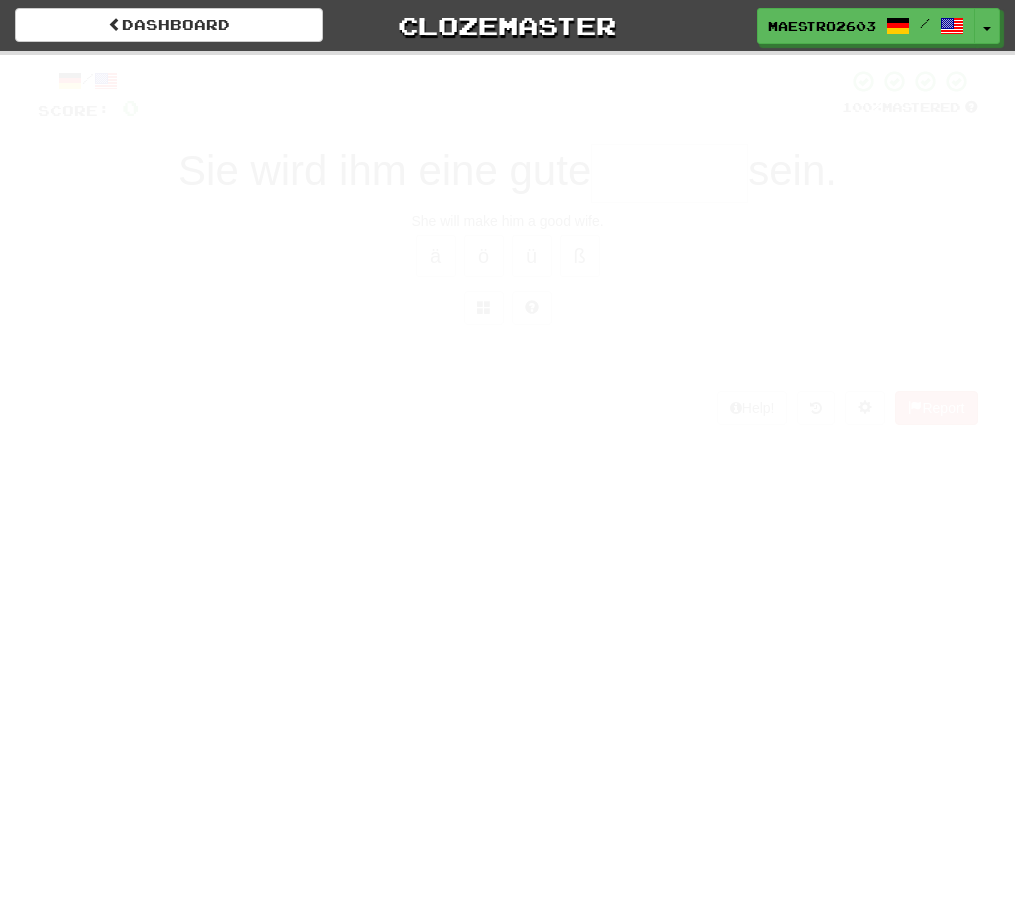 scroll, scrollTop: 0, scrollLeft: 0, axis: both 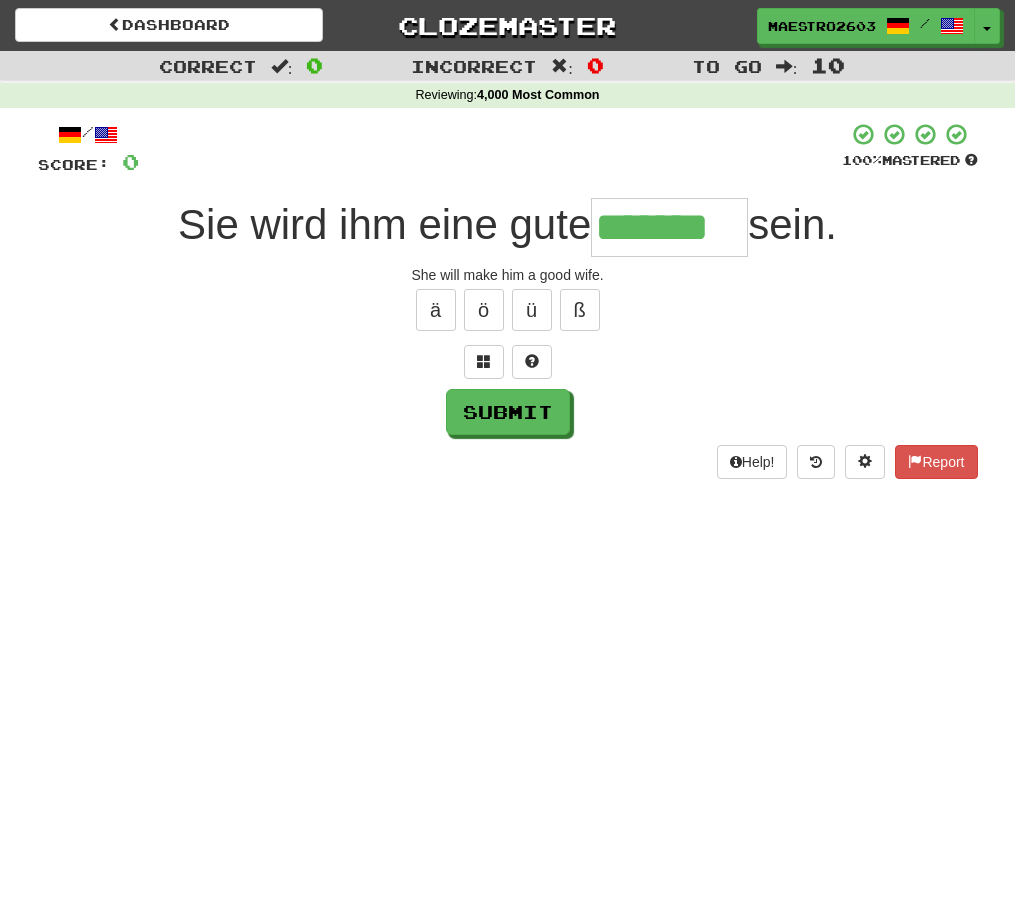 type on "*******" 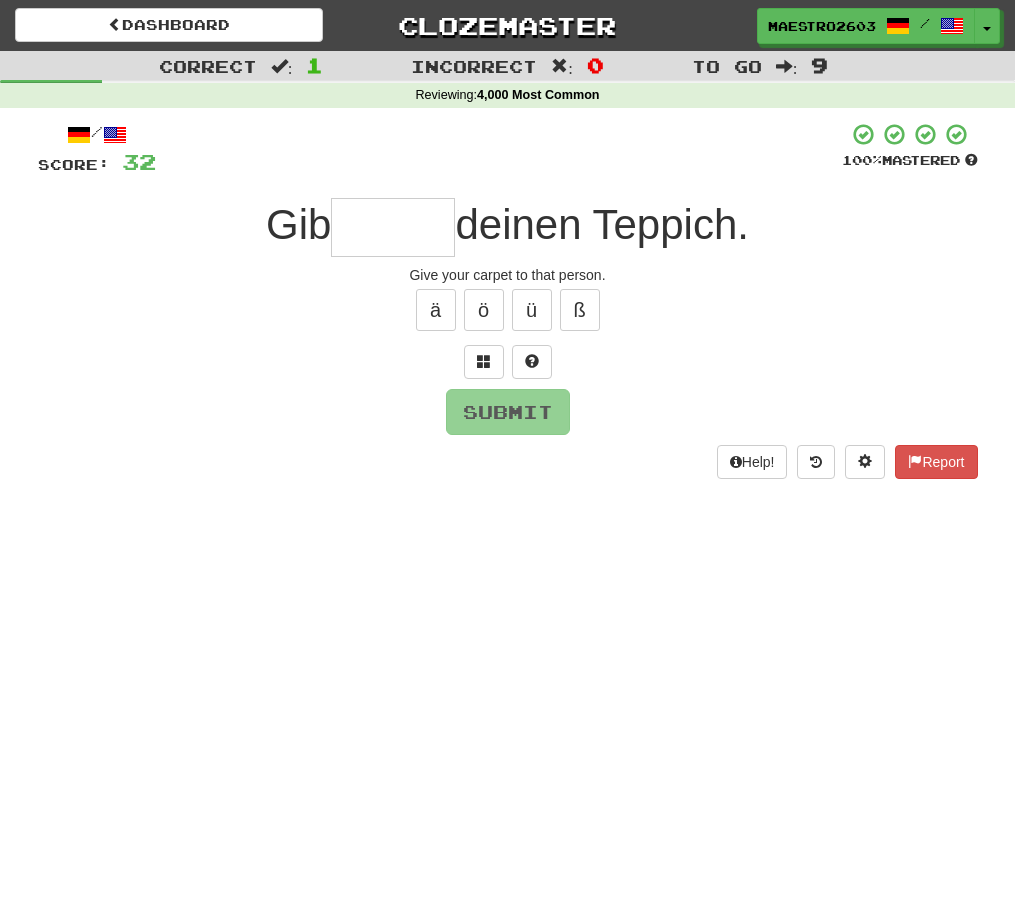 type on "*" 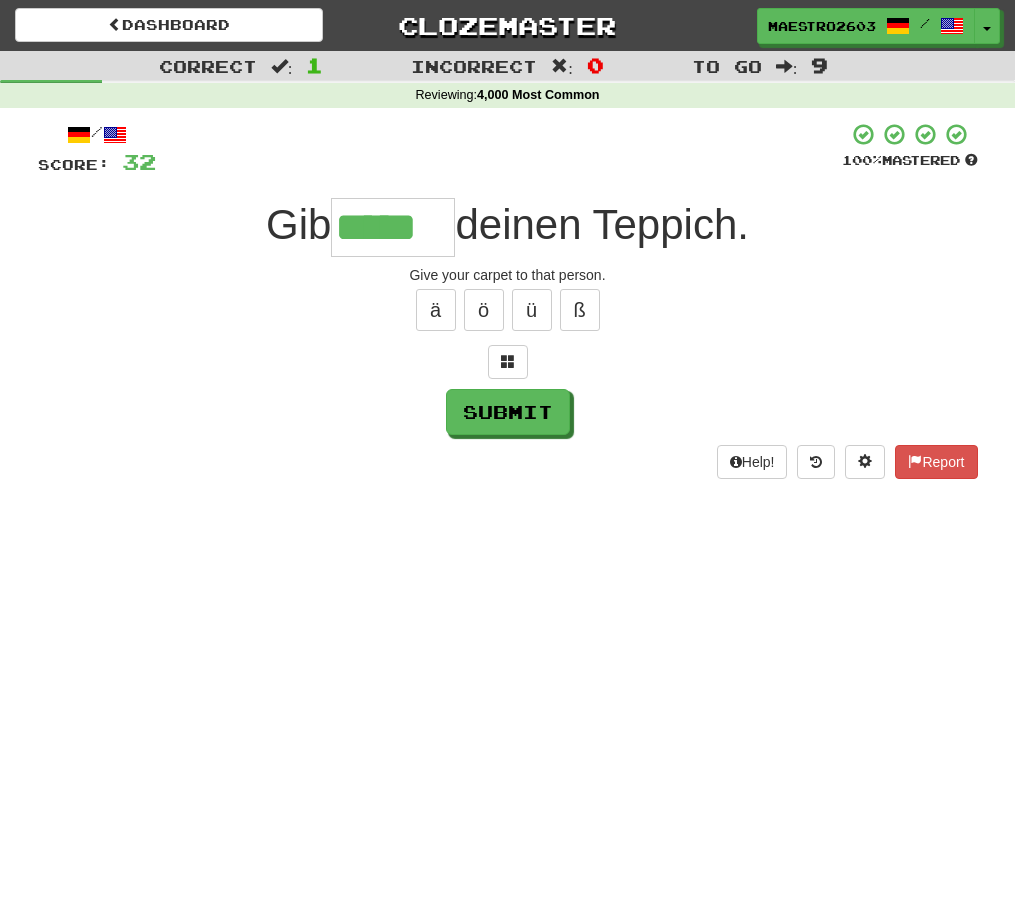 type on "*****" 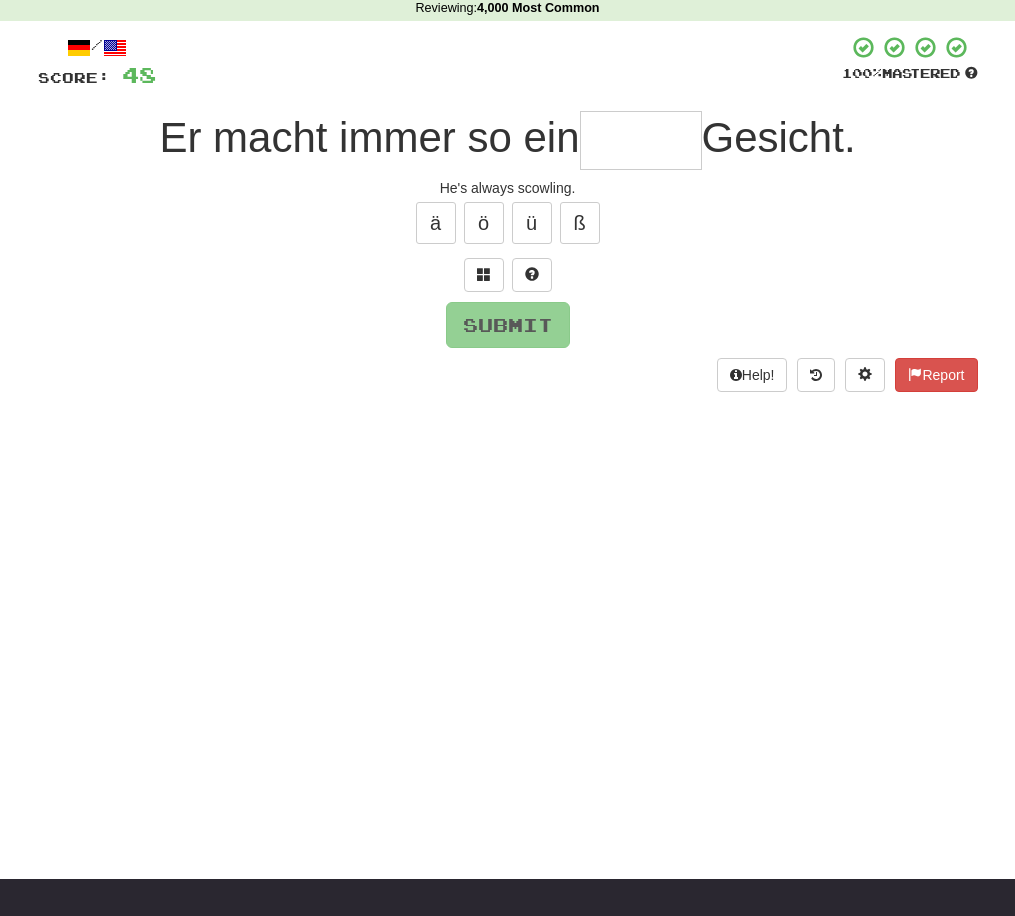 scroll, scrollTop: 0, scrollLeft: 0, axis: both 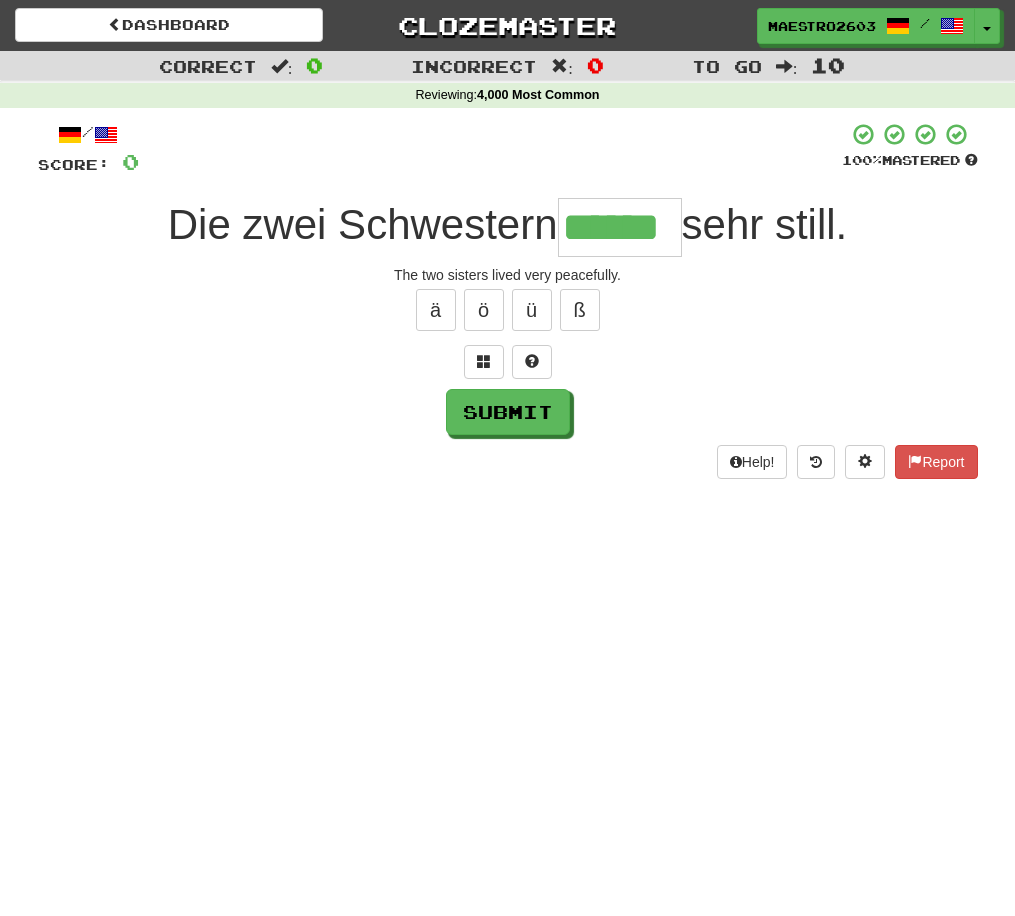 type on "******" 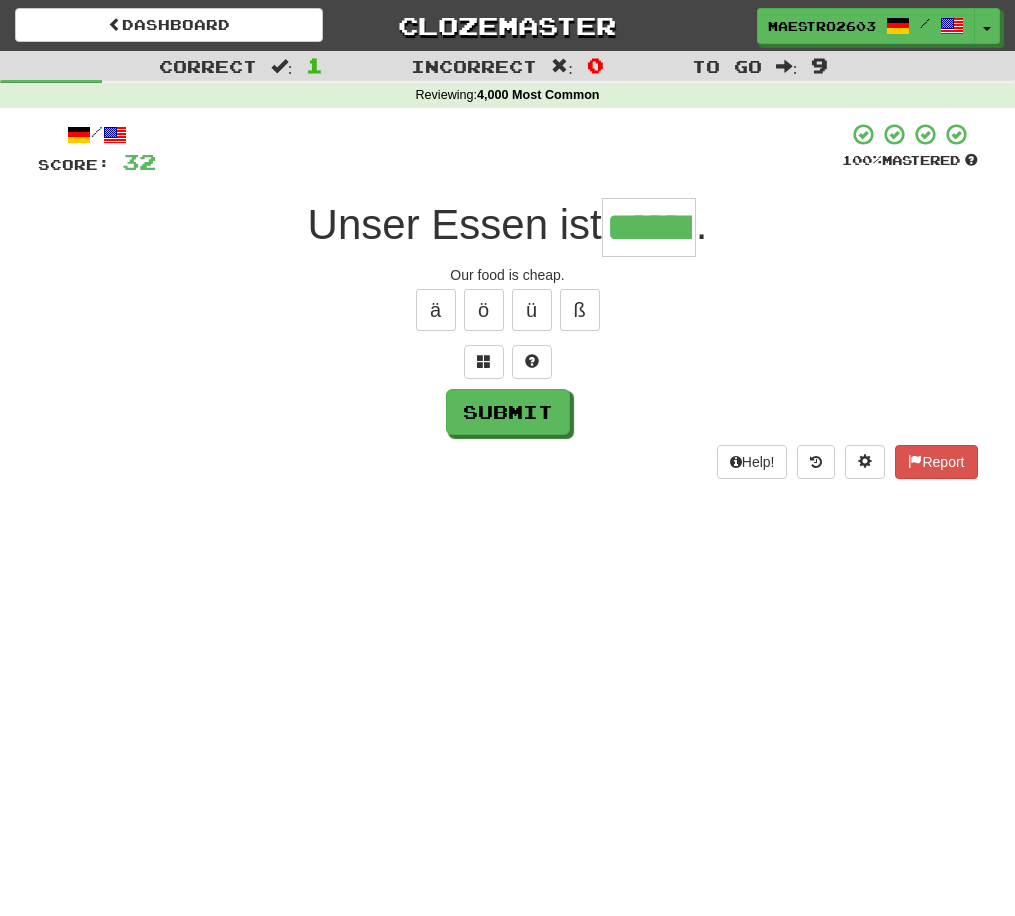 type on "******" 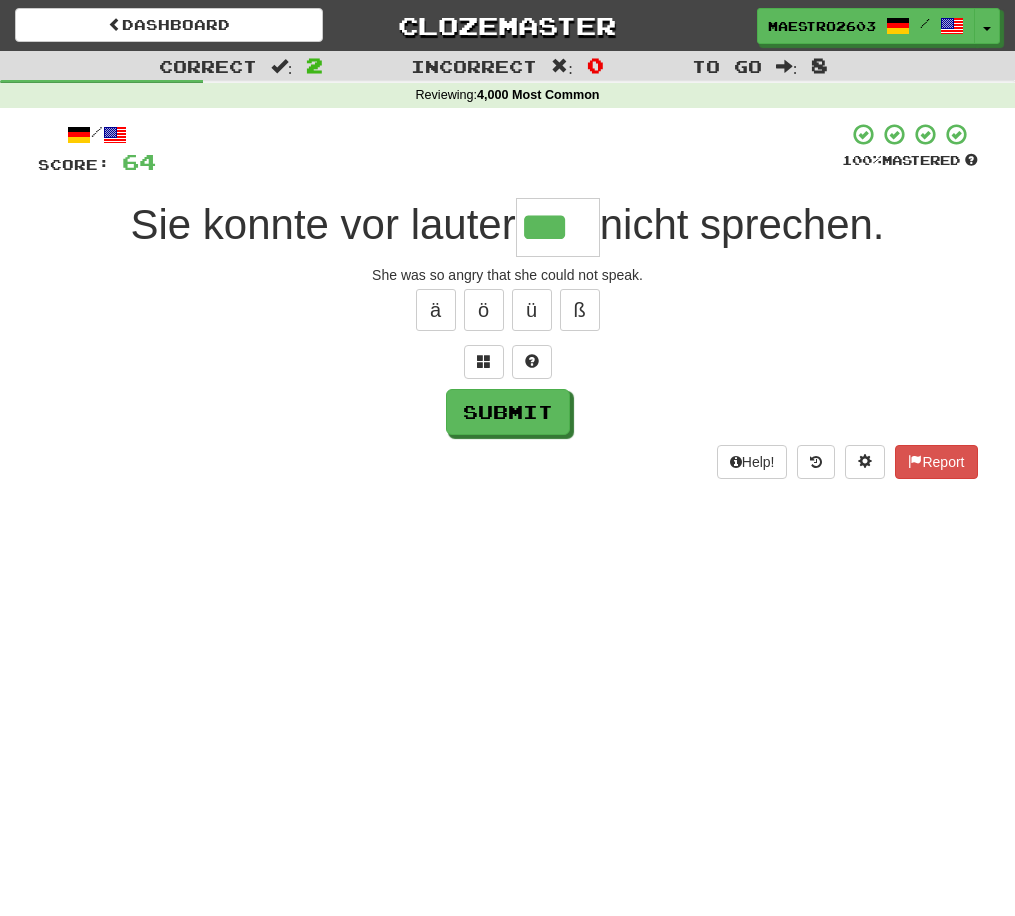 type on "***" 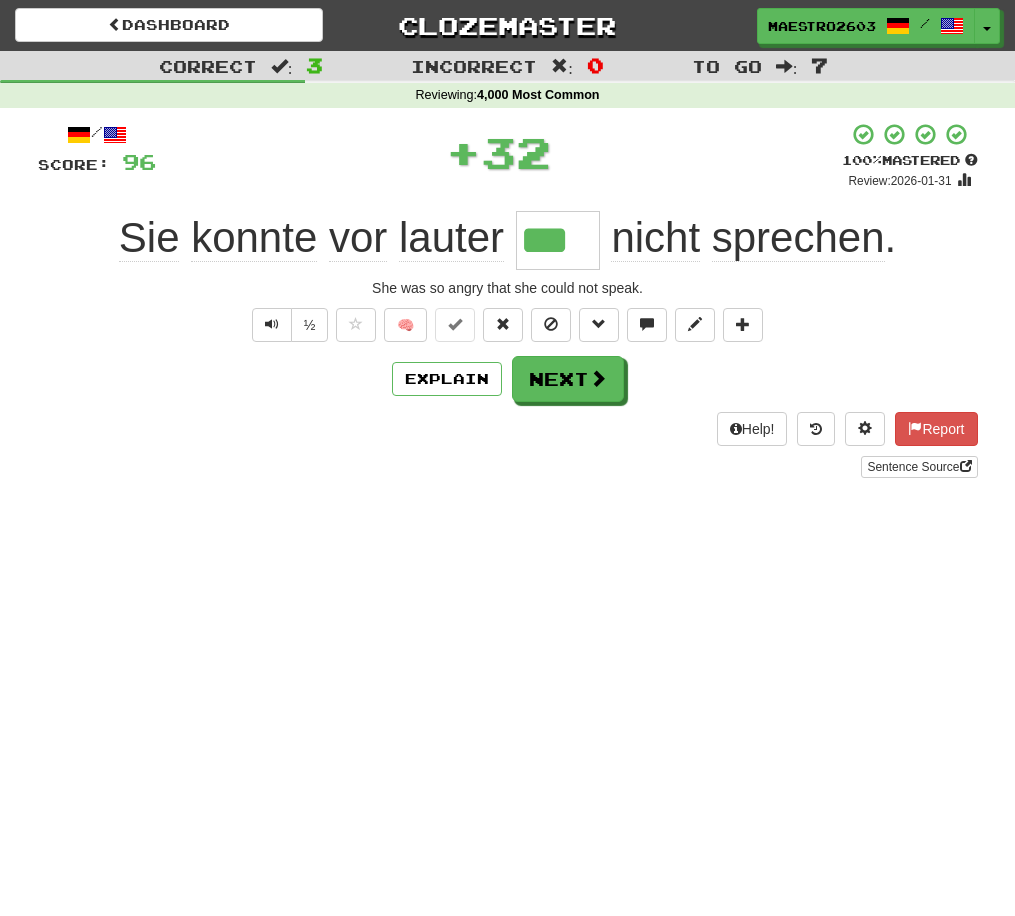 type 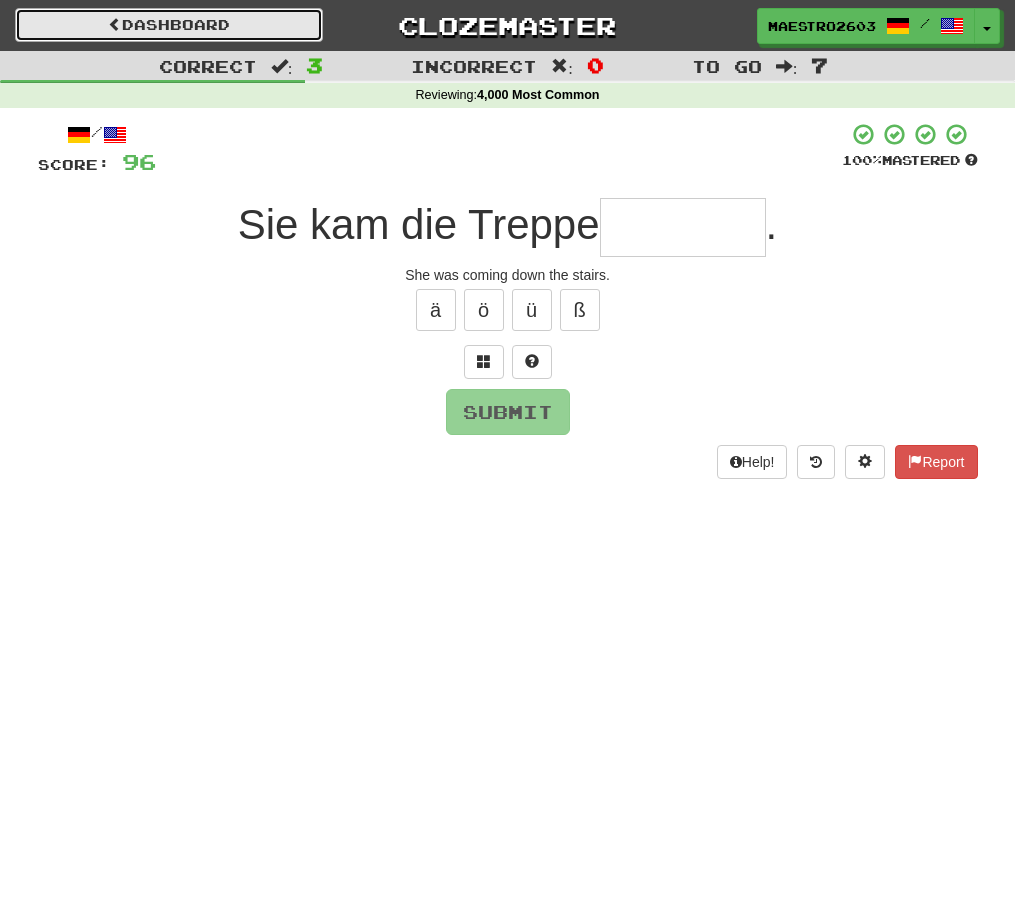 click on "Dashboard" at bounding box center [169, 25] 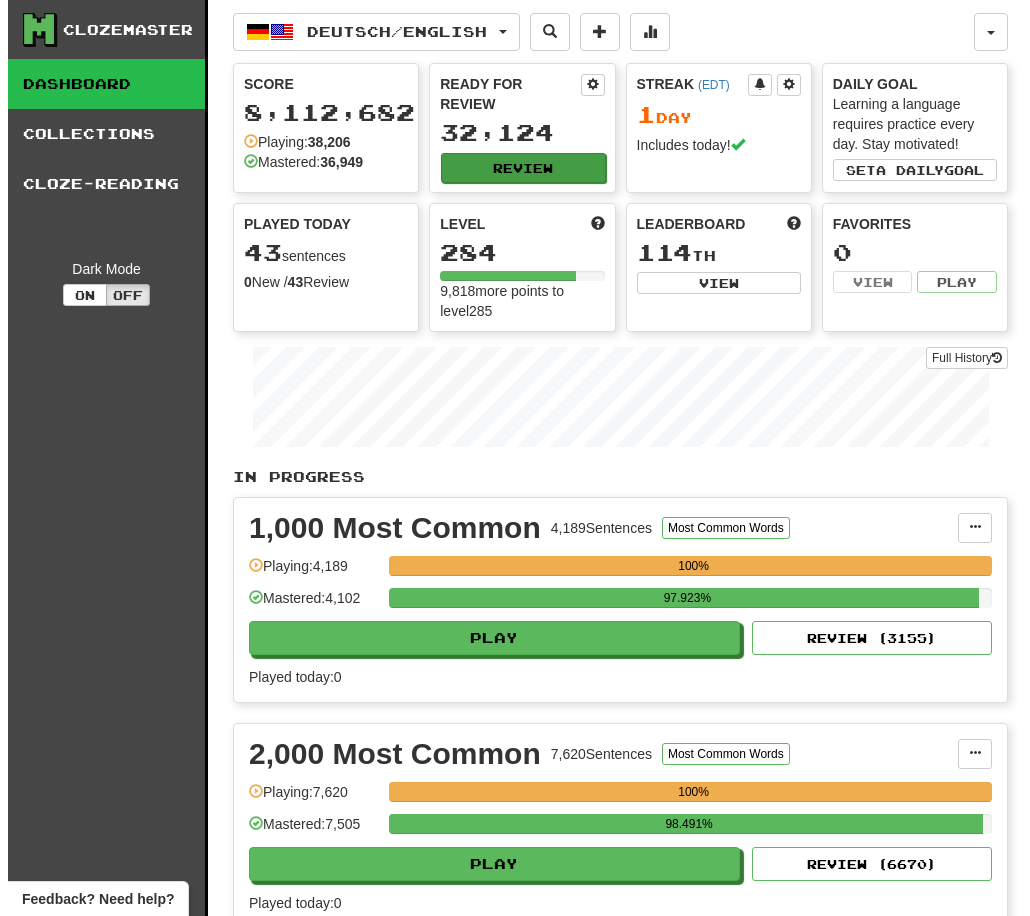 scroll, scrollTop: 0, scrollLeft: 0, axis: both 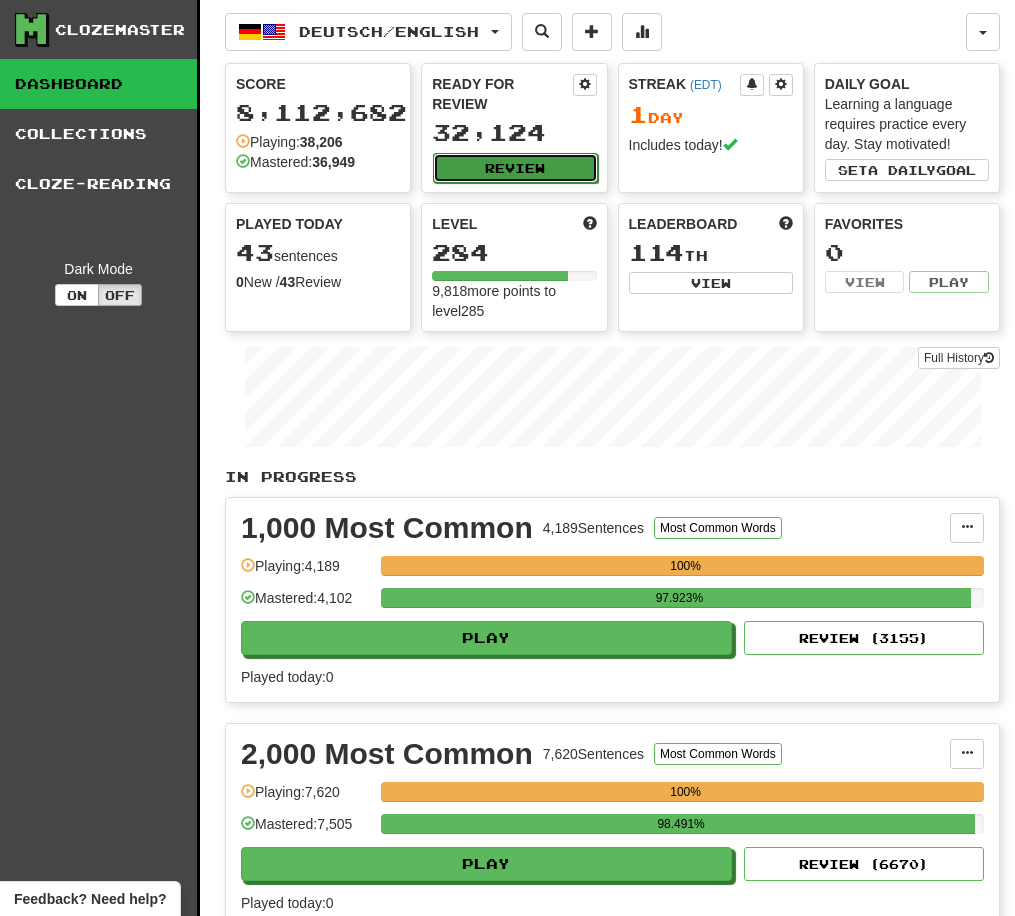click on "Review" at bounding box center [515, 168] 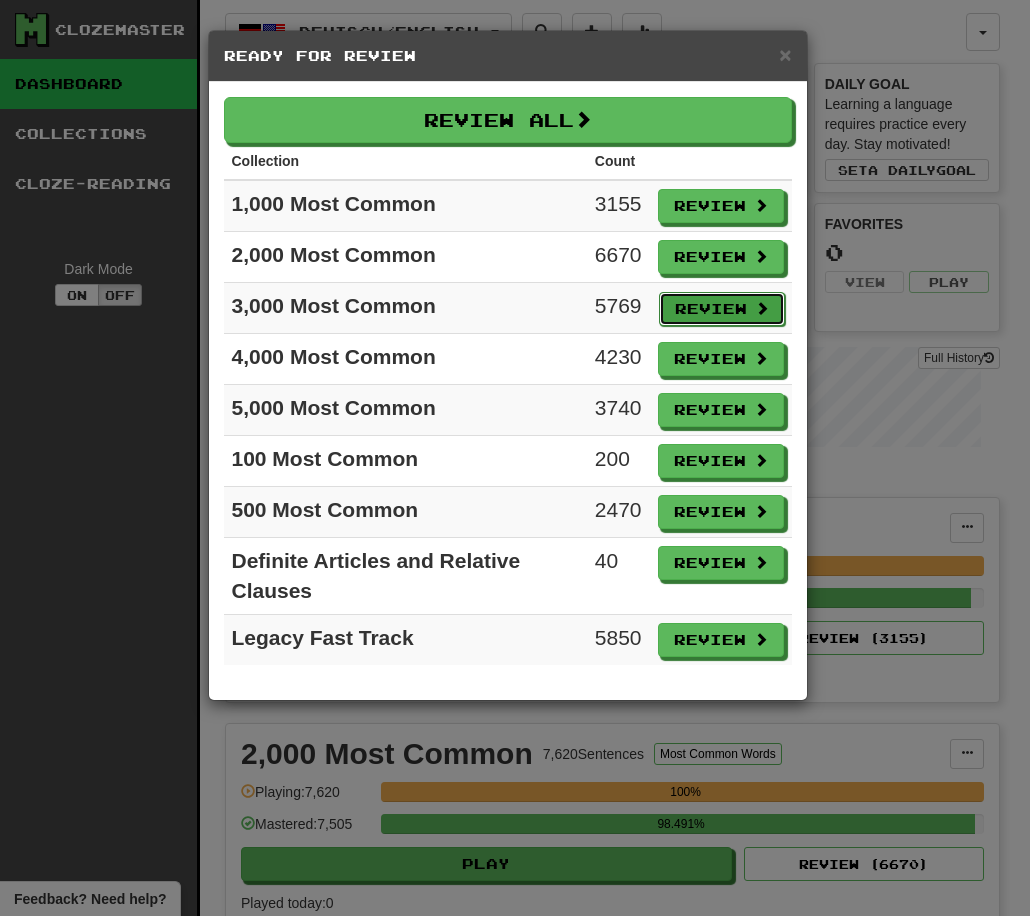 click on "Review" at bounding box center (722, 309) 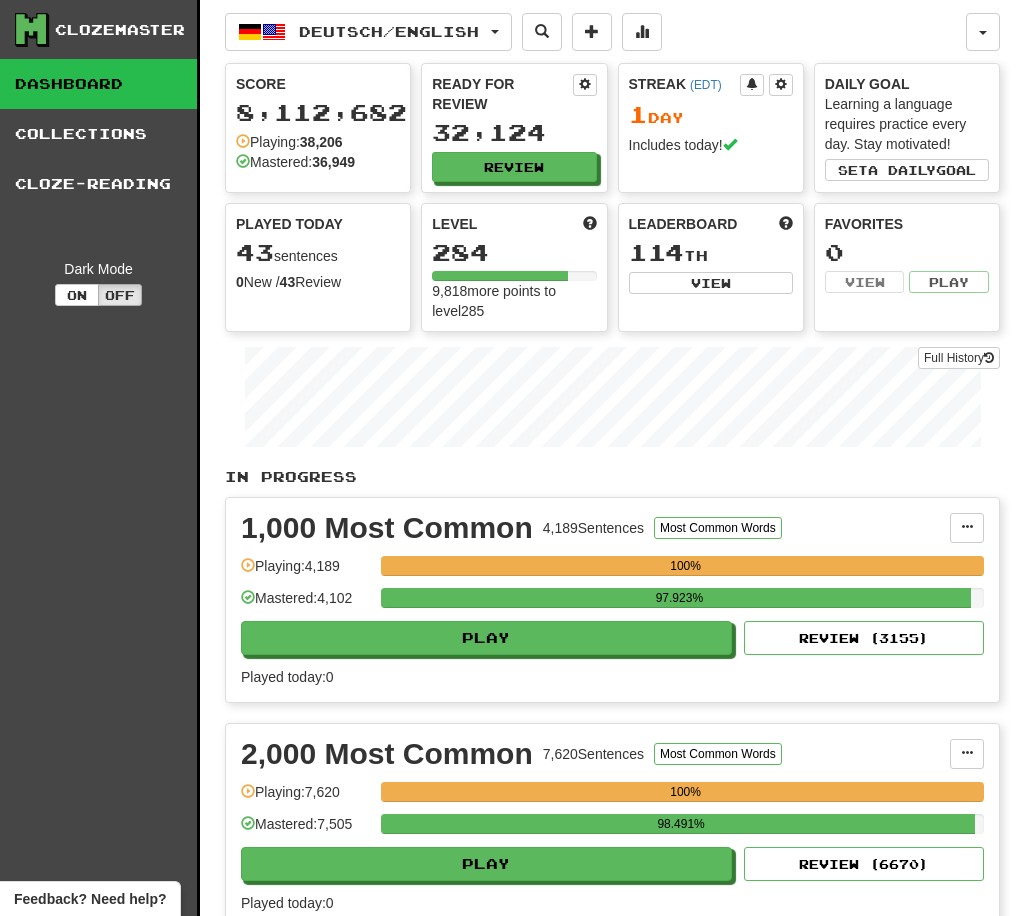 select on "**" 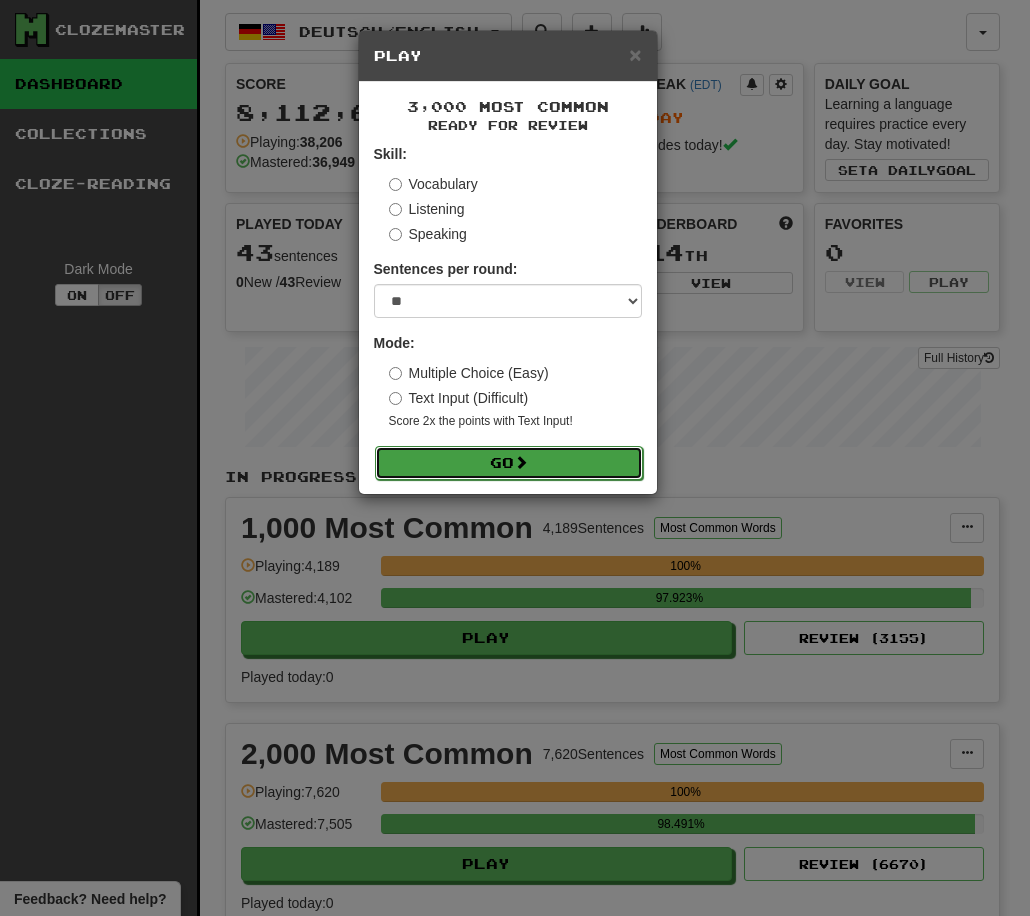 click on "Go" at bounding box center [509, 463] 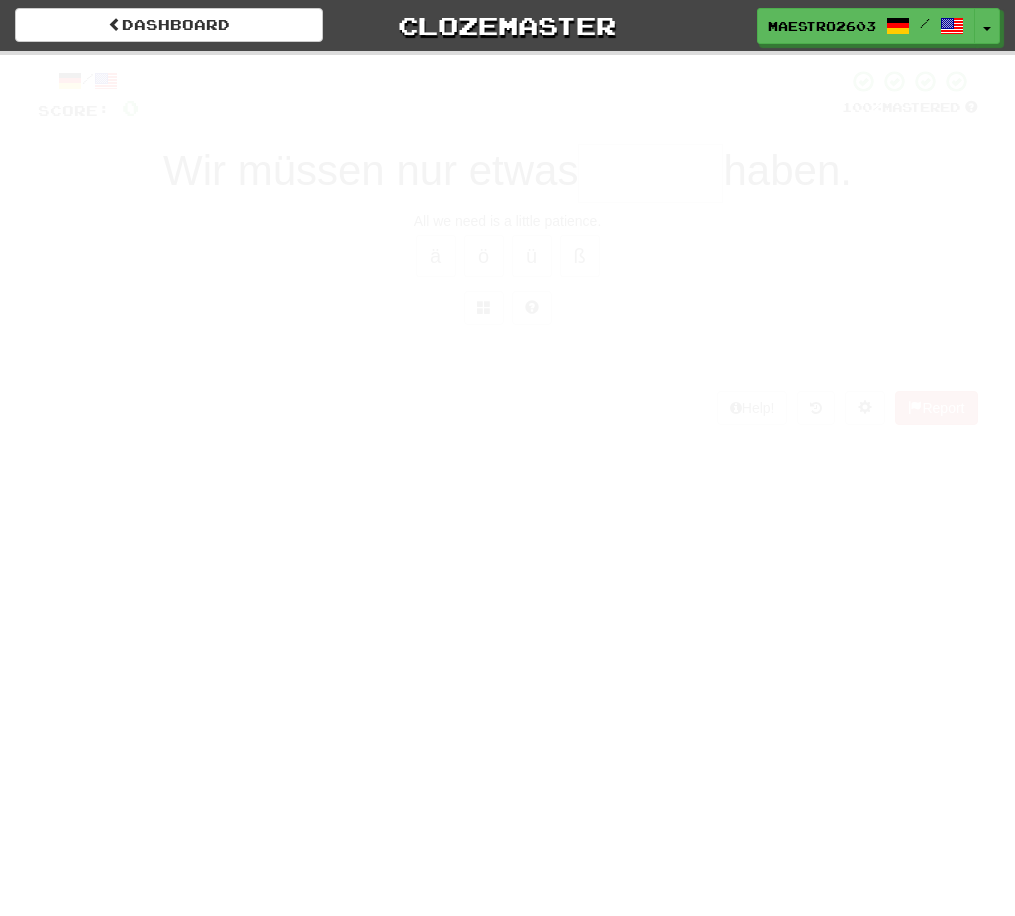 scroll, scrollTop: 0, scrollLeft: 0, axis: both 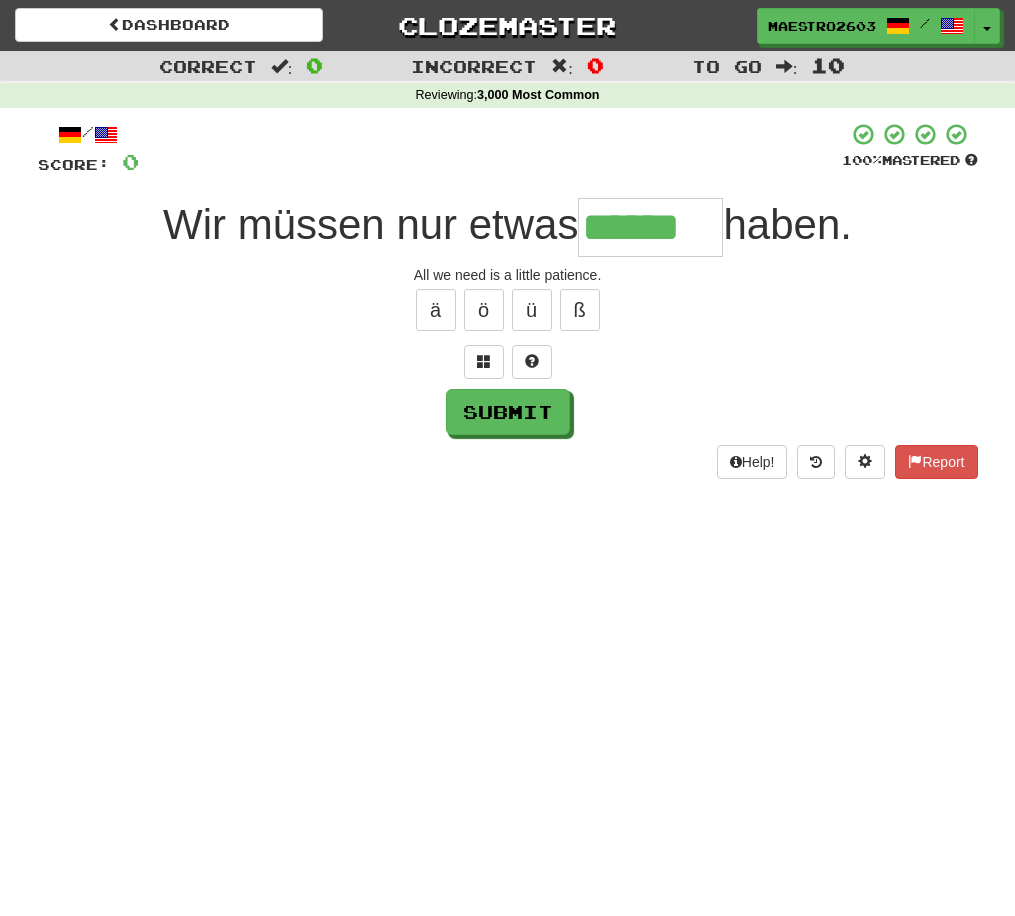 type on "******" 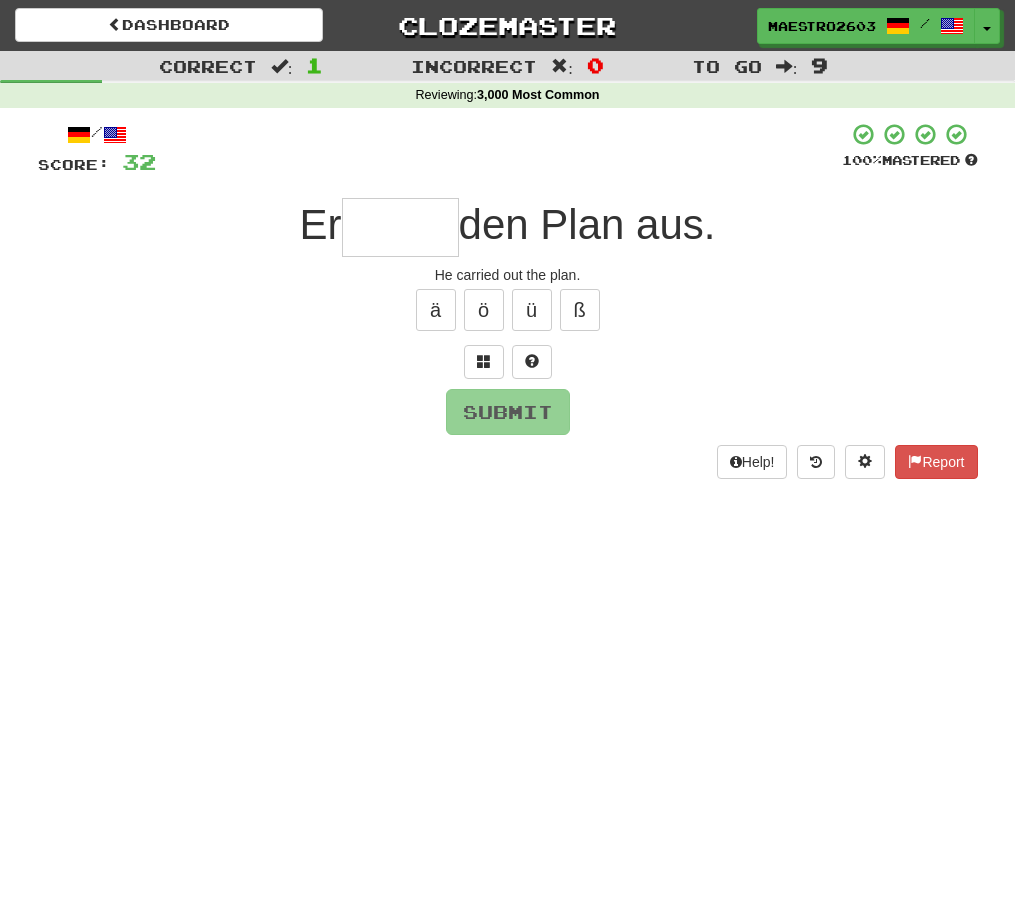 type on "*" 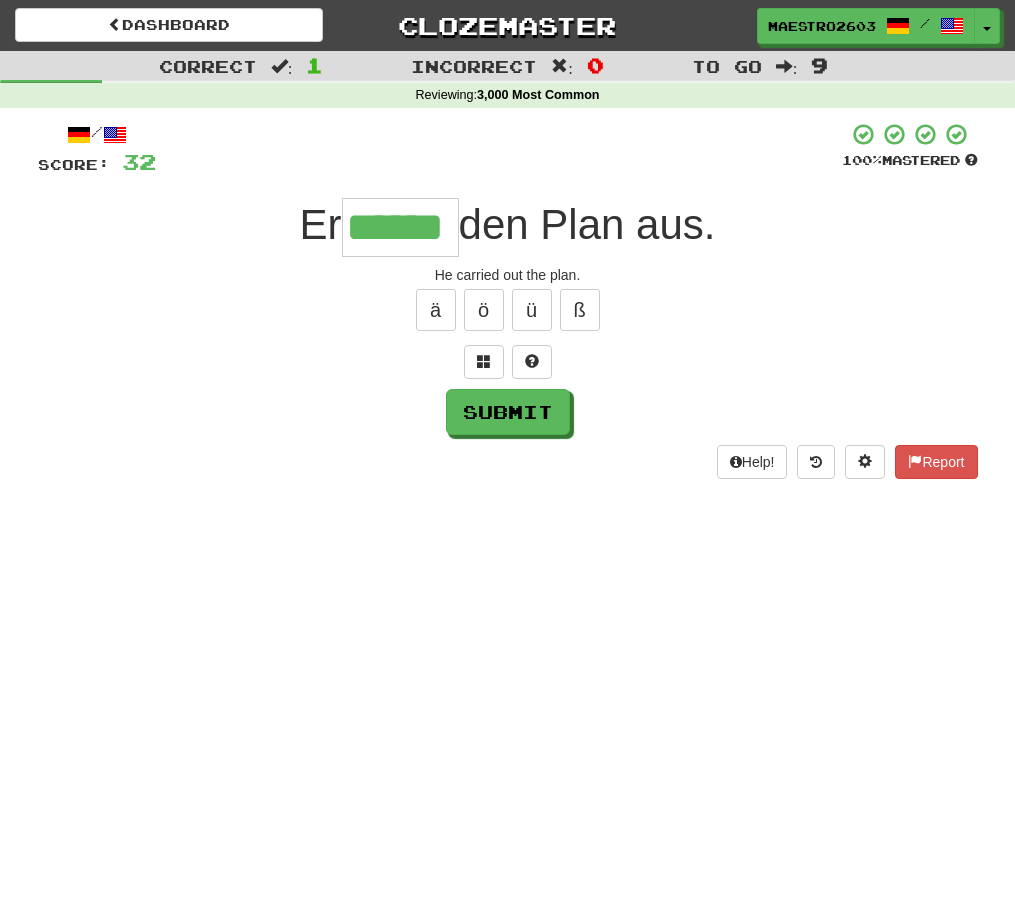 type on "******" 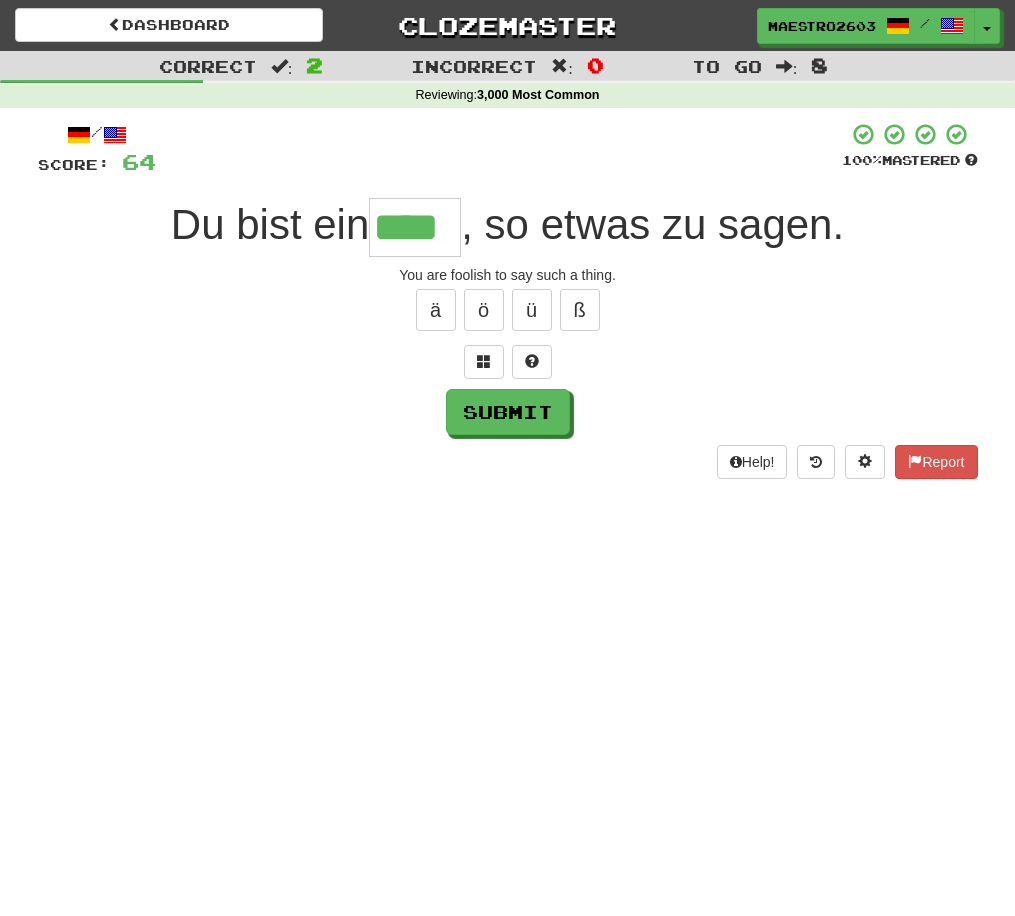 type on "****" 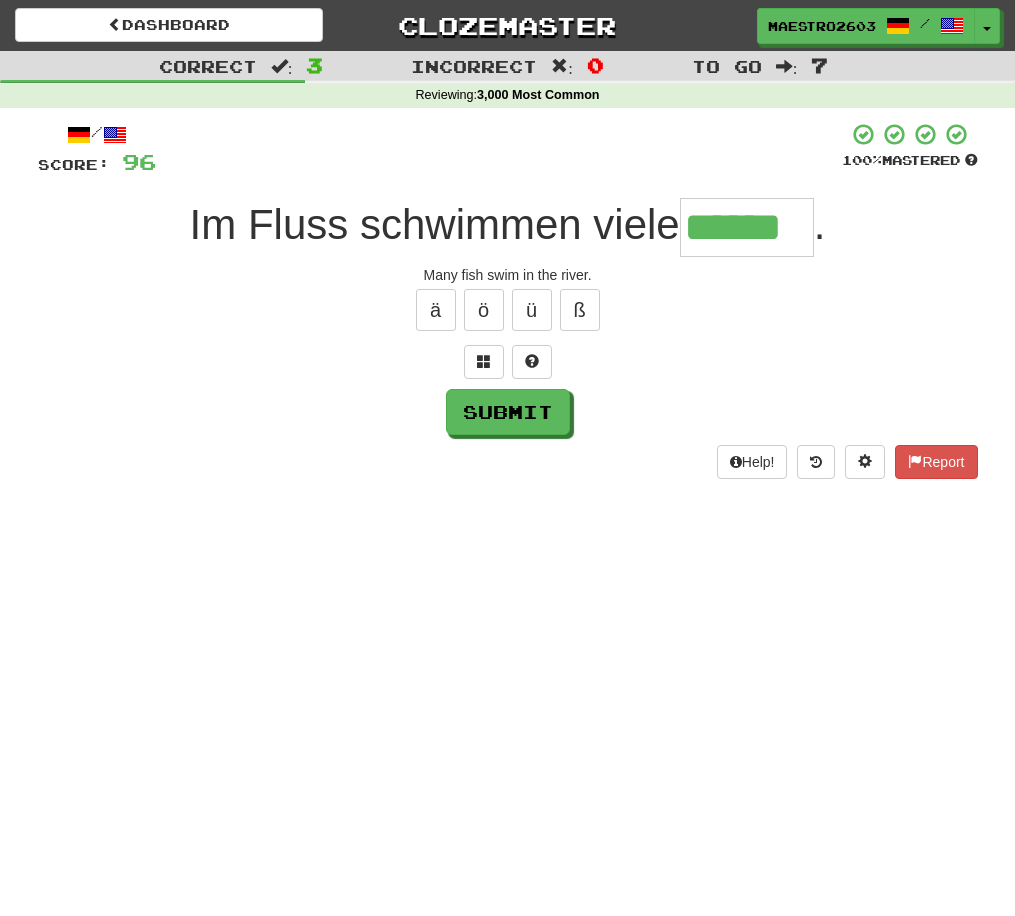 type on "******" 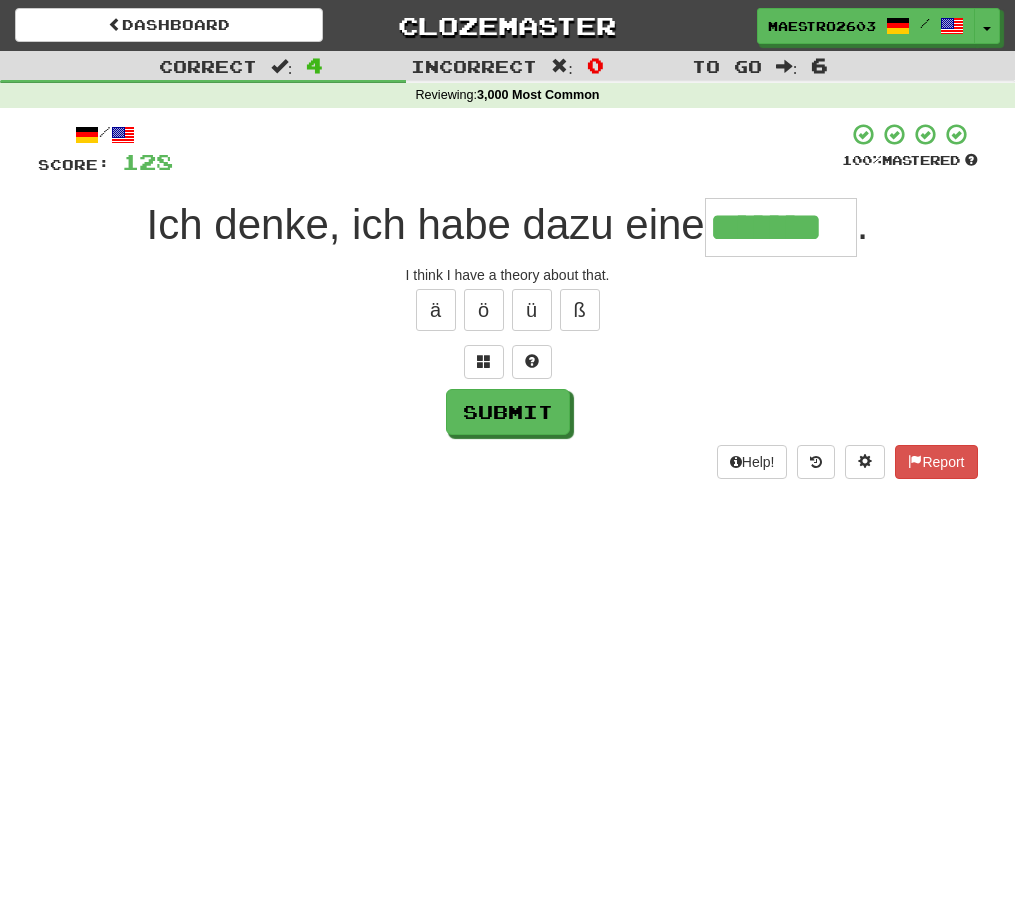 type on "*******" 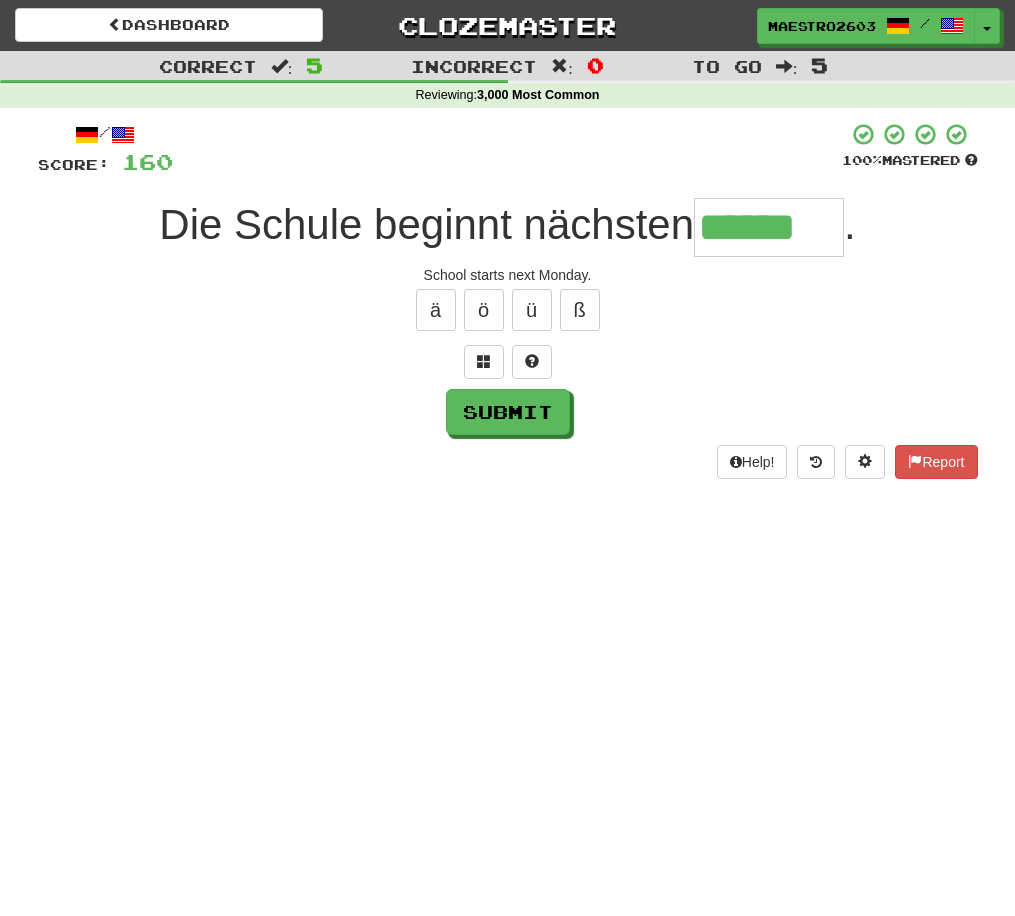type on "******" 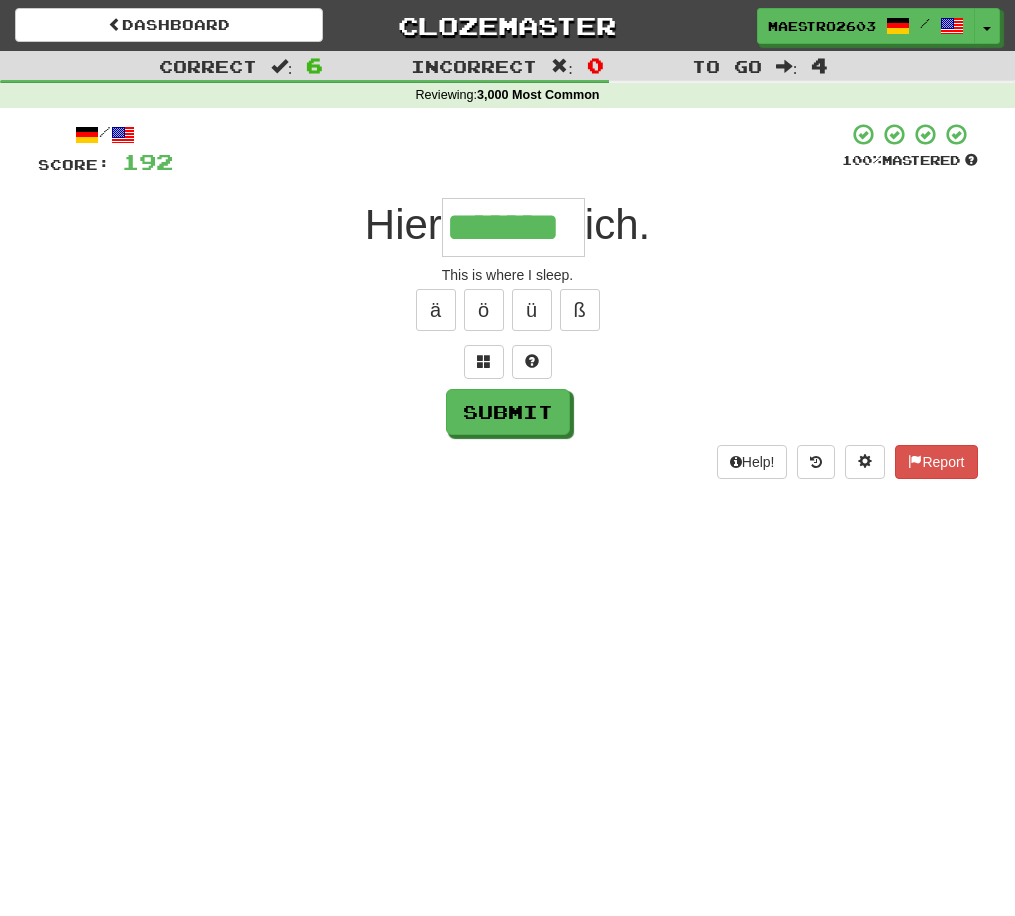 type on "*******" 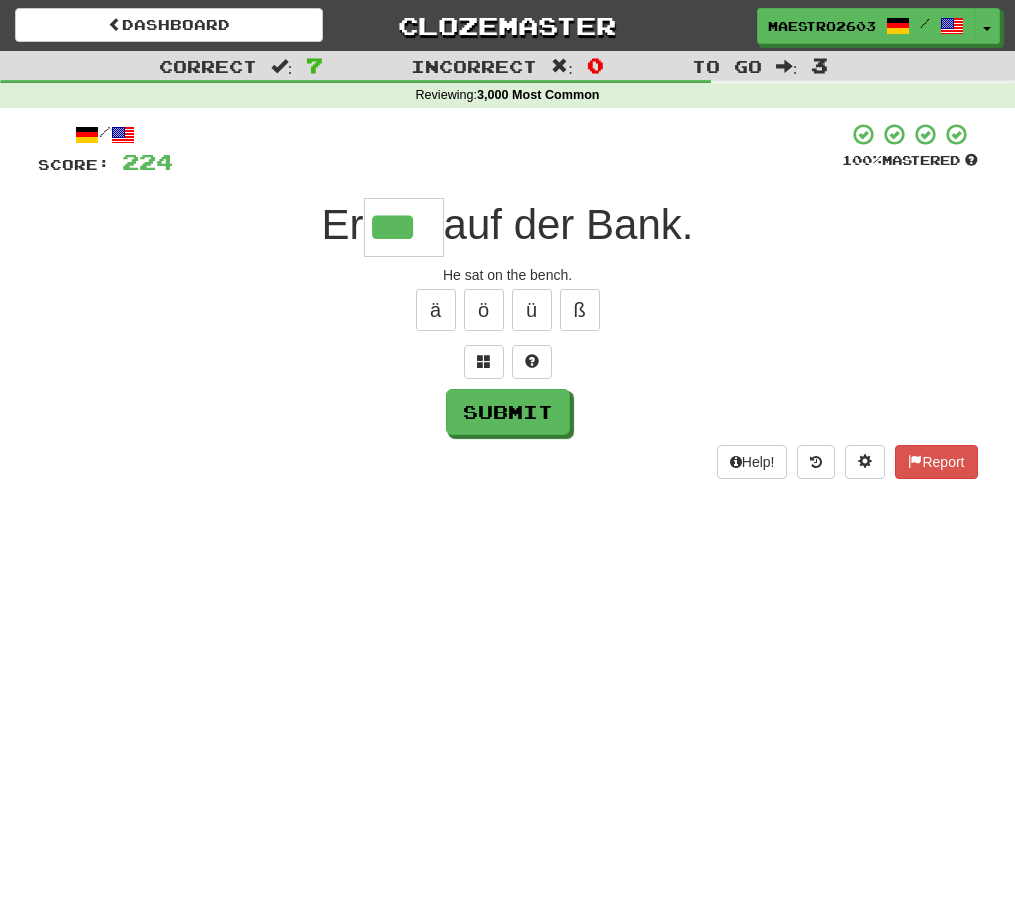 type on "***" 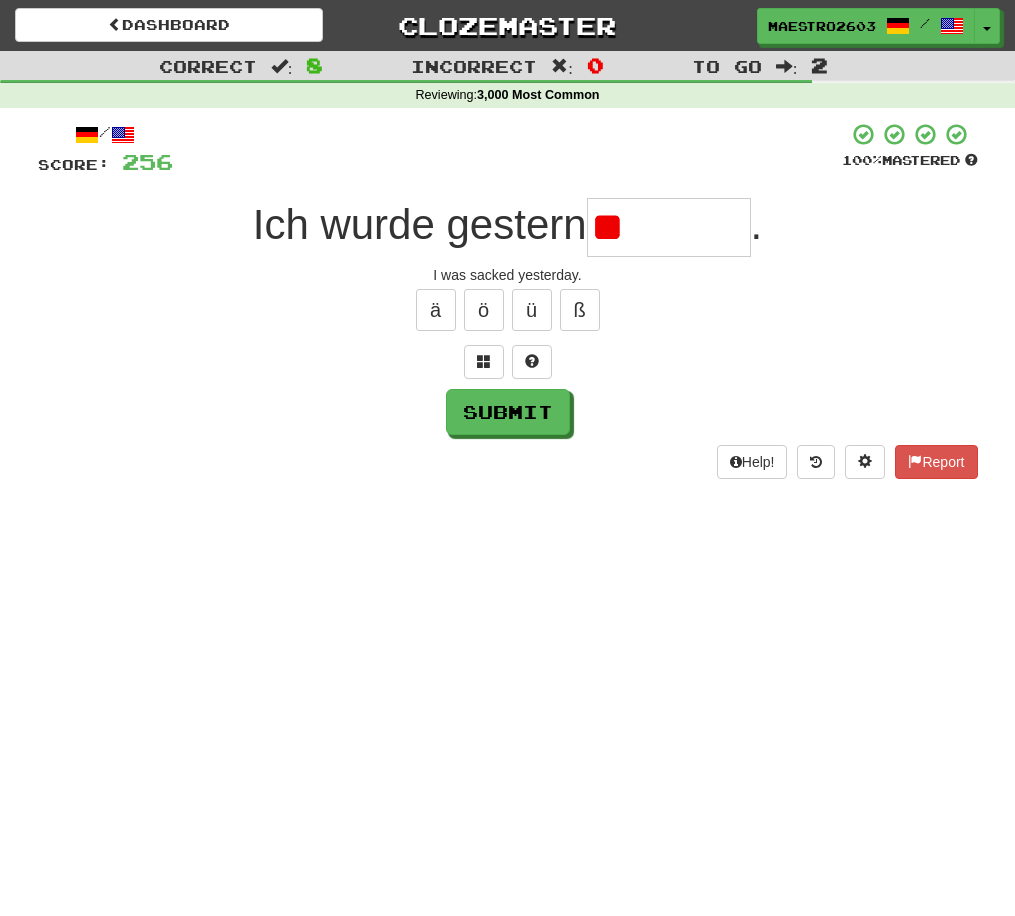 type on "*" 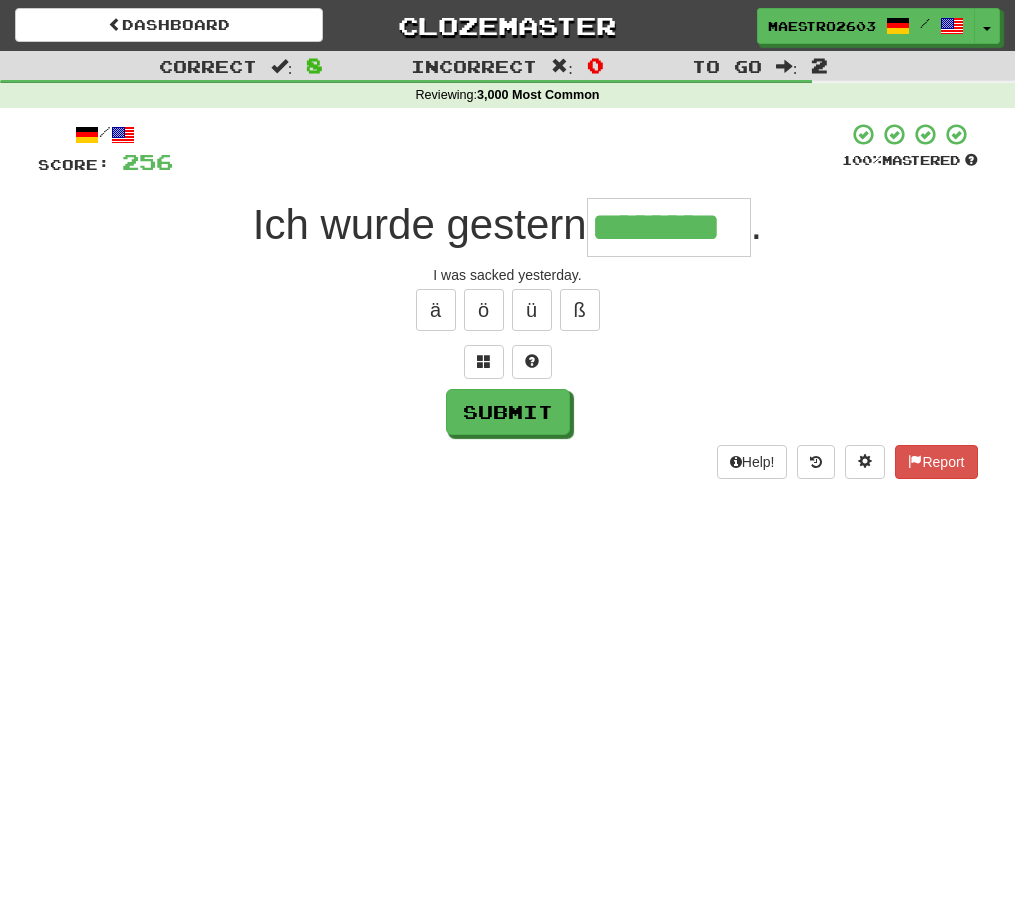 type on "********" 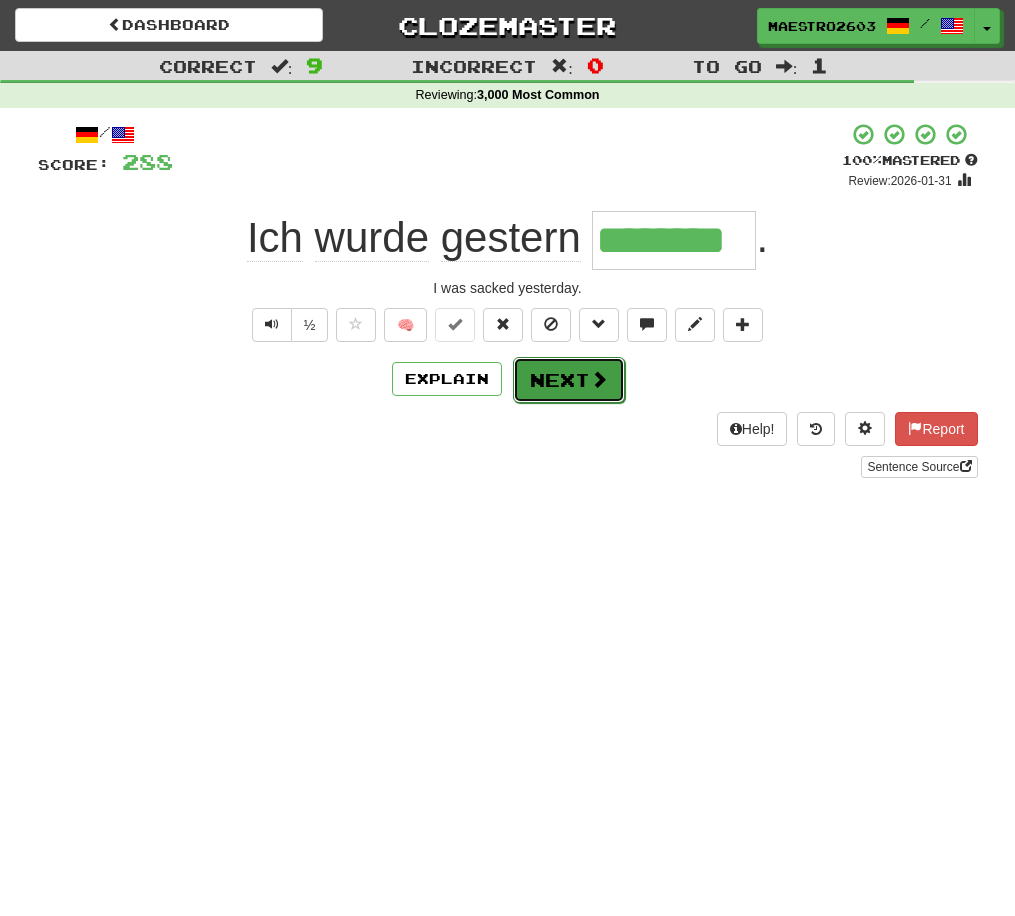 click at bounding box center [599, 379] 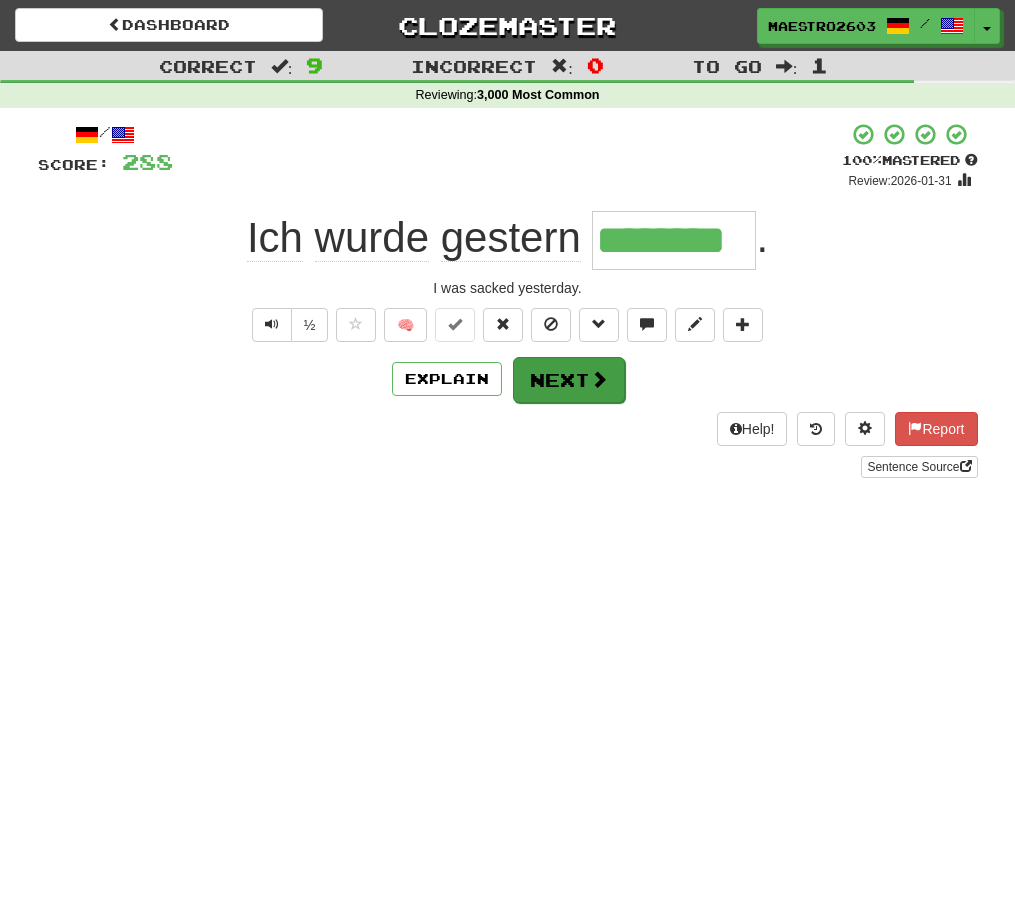 type 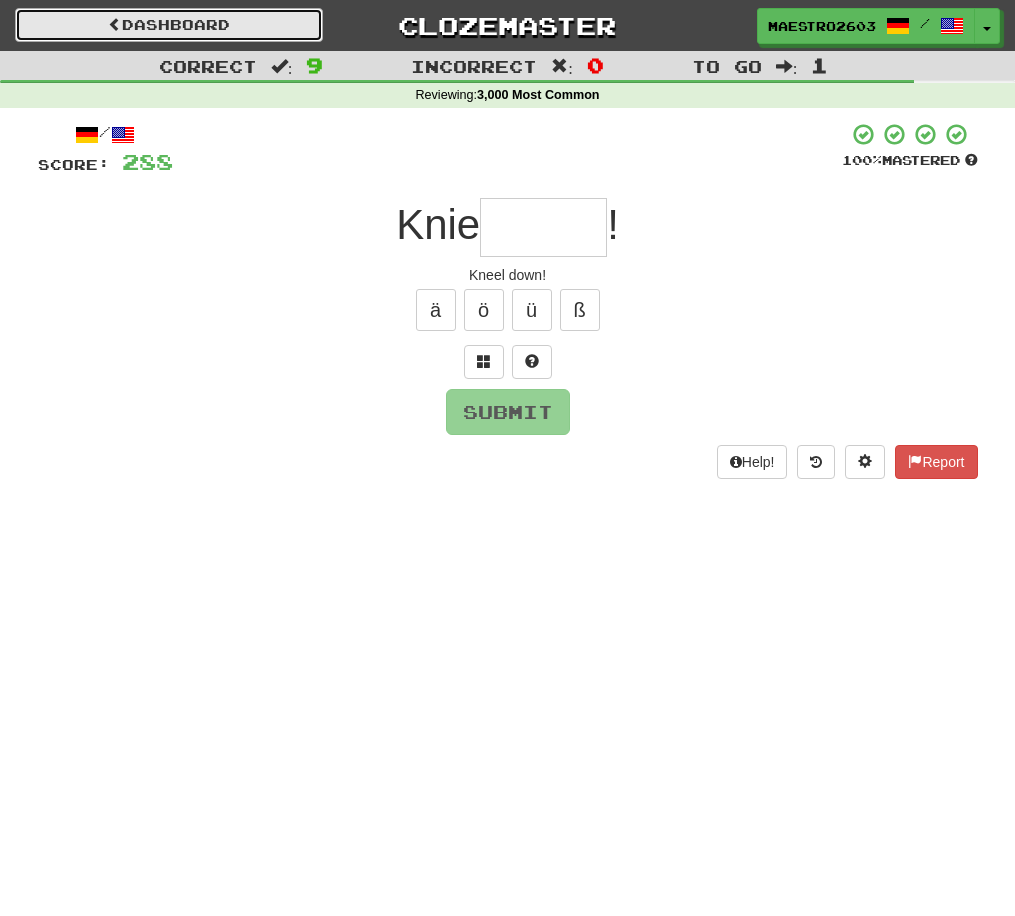 click on "Dashboard" at bounding box center [169, 25] 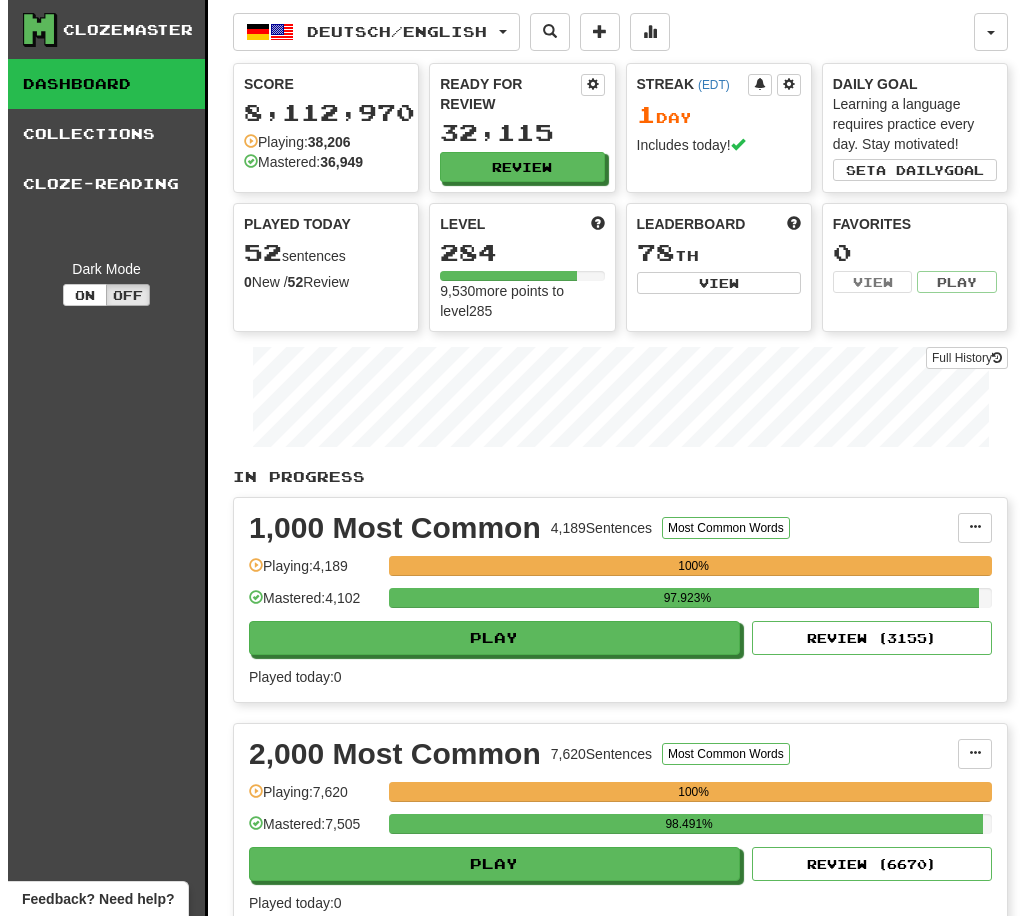scroll, scrollTop: 0, scrollLeft: 0, axis: both 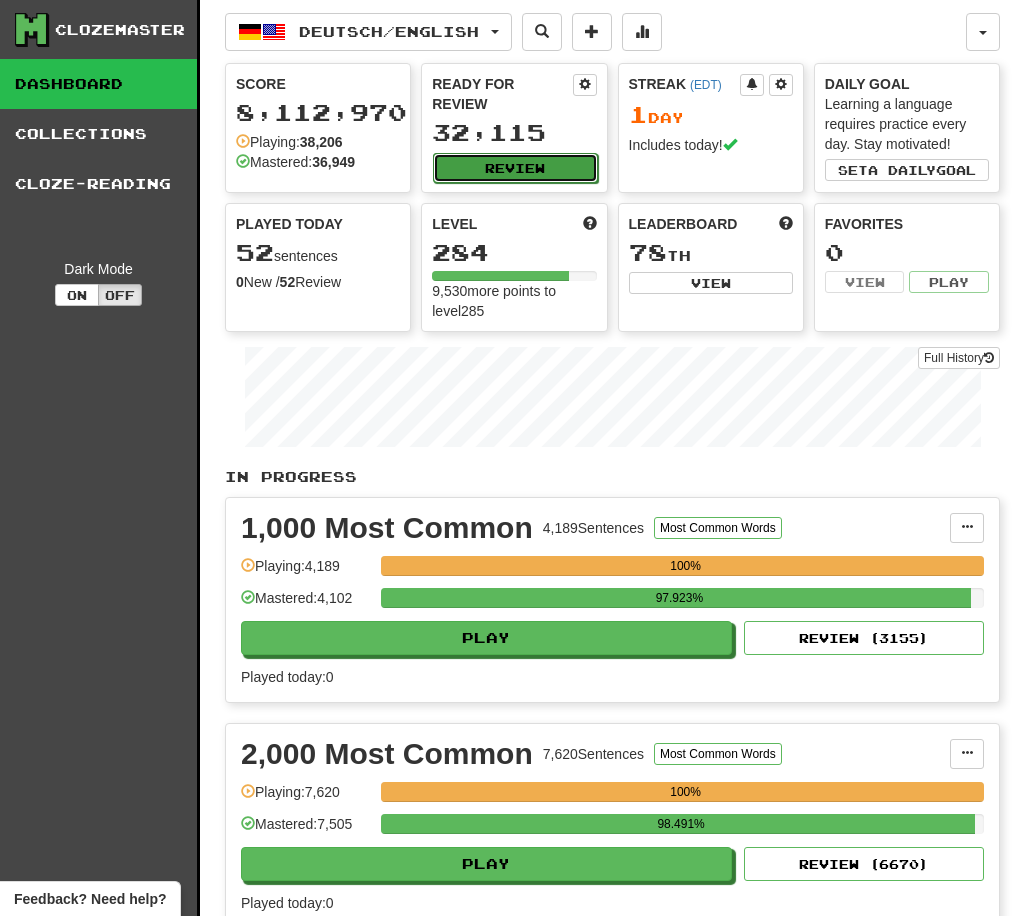 click on "Review" at bounding box center [515, 168] 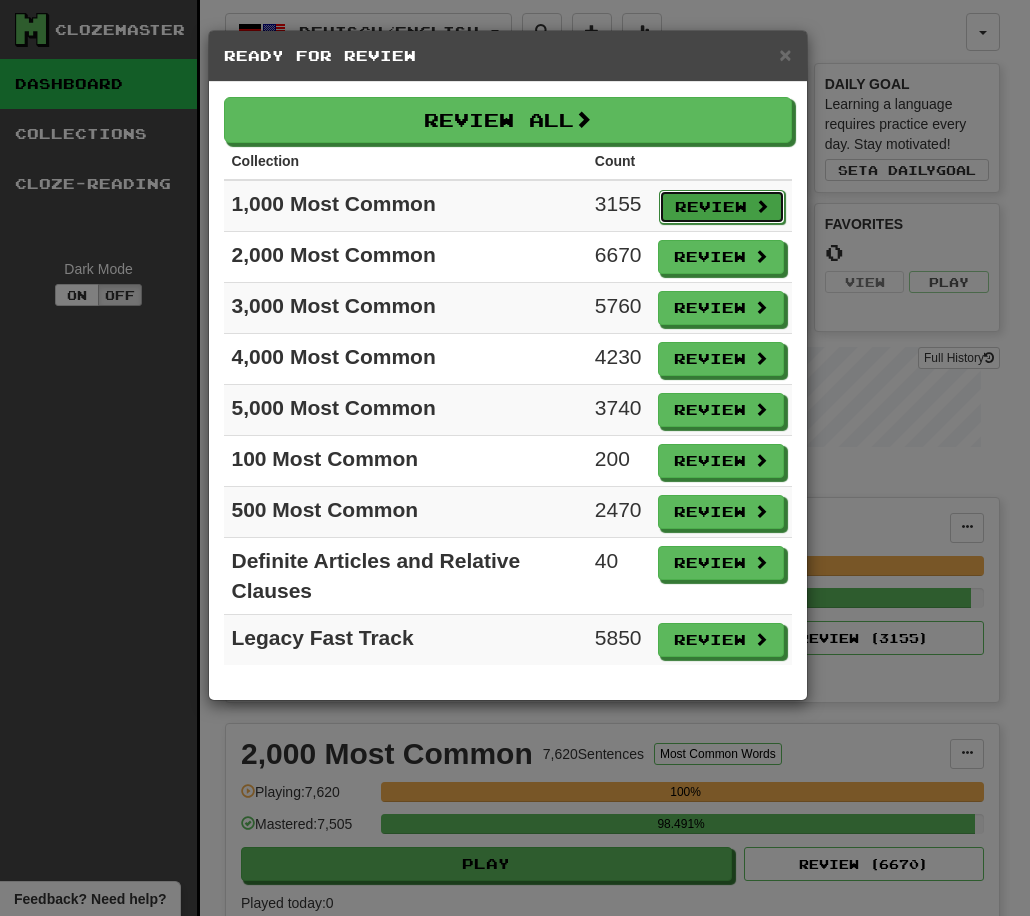 click on "Review" at bounding box center (722, 207) 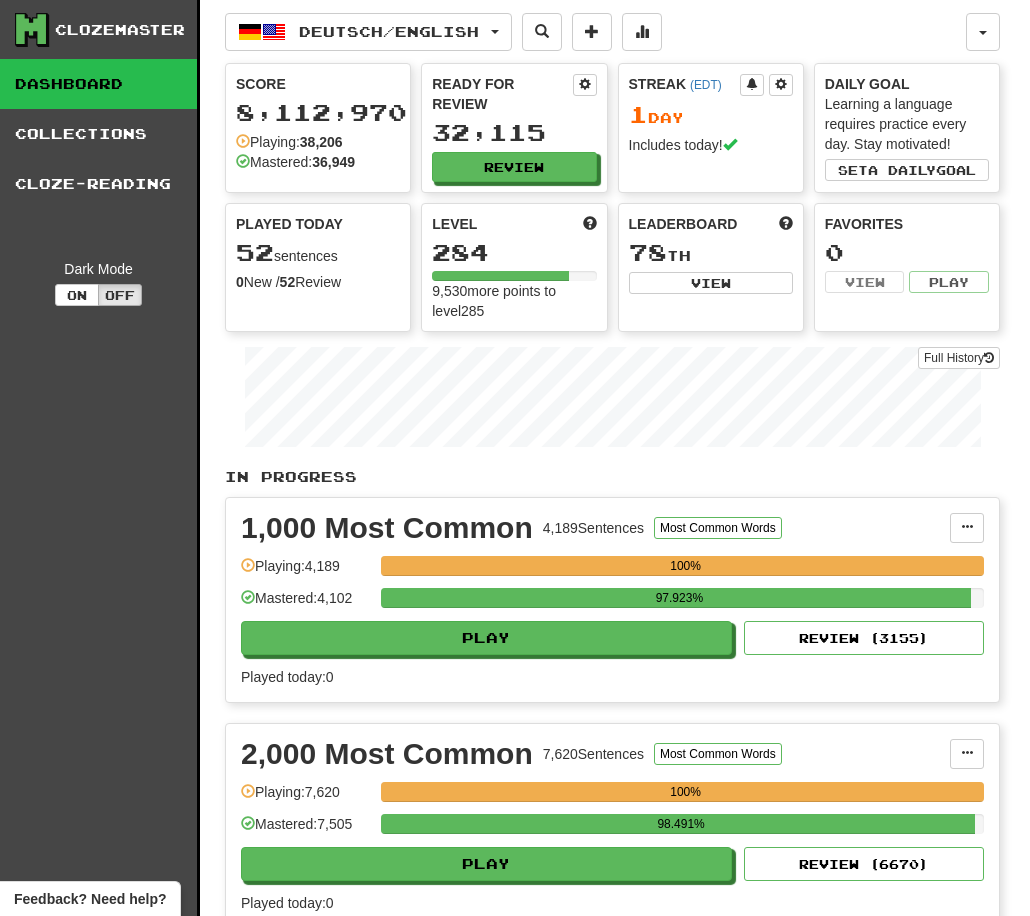 select on "**" 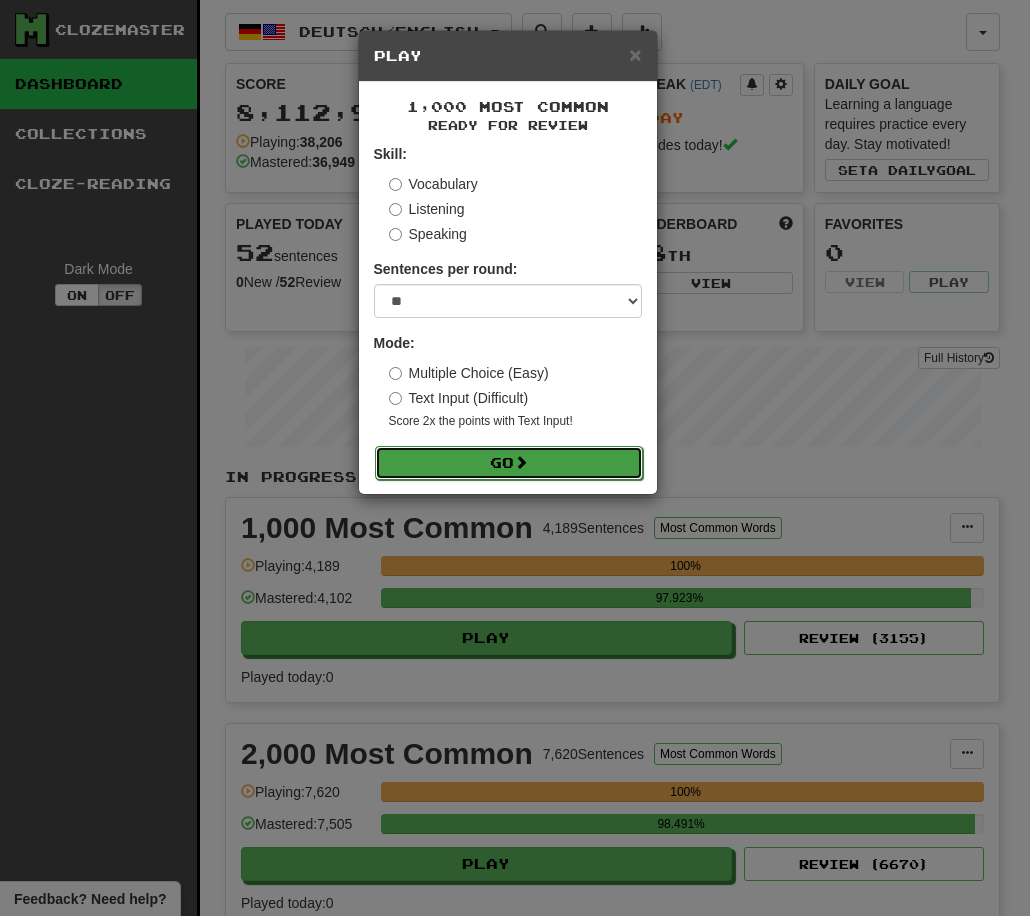 click on "Go" at bounding box center [509, 463] 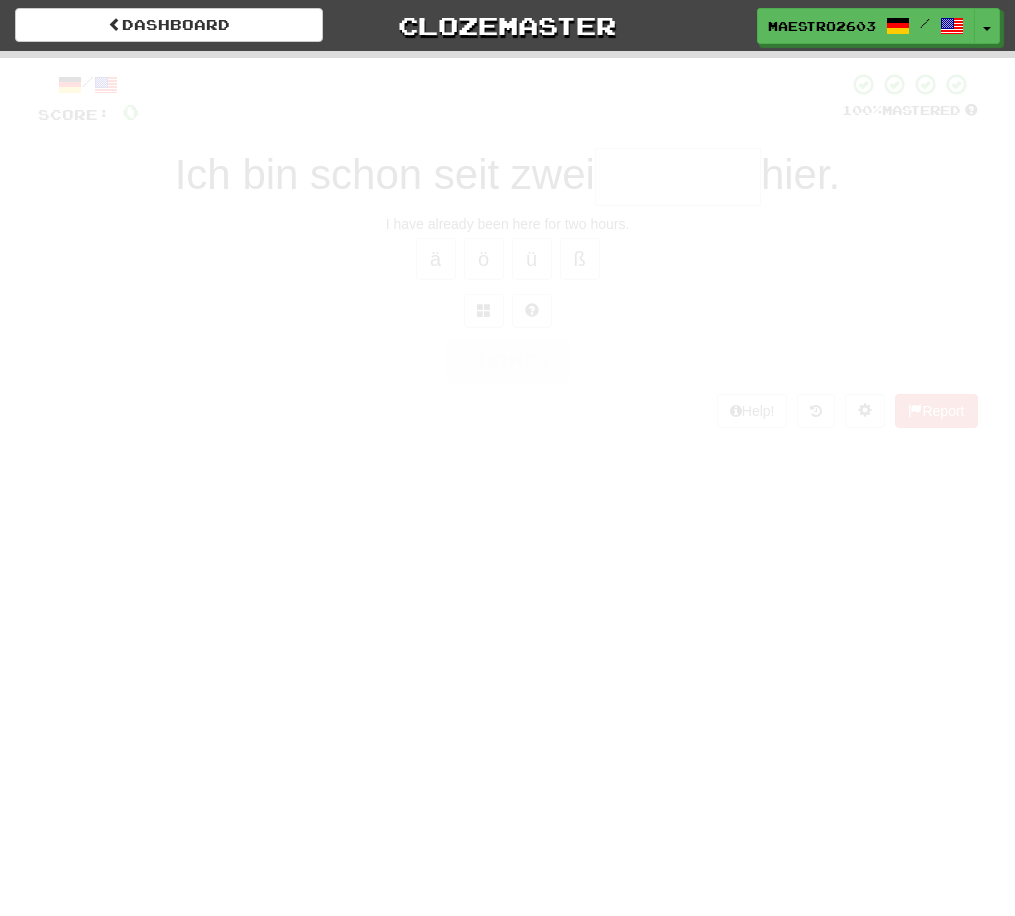 scroll, scrollTop: 0, scrollLeft: 0, axis: both 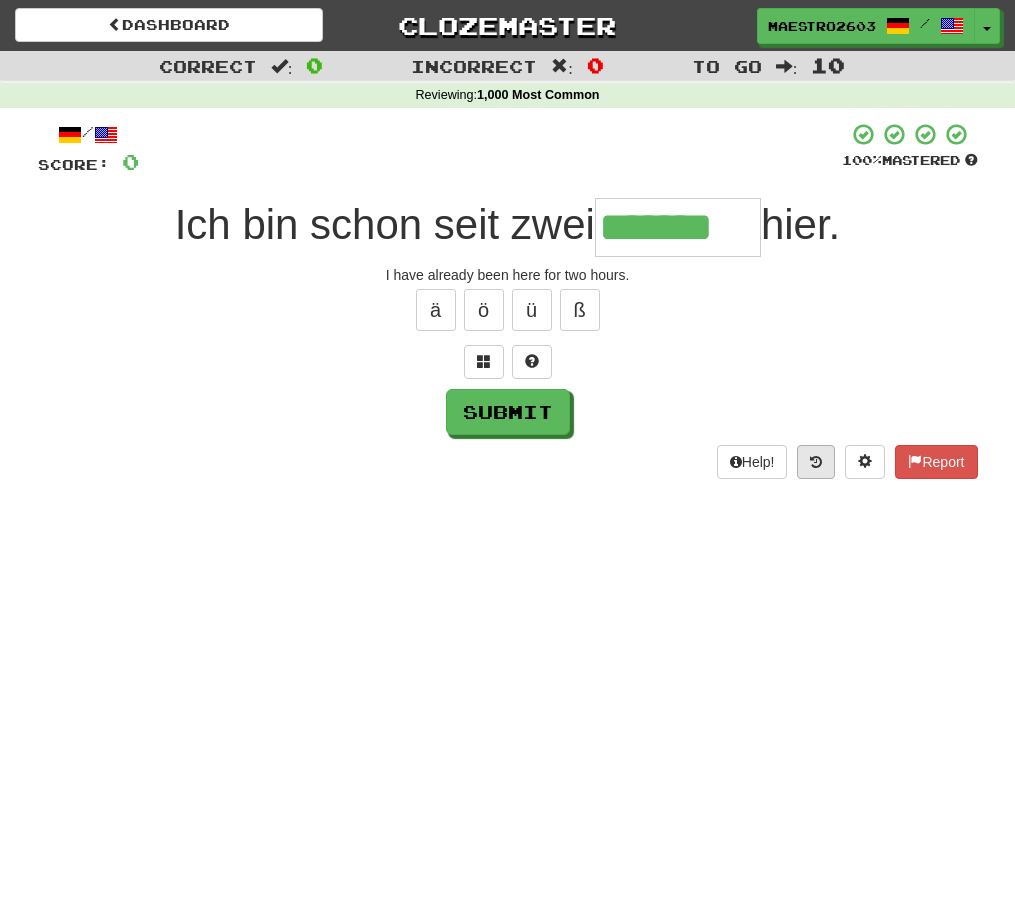 type on "*******" 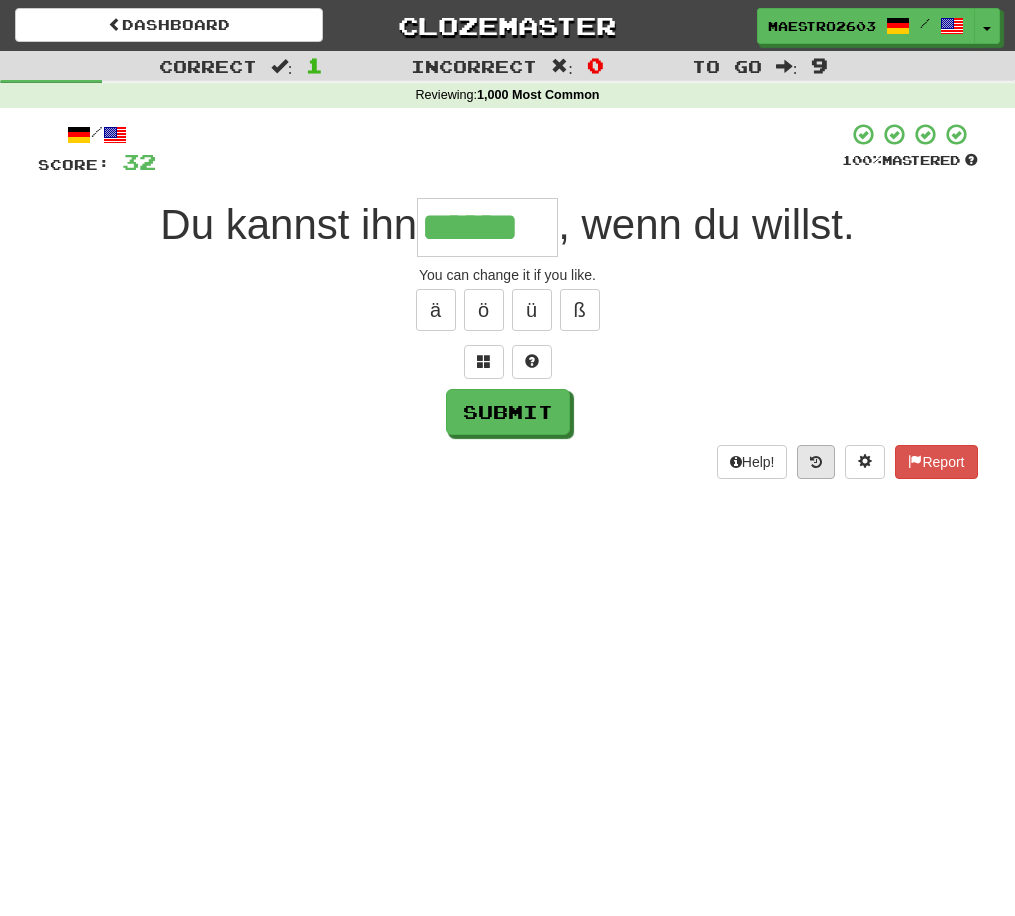 type on "******" 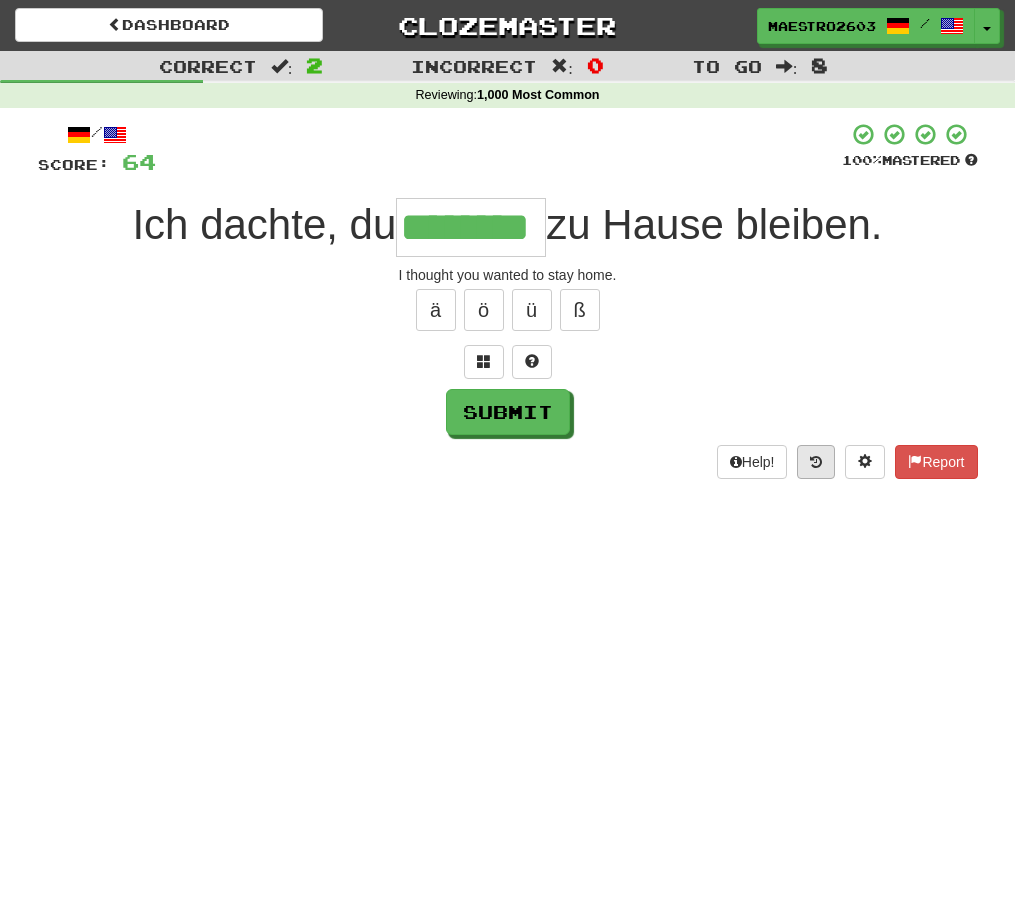 type on "********" 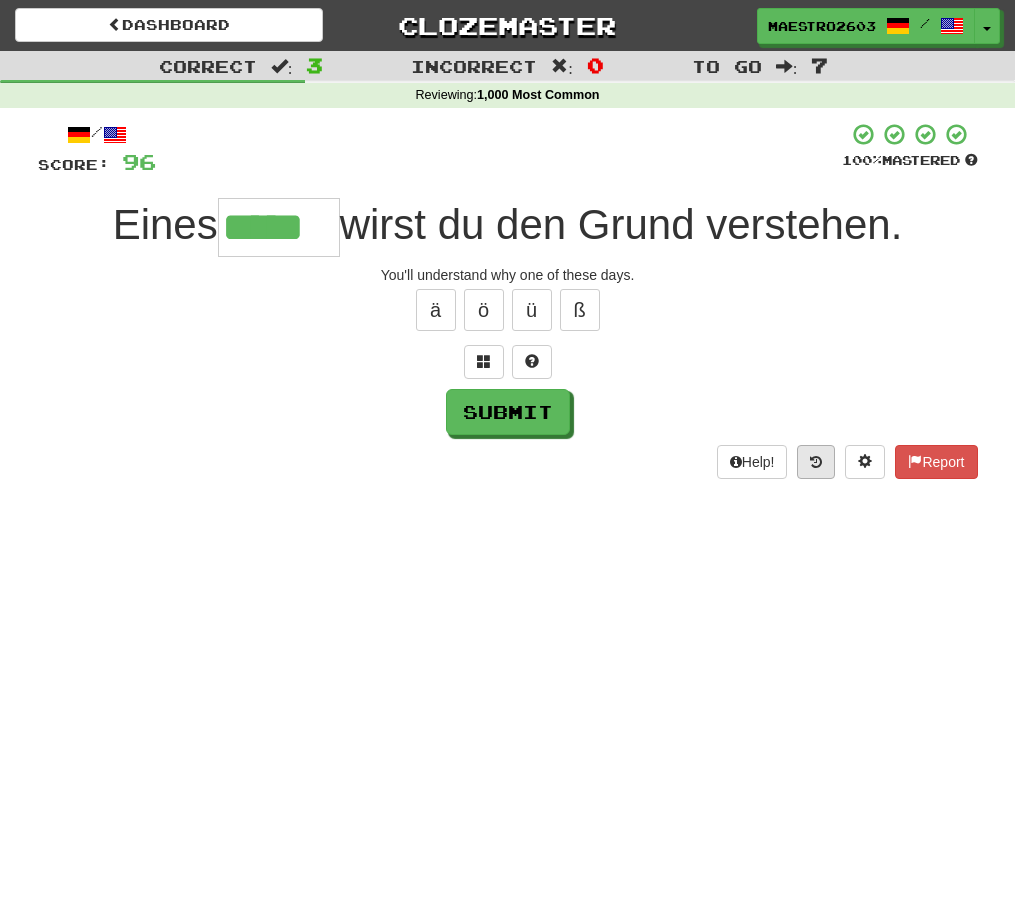type on "*****" 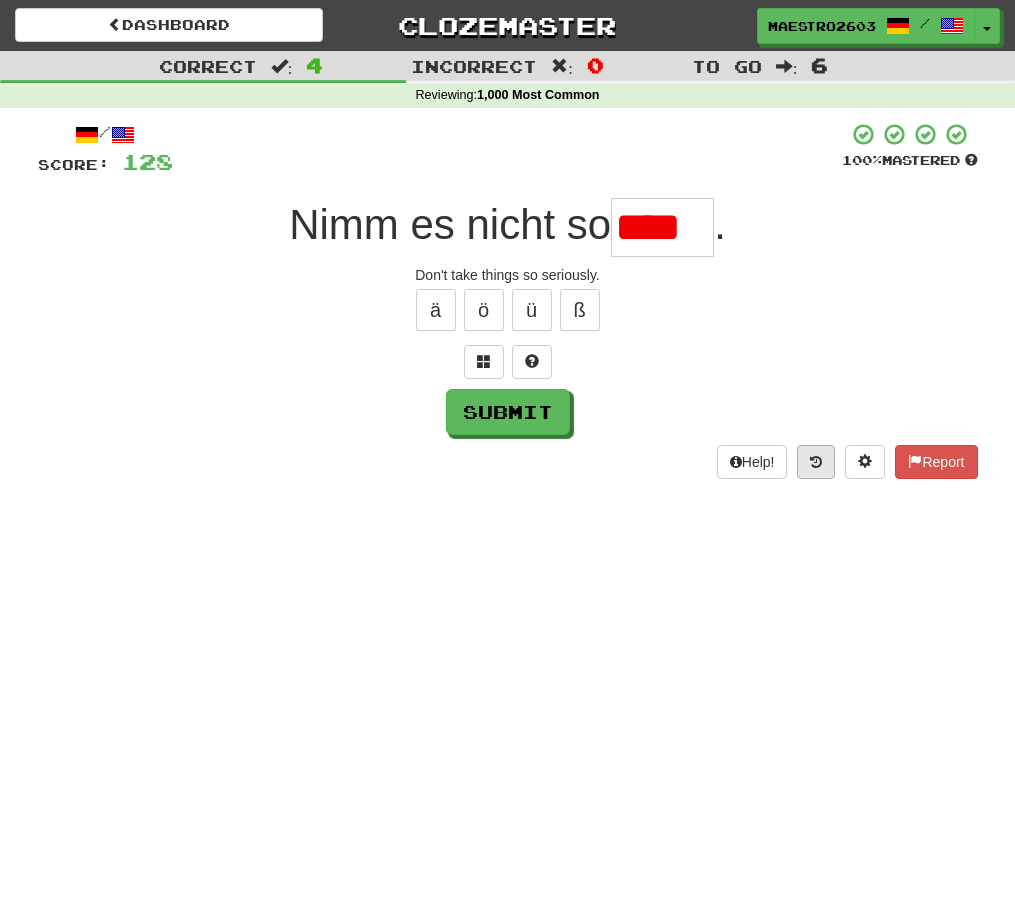 scroll, scrollTop: 0, scrollLeft: 0, axis: both 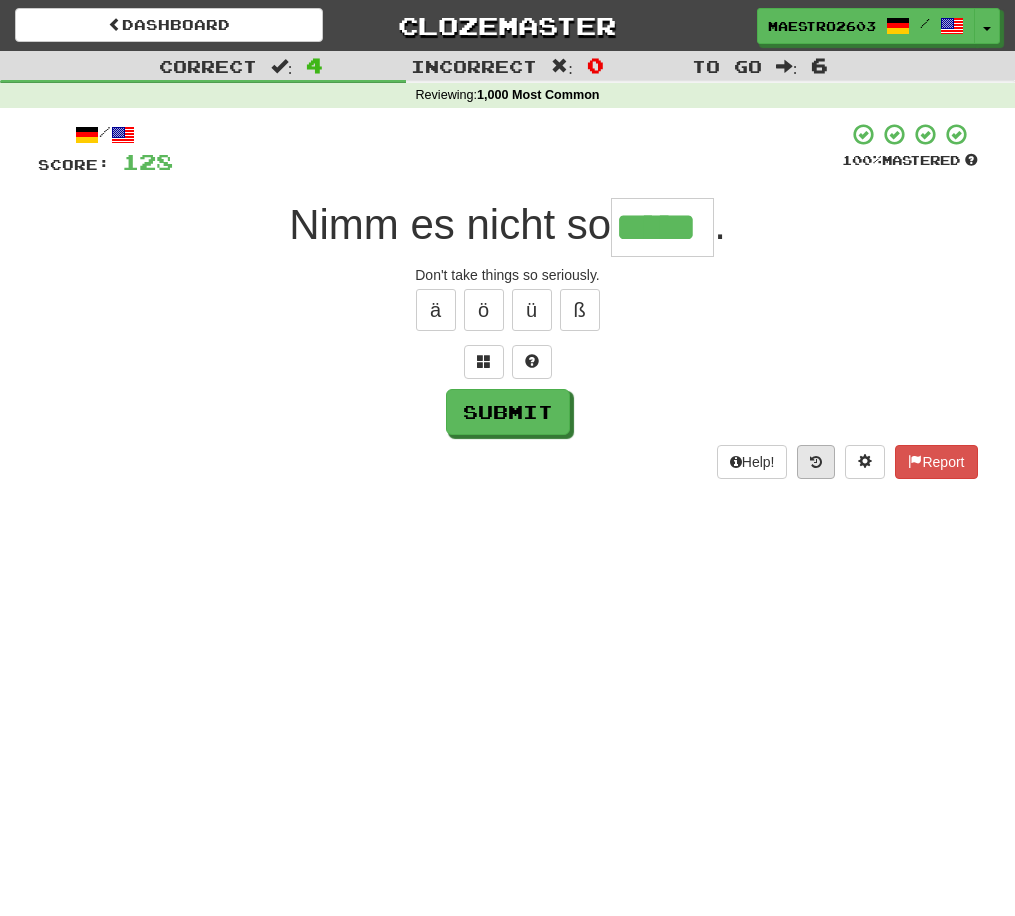 type on "*****" 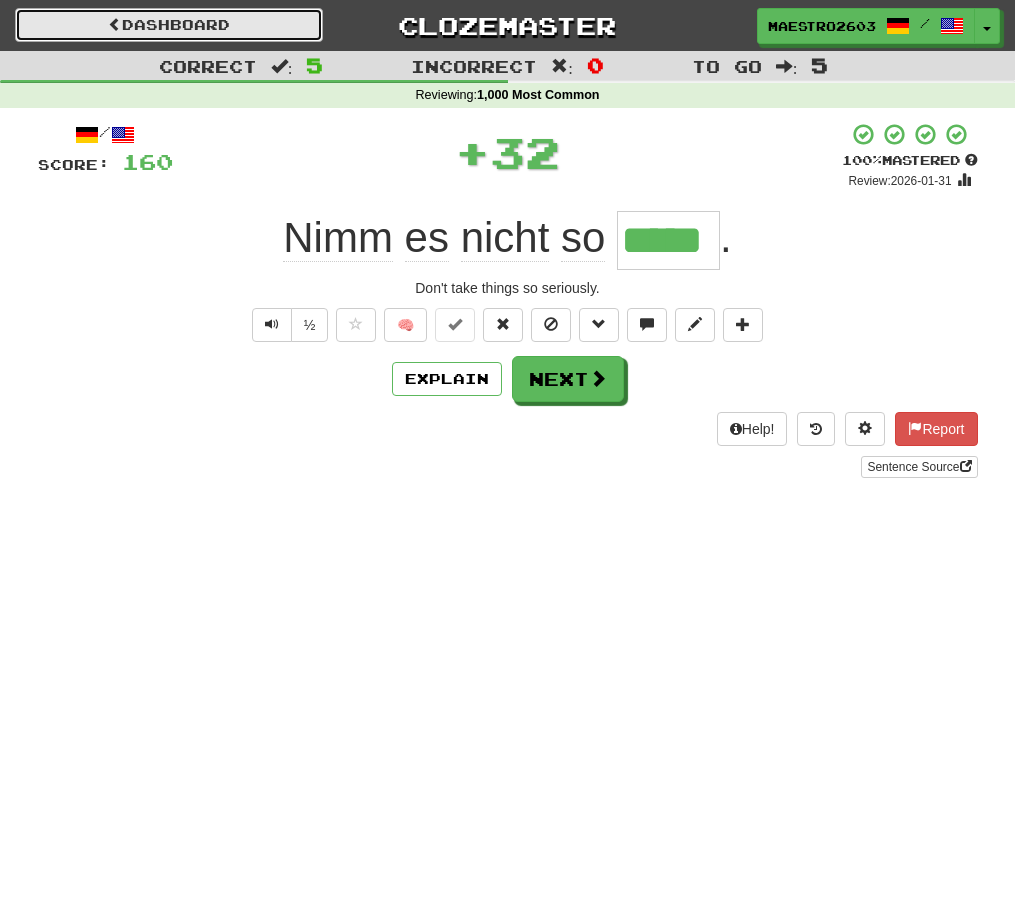click on "Dashboard" at bounding box center [169, 25] 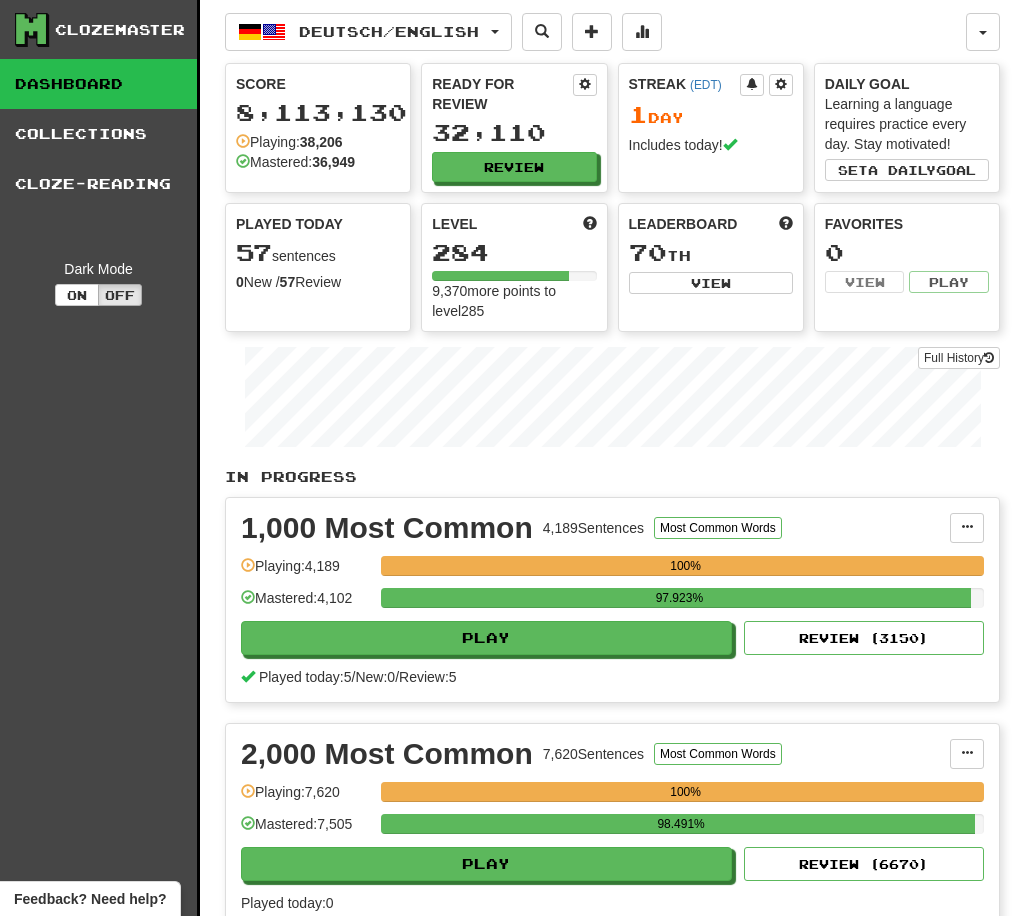 scroll, scrollTop: 0, scrollLeft: 0, axis: both 